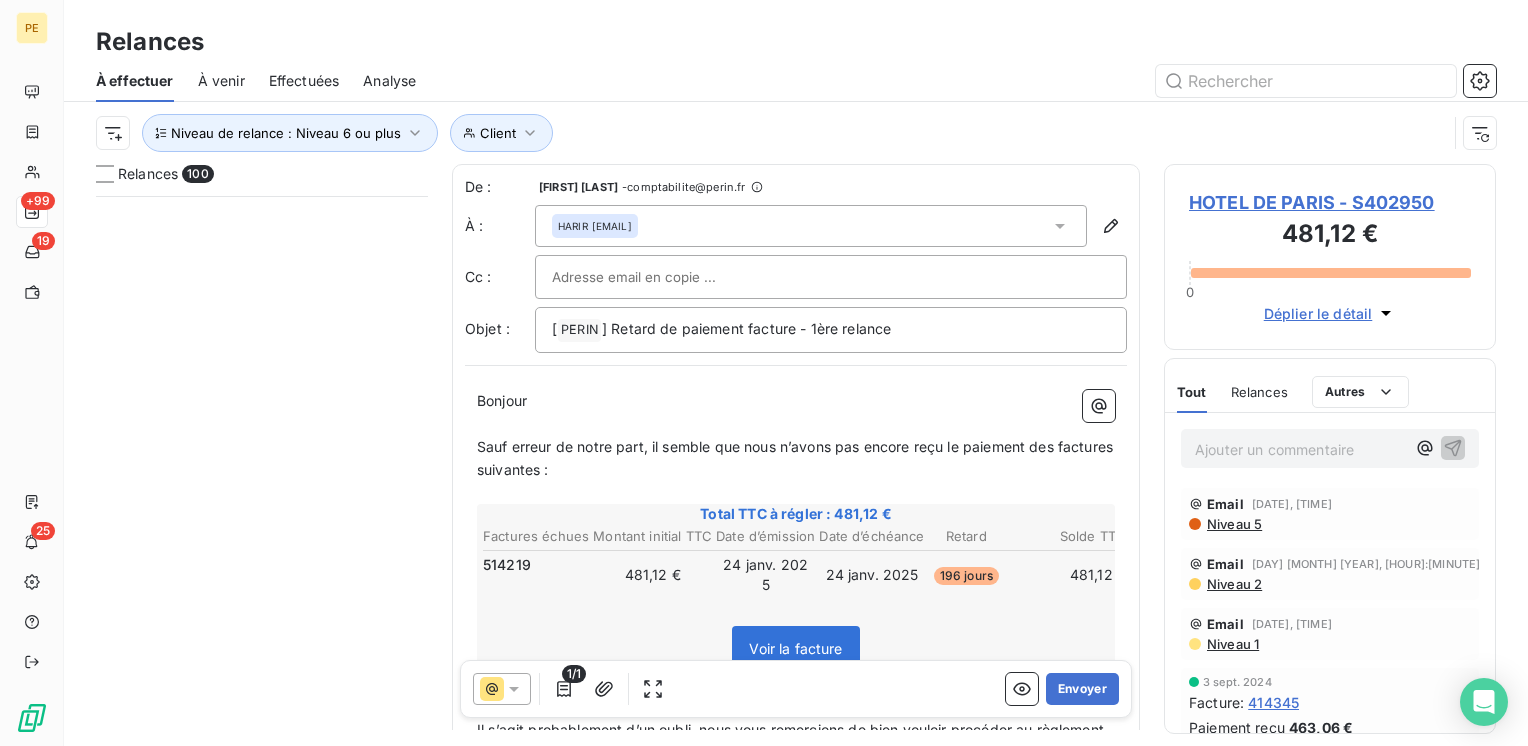 scroll, scrollTop: 0, scrollLeft: 0, axis: both 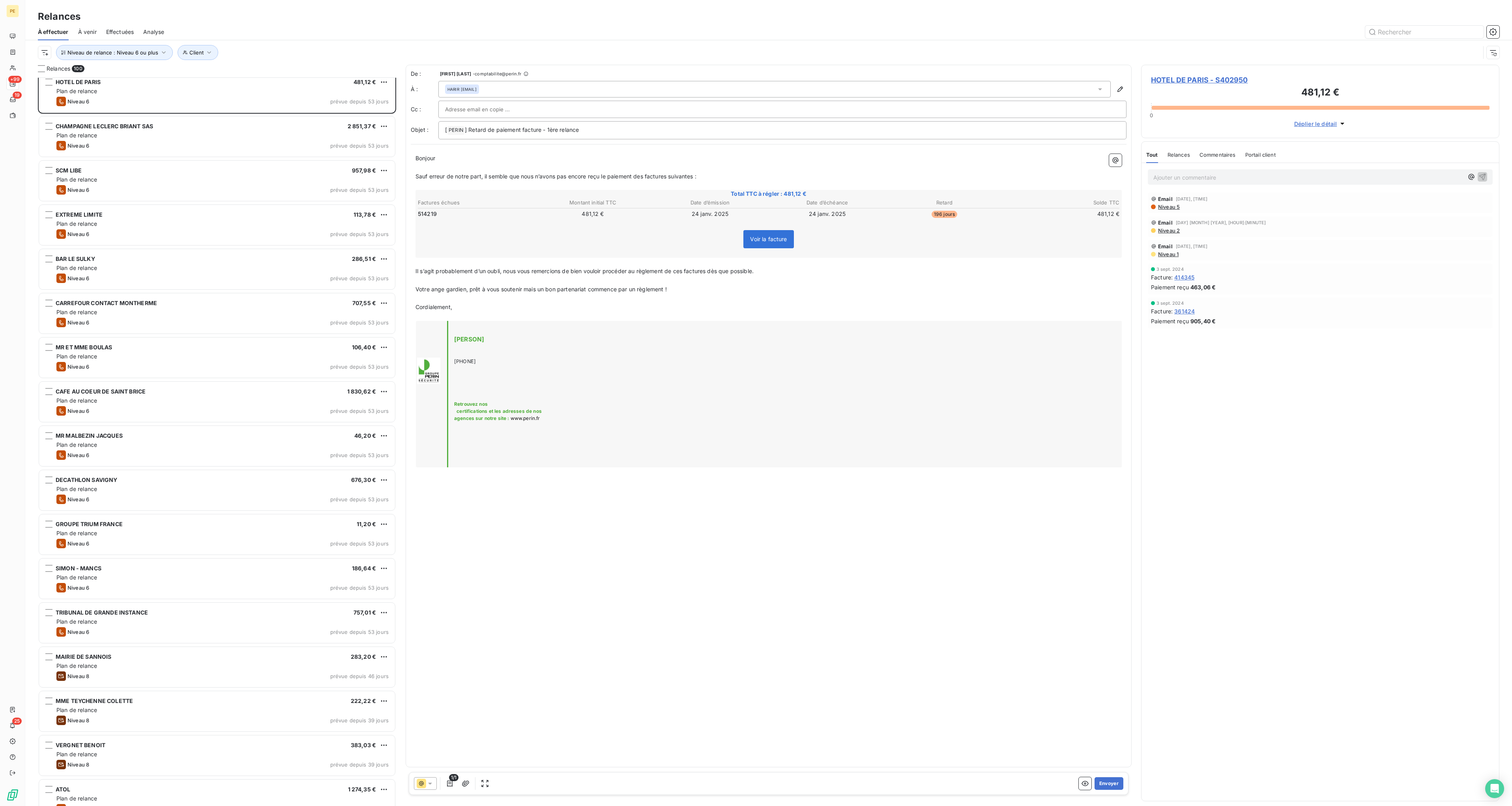 click on "Ajouter un commentaire ﻿" at bounding box center [1308, 177] 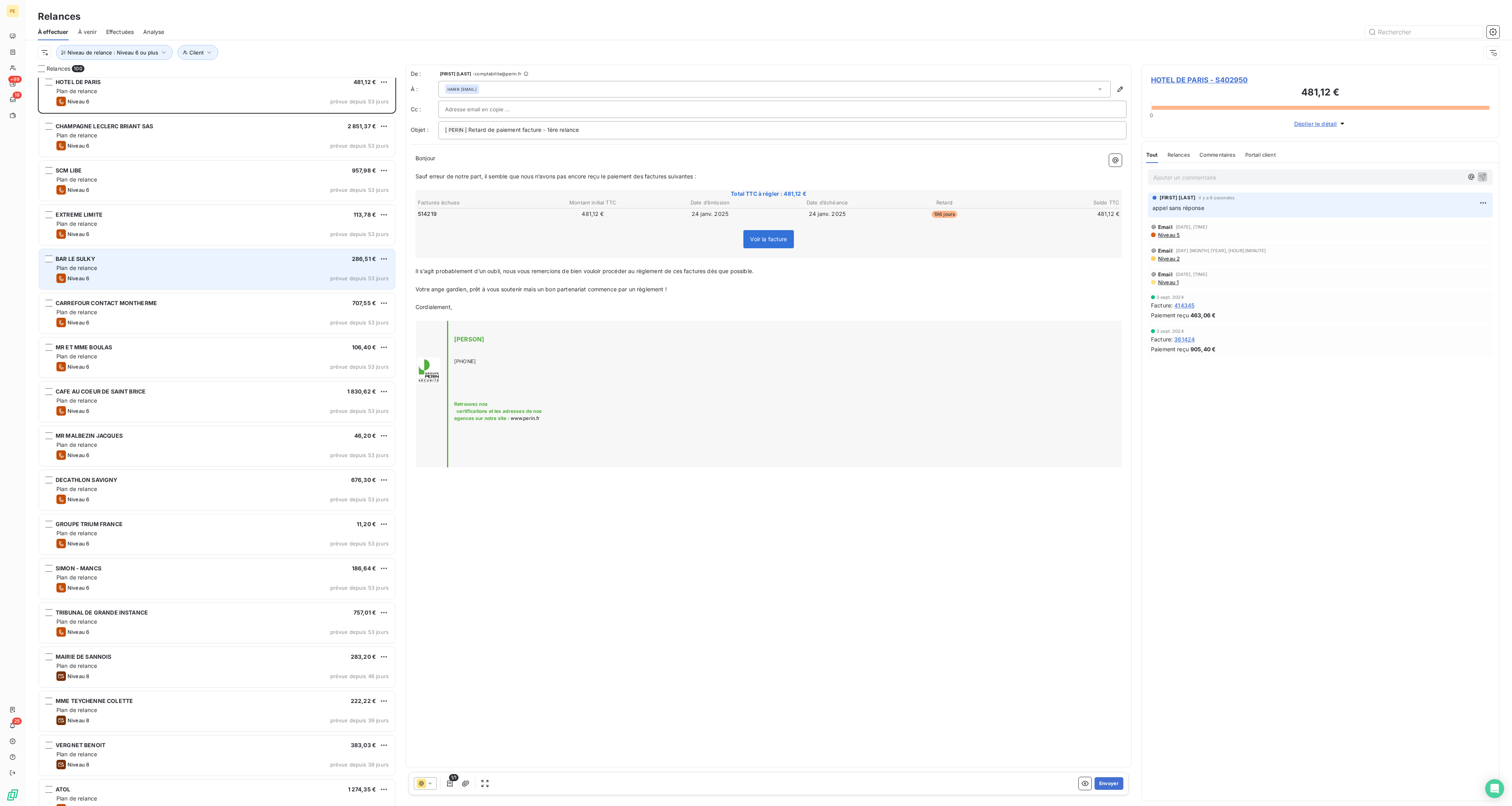 click on "Niveau 6 prévue depuis 53 jours" at bounding box center [223, 278] 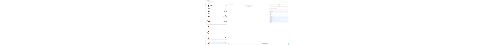 scroll, scrollTop: 5681, scrollLeft: 0, axis: vertical 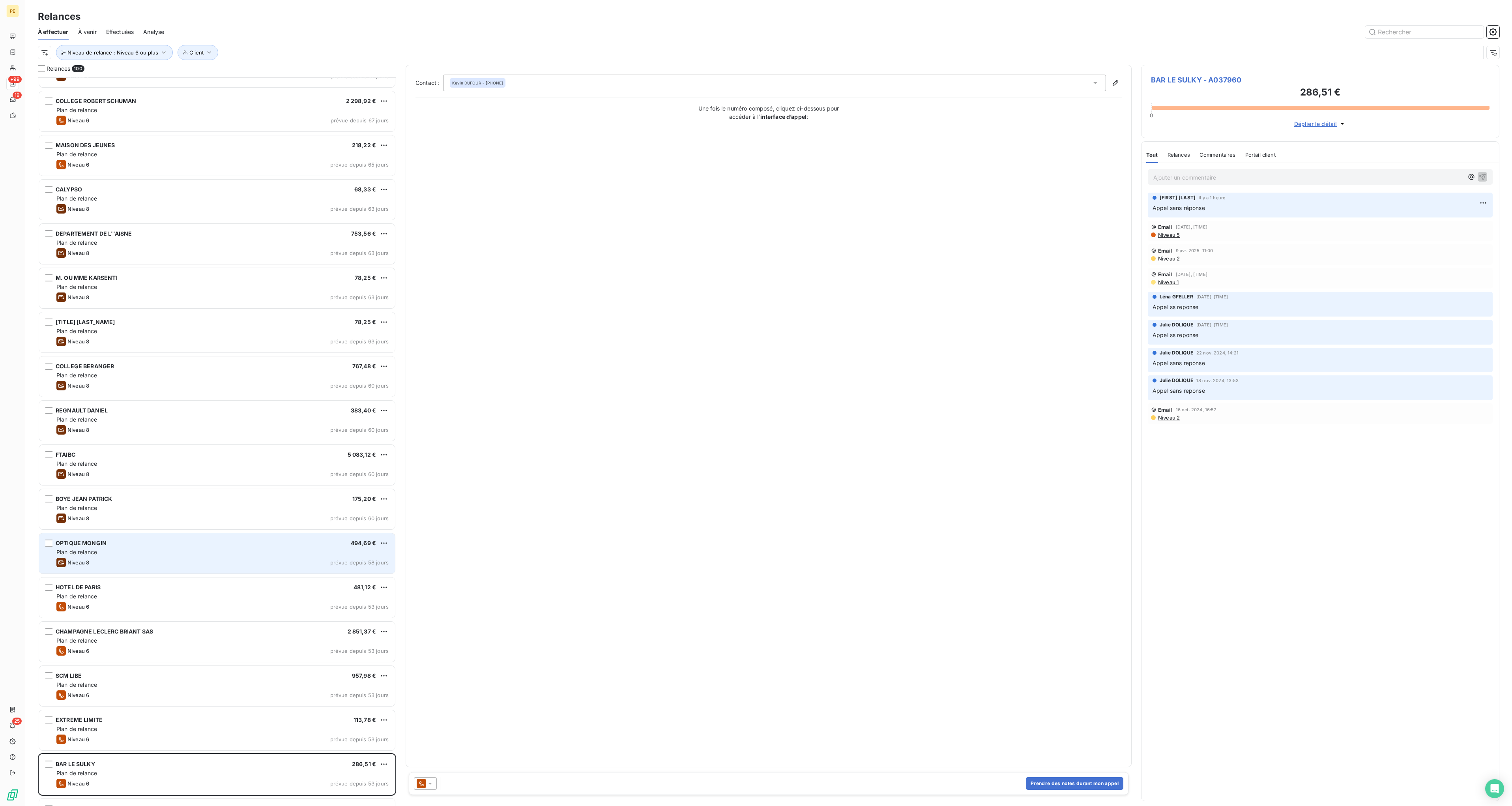 click on "[COMPANY_NAME] [PRICE] Plan de relance Niveau 8 prévue depuis [DAYS] jours" at bounding box center (217, 553) 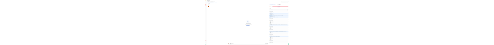 scroll, scrollTop: 0, scrollLeft: 0, axis: both 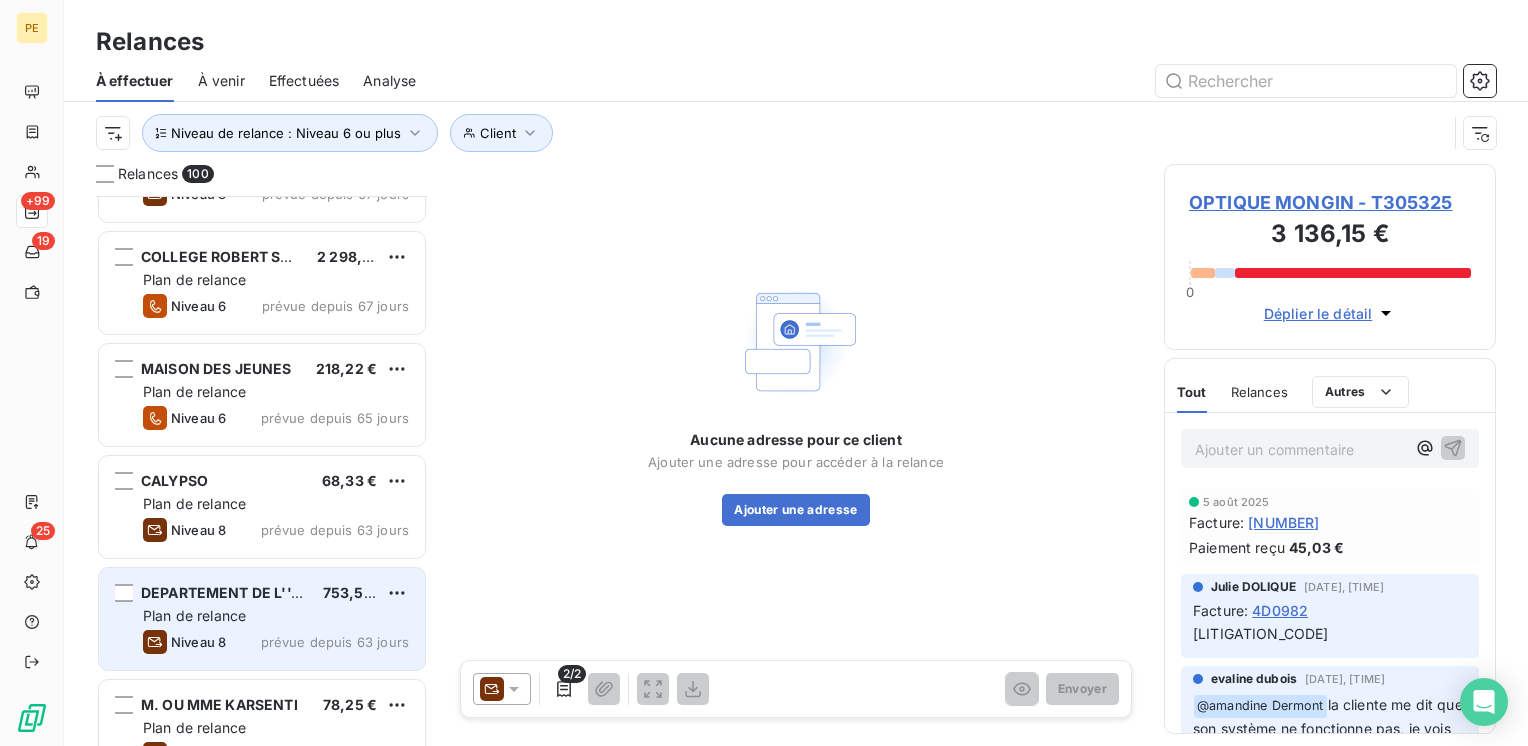 click on "Plan de relance" at bounding box center (276, 616) 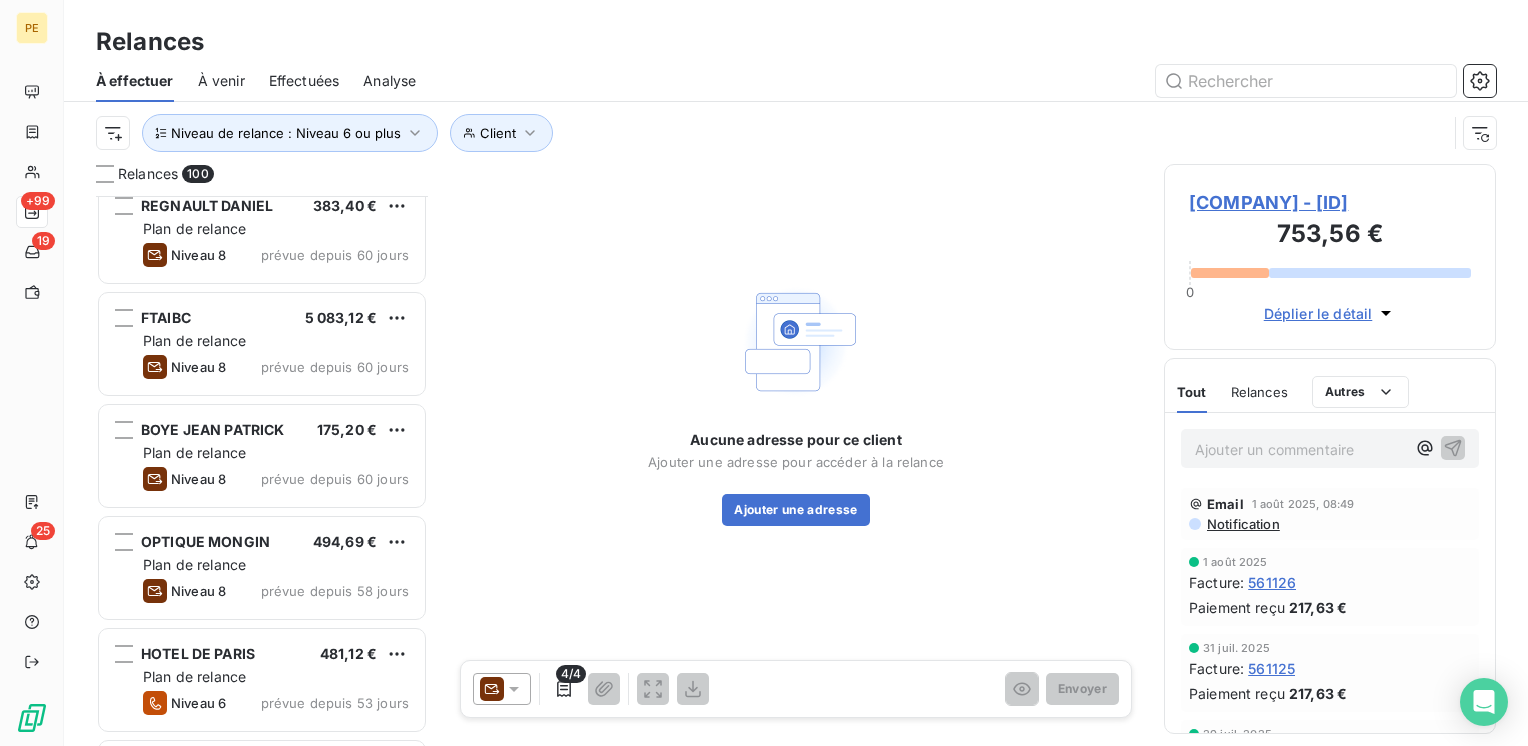 scroll, scrollTop: 6520, scrollLeft: 0, axis: vertical 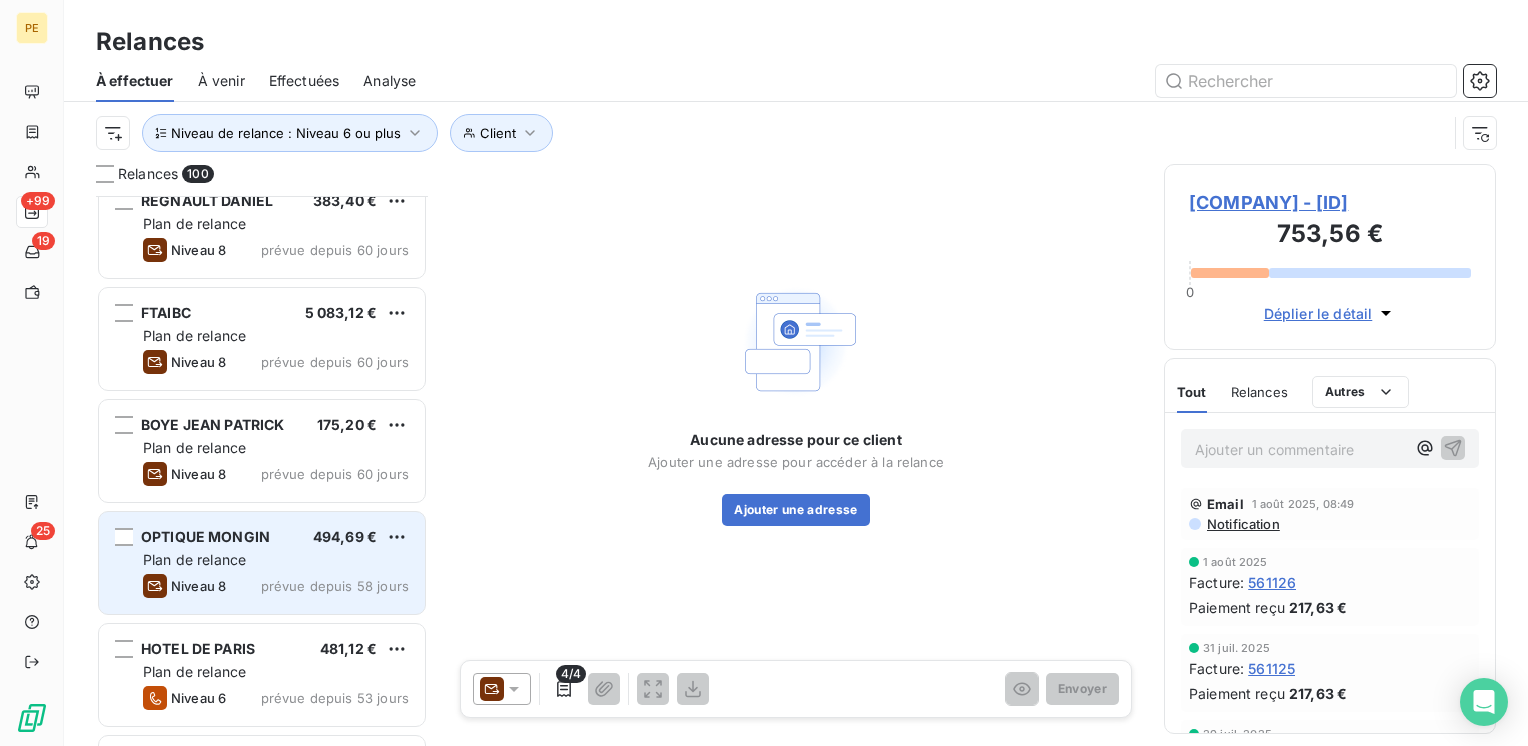 click on "Plan de relance" at bounding box center (194, 559) 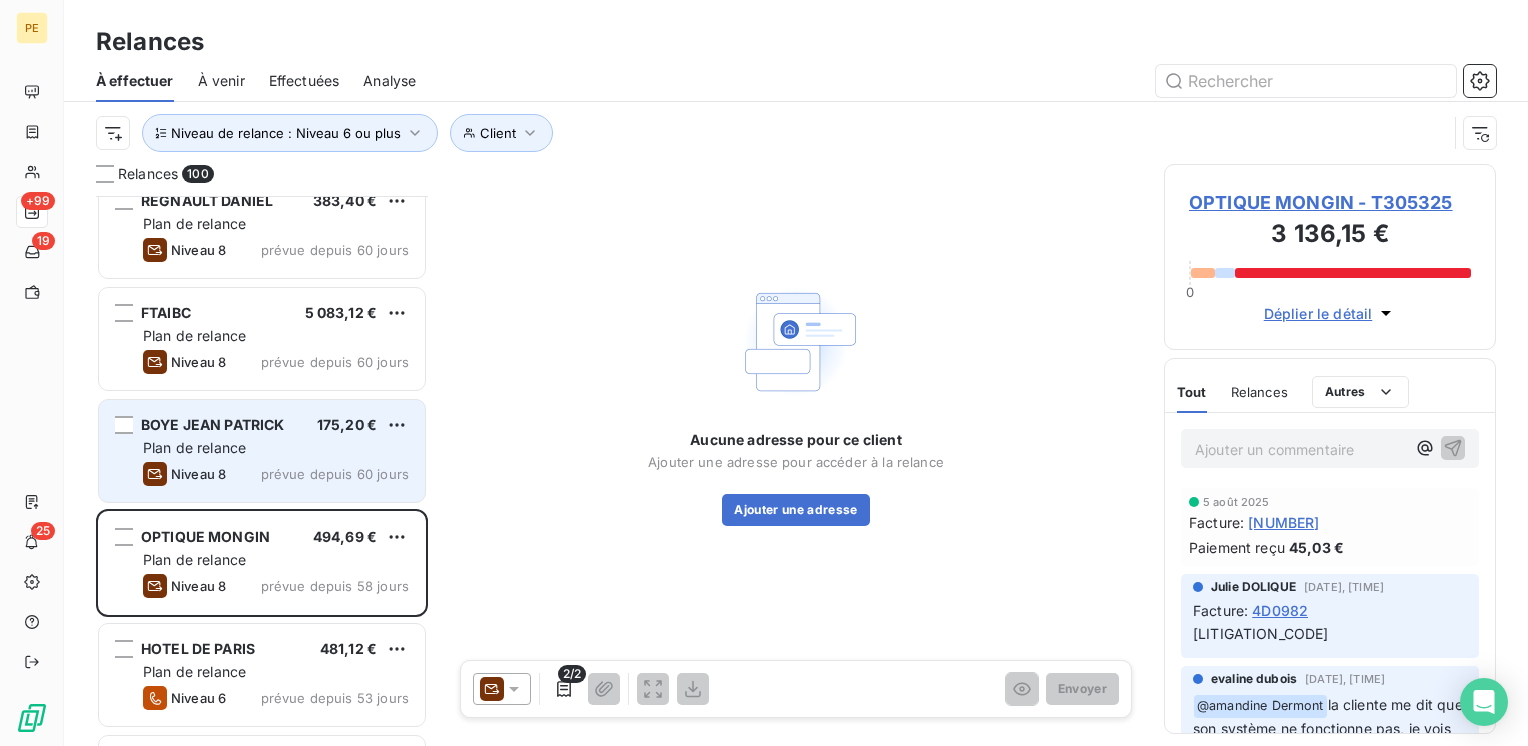 click on "[LAST] [FIRST] [PRICE] Plan de relance Niveau 8 prévue depuis [NUMBER] jours" at bounding box center [262, 451] 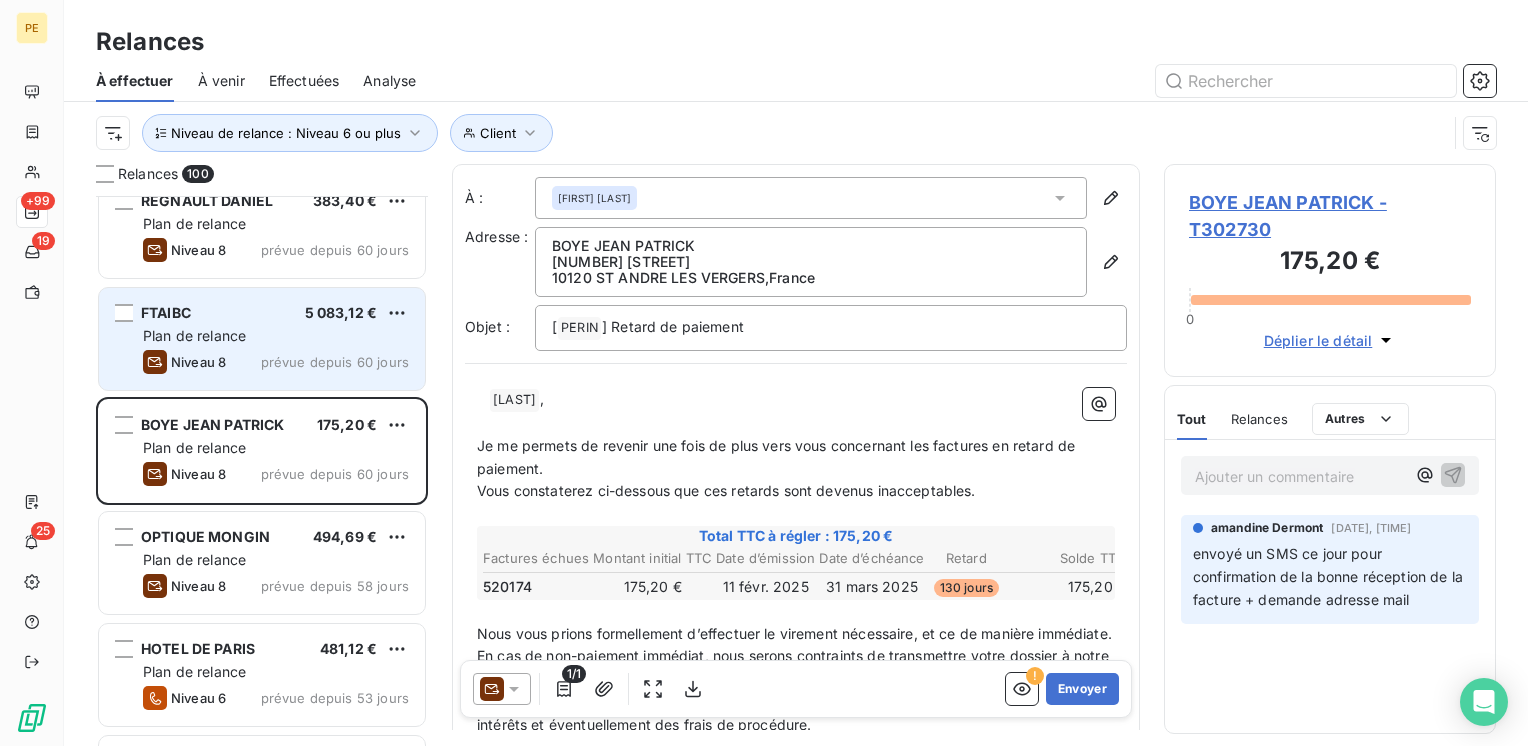 click on "Plan de relance" at bounding box center [276, 336] 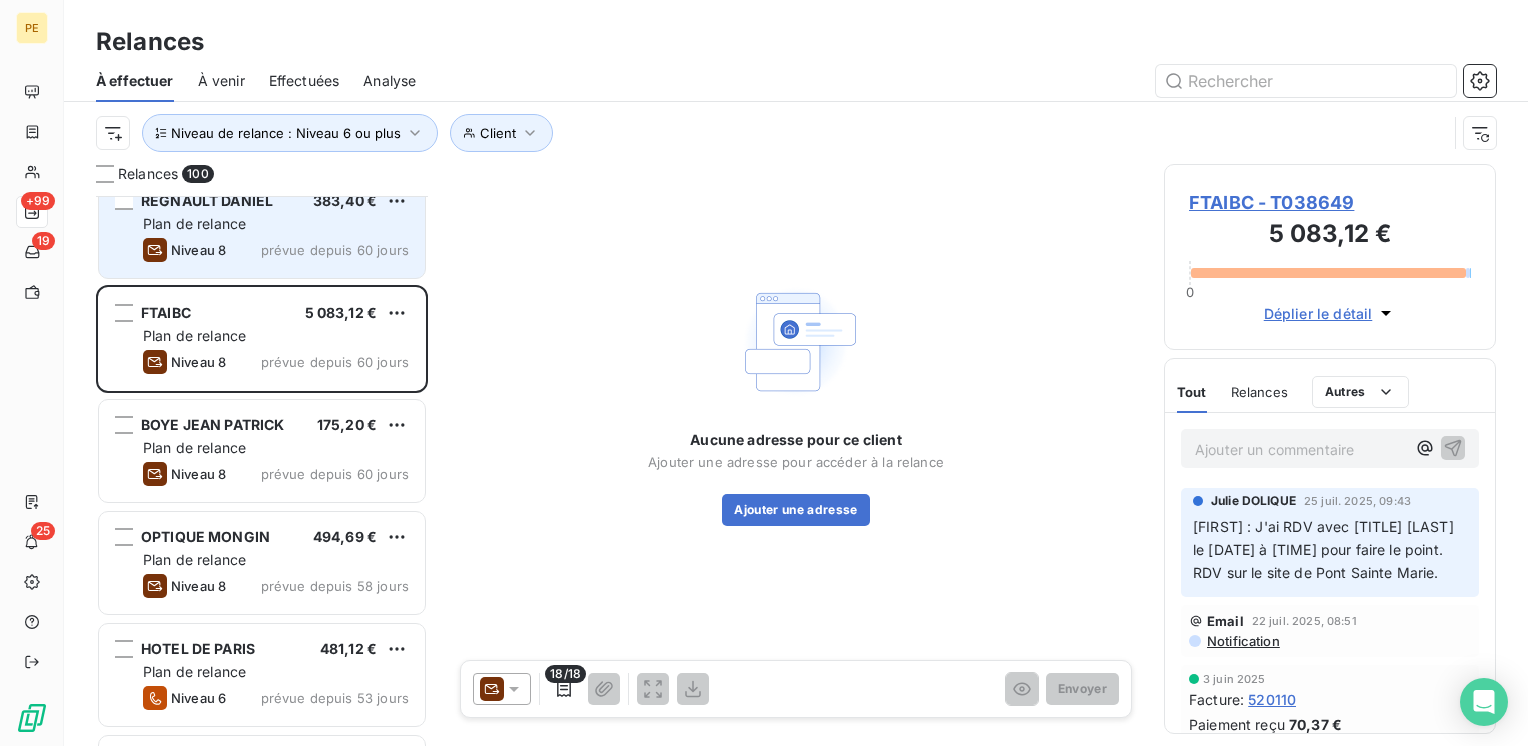 click on "prévue depuis 60 jours" at bounding box center (335, 250) 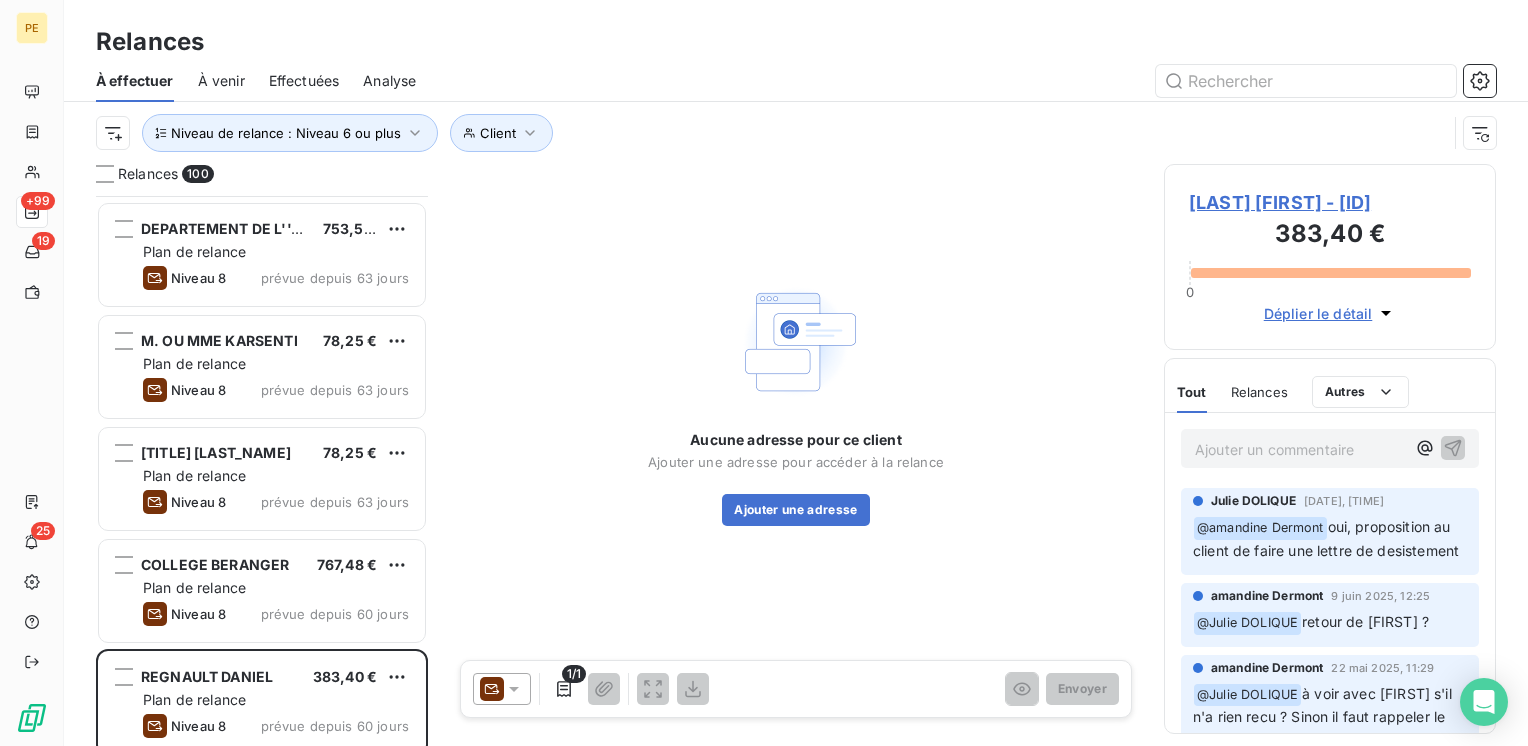 scroll, scrollTop: 6000, scrollLeft: 0, axis: vertical 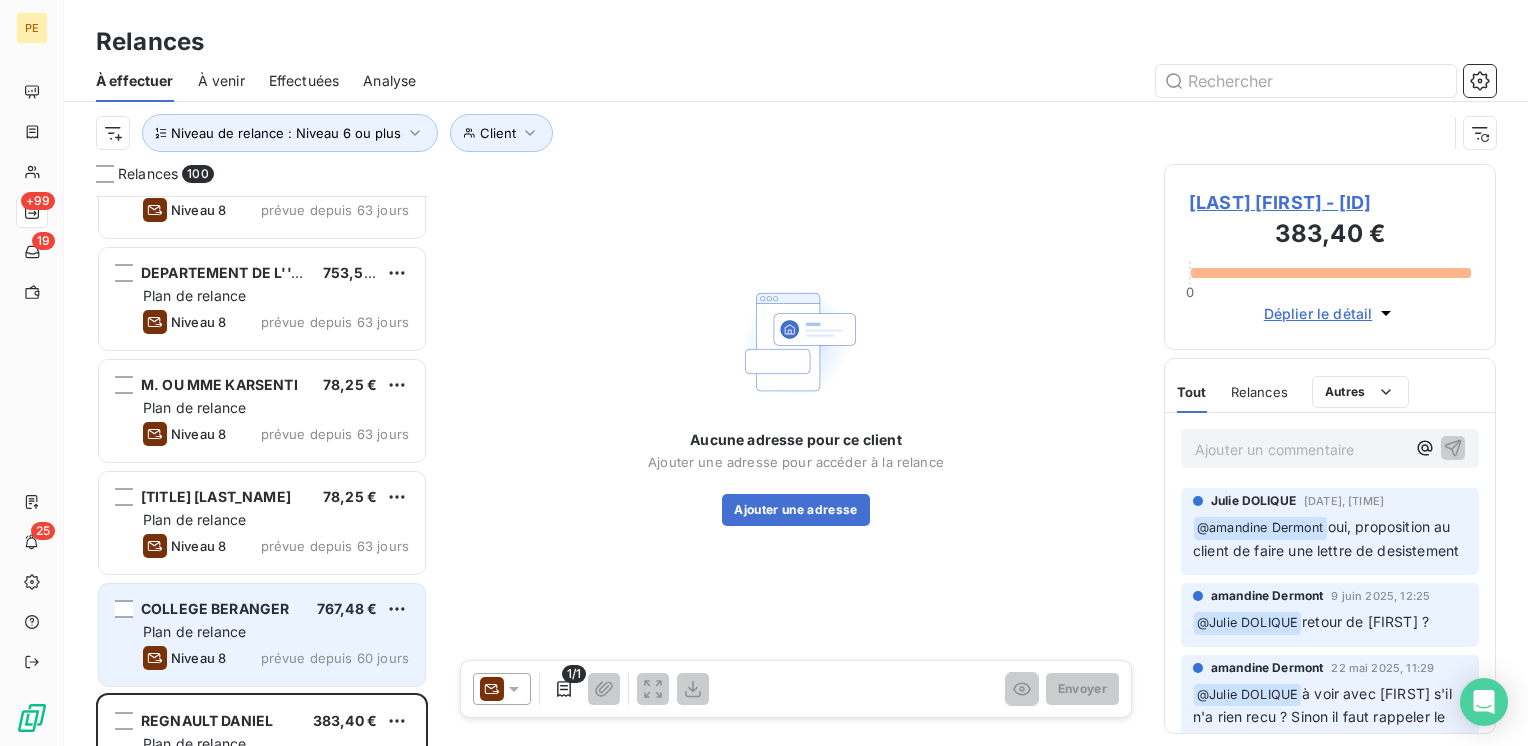 click on "[COMPANY] [PRICE] Plan de relance Niveau 8 prévue depuis [NUMBER] jours" at bounding box center [262, 635] 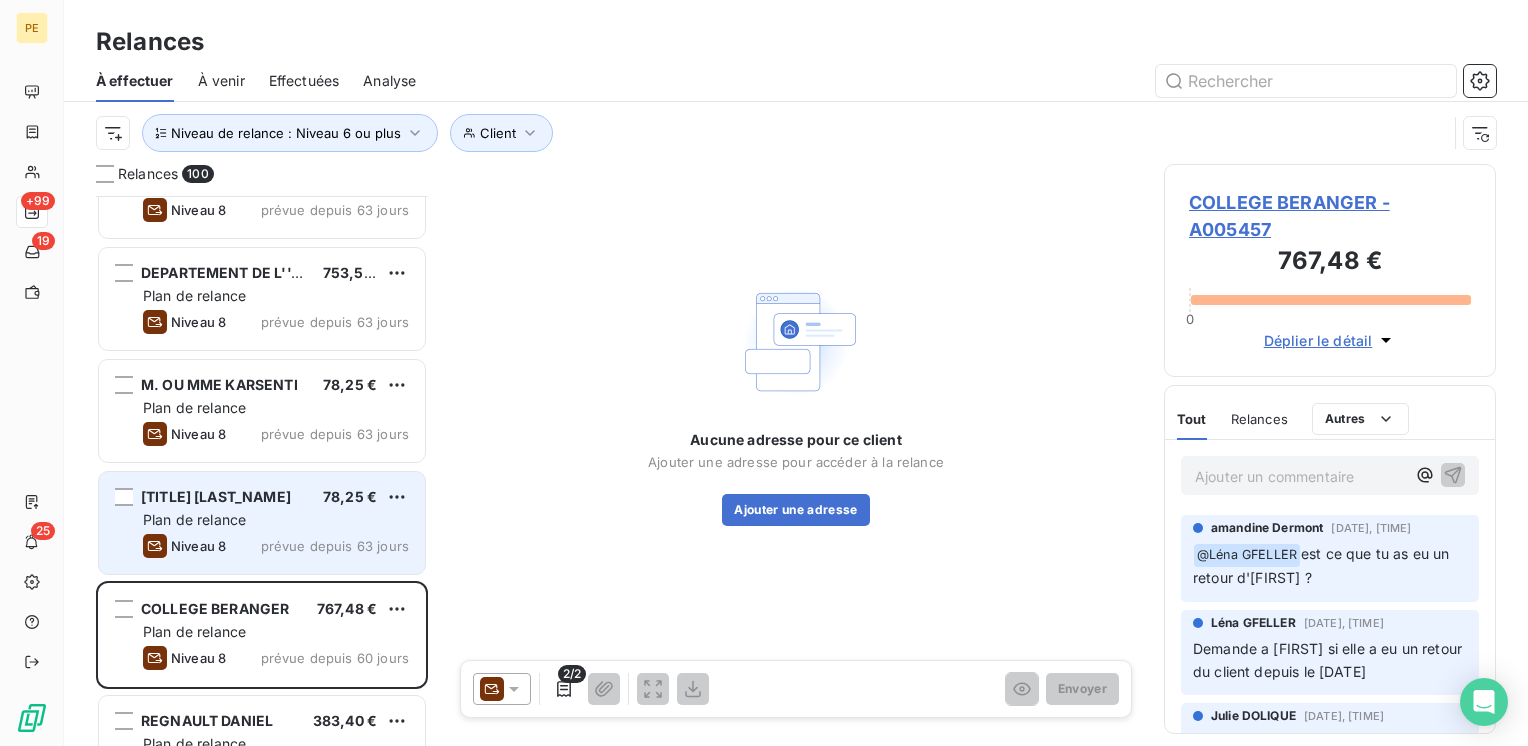 click on "Plan de relance" at bounding box center (276, 520) 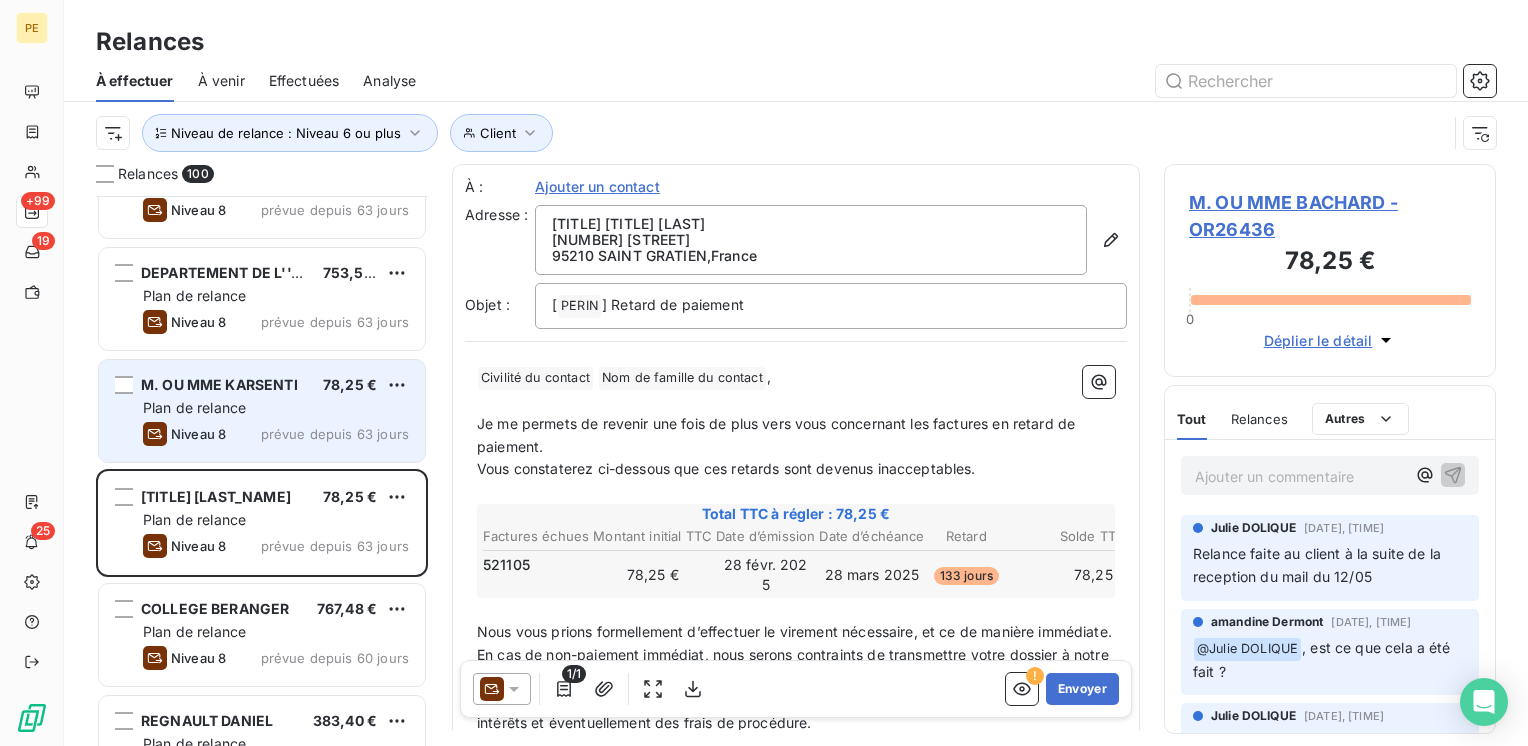 click on "Niveau 8 prévue depuis 63 jours" at bounding box center (276, 434) 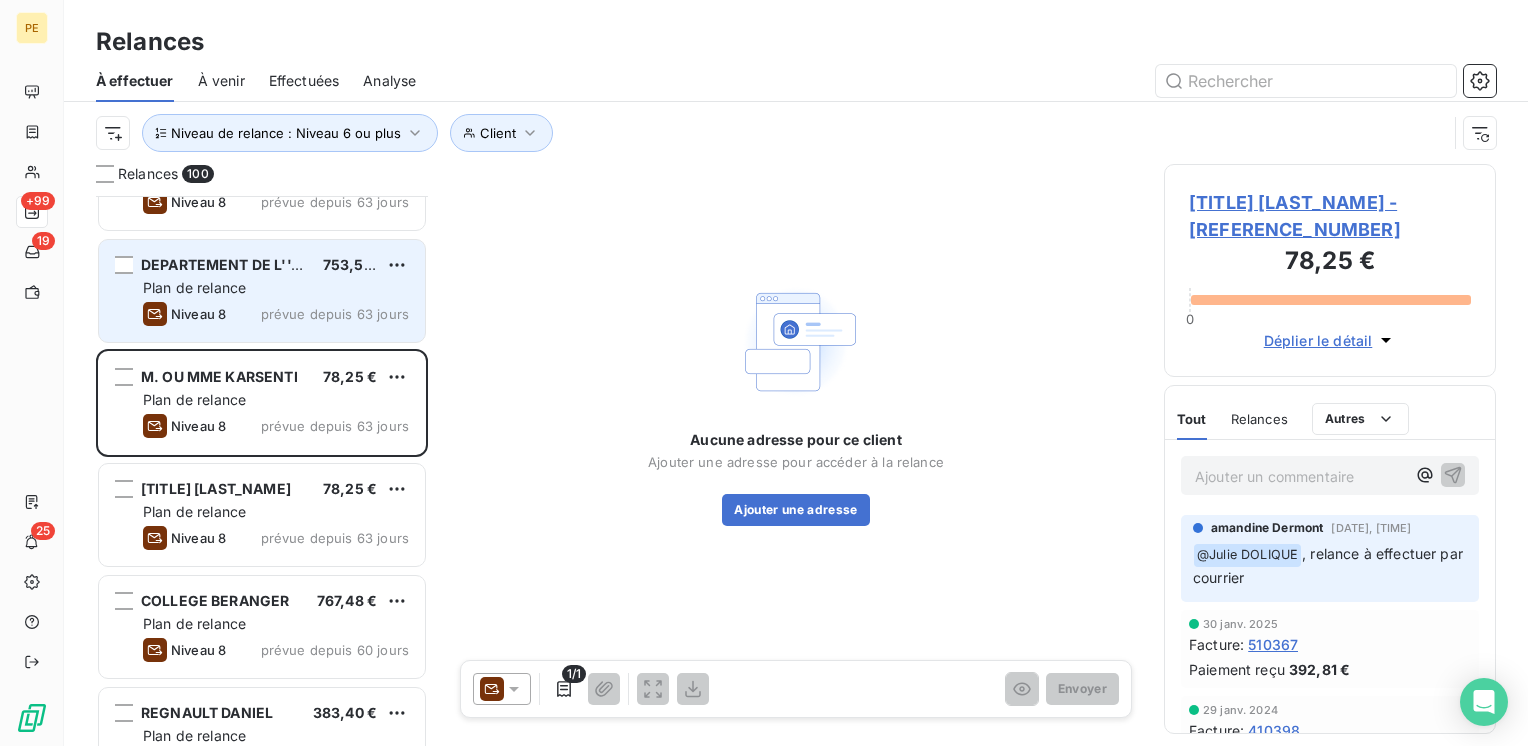click on "[COMPANY] [PRICE] Plan de relance Niveau 8 prévue depuis [NUMBER] jours [TITLE] [TITLE] [LAST] [LAST] [PRICE] Plan de relance Niveau 8 prévue depuis [NUMBER] jours [COMPANY] [PRICE] Plan de relance Niveau 8 prévue depuis [NUMBER] jours [COMPANY] [PRICE] Plan de relance Niveau 8 prévue depuis [NUMBER] jours [COMPANY] [FIRST] ET [LAST] [PRICE] Plan de relance Niveau 8 prévue depuis [NUMBER] jours [COMPANY] [PRICE] Plan de relance Niveau 8 prévue depuis [NUMBER] jours [COMPANY] [PRICE] Plan de relance Niveau 6 prévue depuis [NUMBER] jours [COMPANY] [PRICE] Plan de relance Niveau 8 prévue depuis [NUMBER] jours [COMPANY] [PRICE] Plan de relance Niveau 6 prévue depuis [NUMBER] jours [COMPANY] [PRICE] Plan de relance Niveau 6 prévue depuis [NUMBER] jours [COMPANY] [PRICE] Plan de relance Niveau 8 prévue depuis [NUMBER] jours [COMPANY] [PRICE] Plan de relance Niveau 8 prévue depuis [NUMBER] jours [TITLE] [TITLE] [LAST] [PRICE] Plan de relance Niveau 8 prévue depuis [NUMBER] jours [COMPANY]" at bounding box center [262, 471] 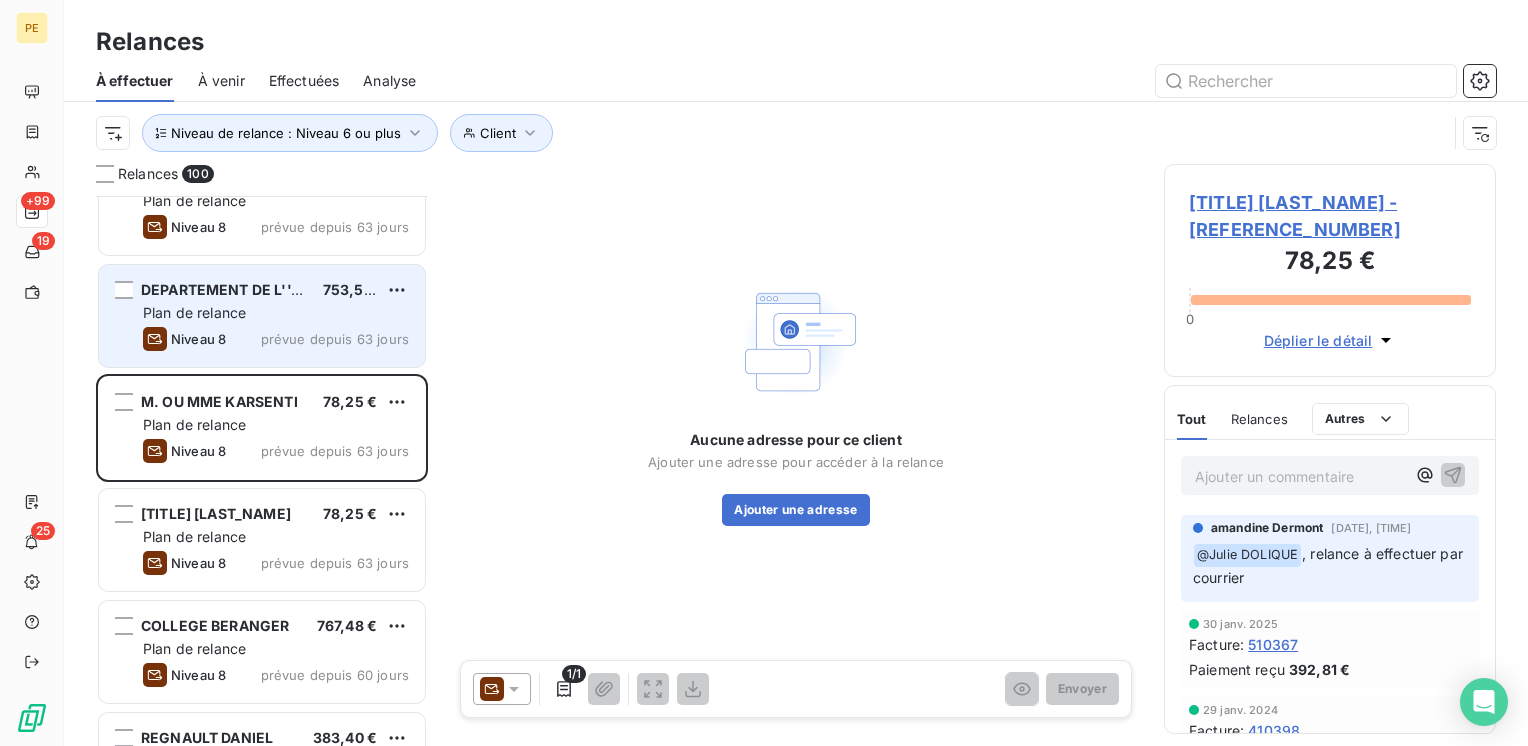 scroll, scrollTop: 5981, scrollLeft: 0, axis: vertical 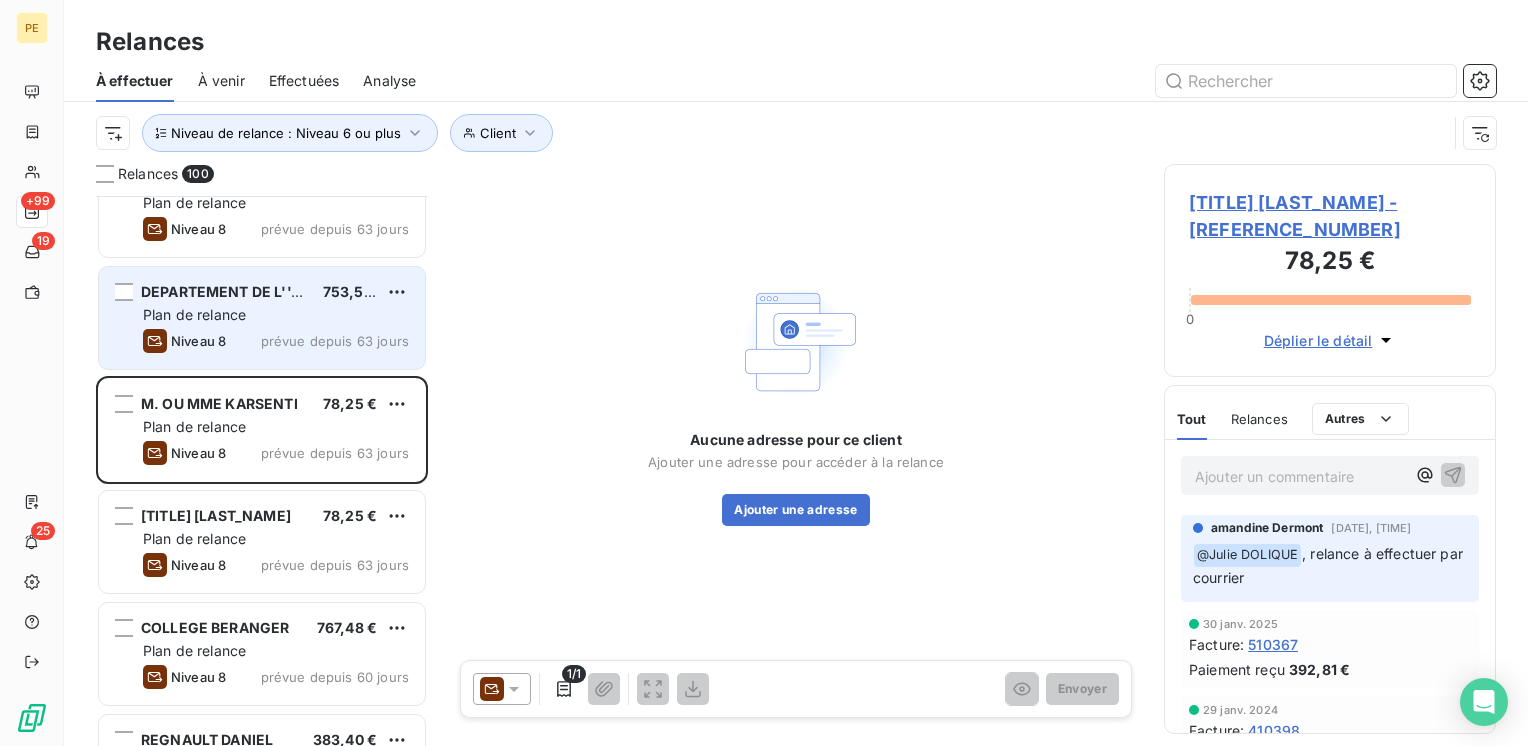 click on "Plan de relance" at bounding box center [276, 315] 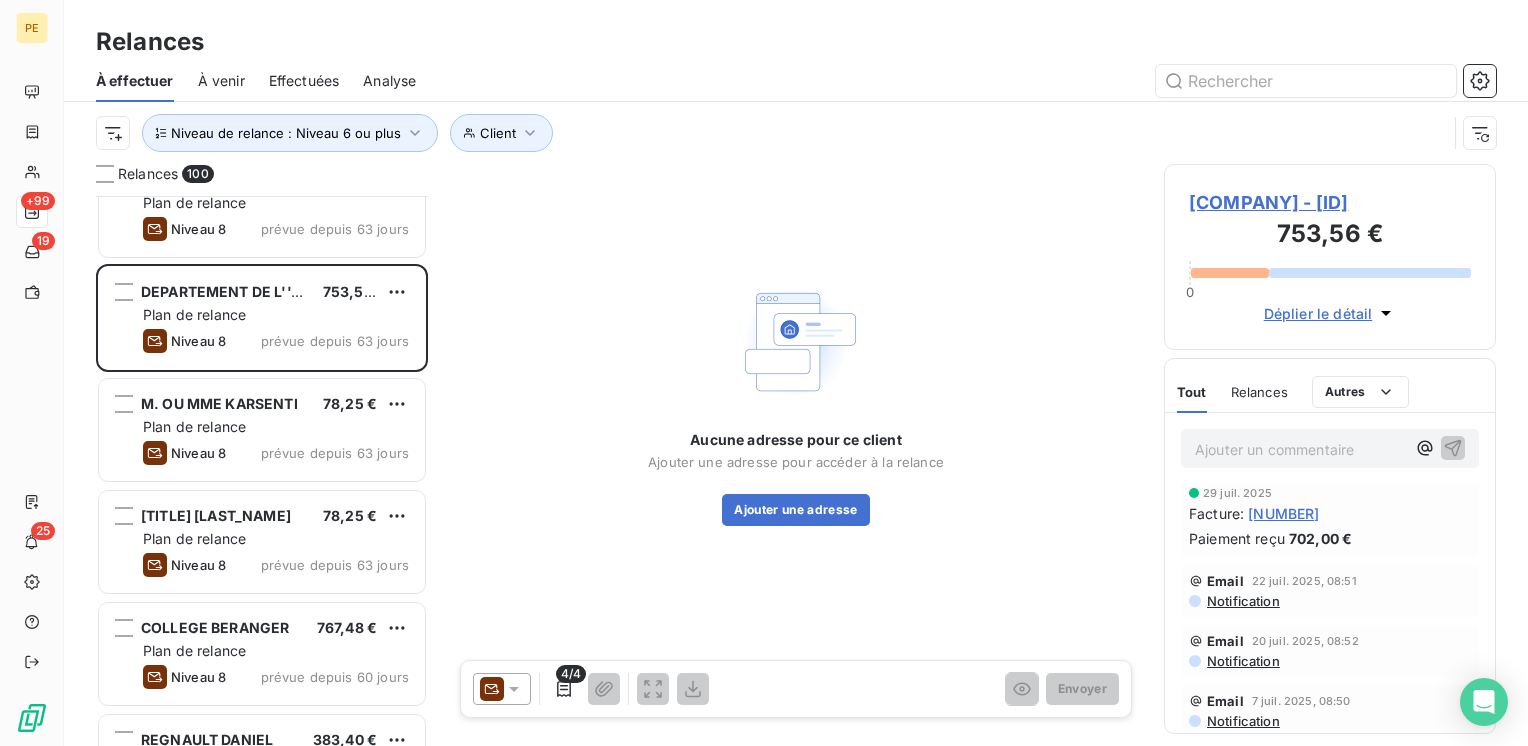 scroll, scrollTop: 236, scrollLeft: 0, axis: vertical 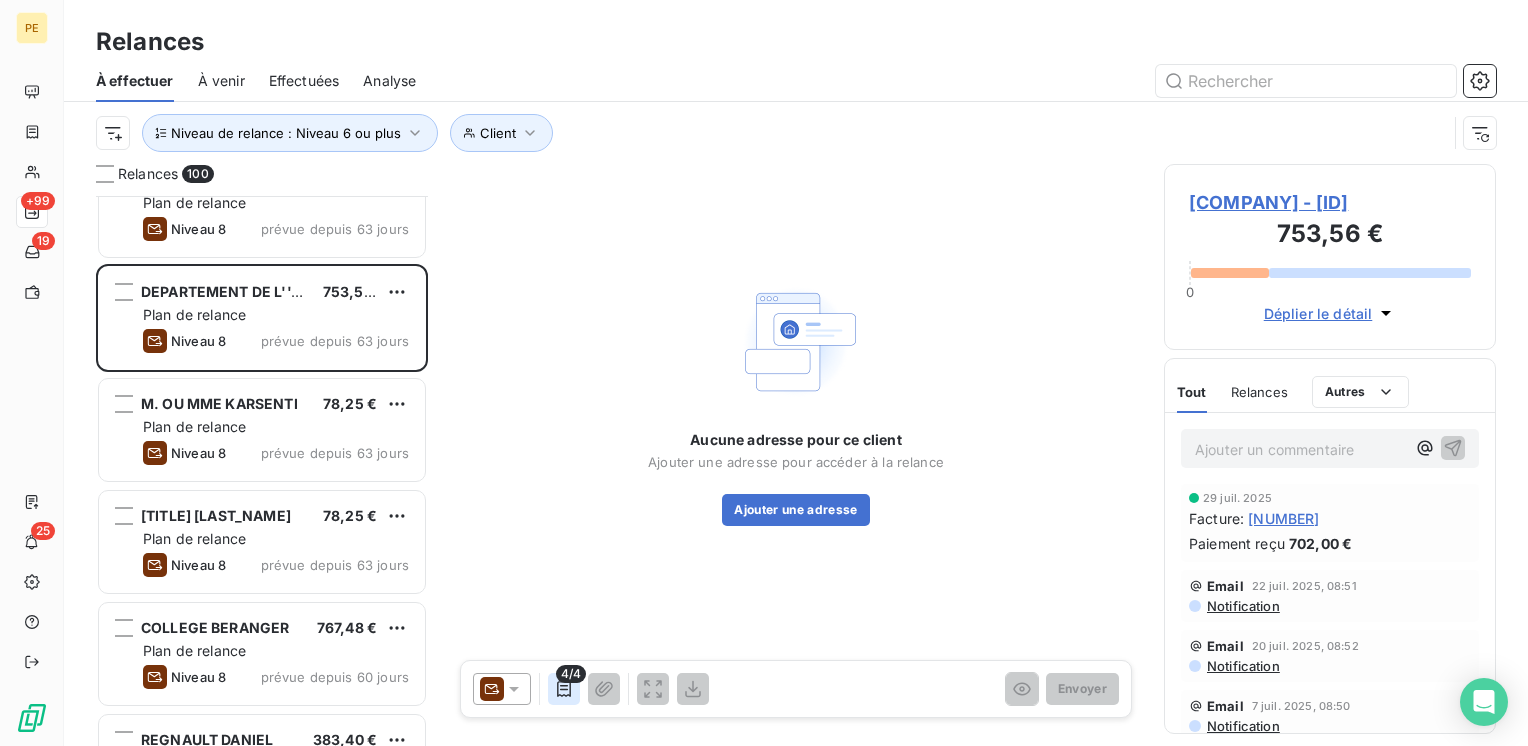 click 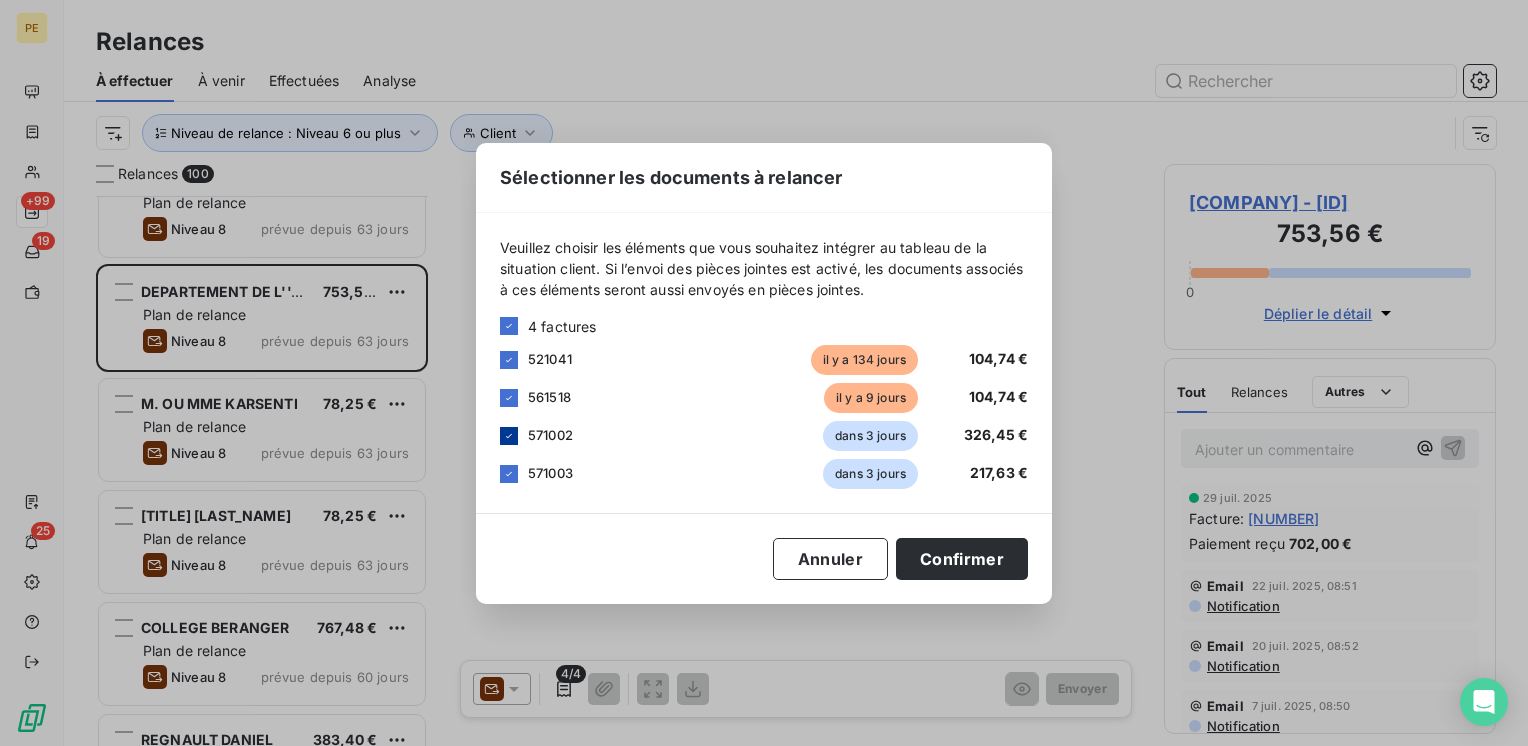 click at bounding box center (509, 436) 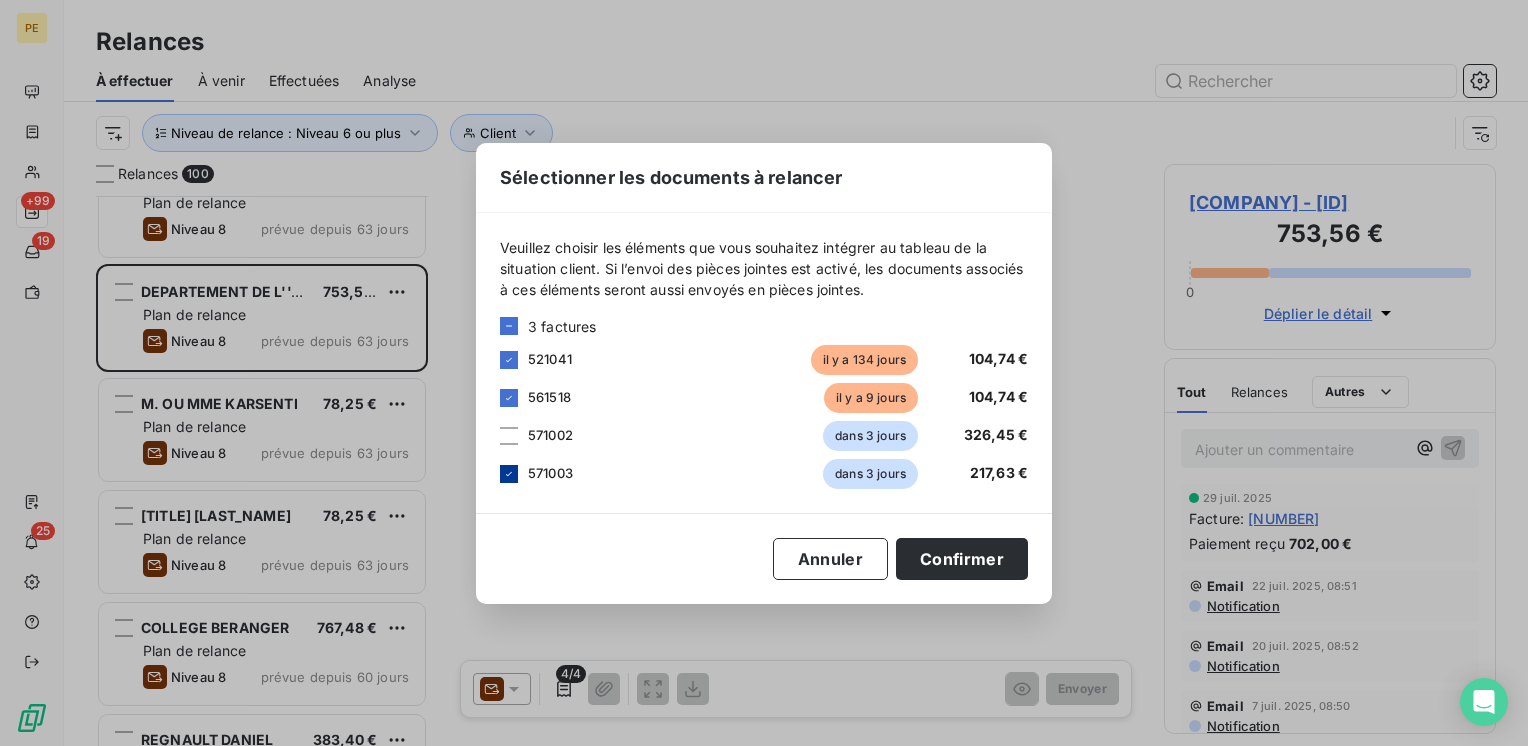 click 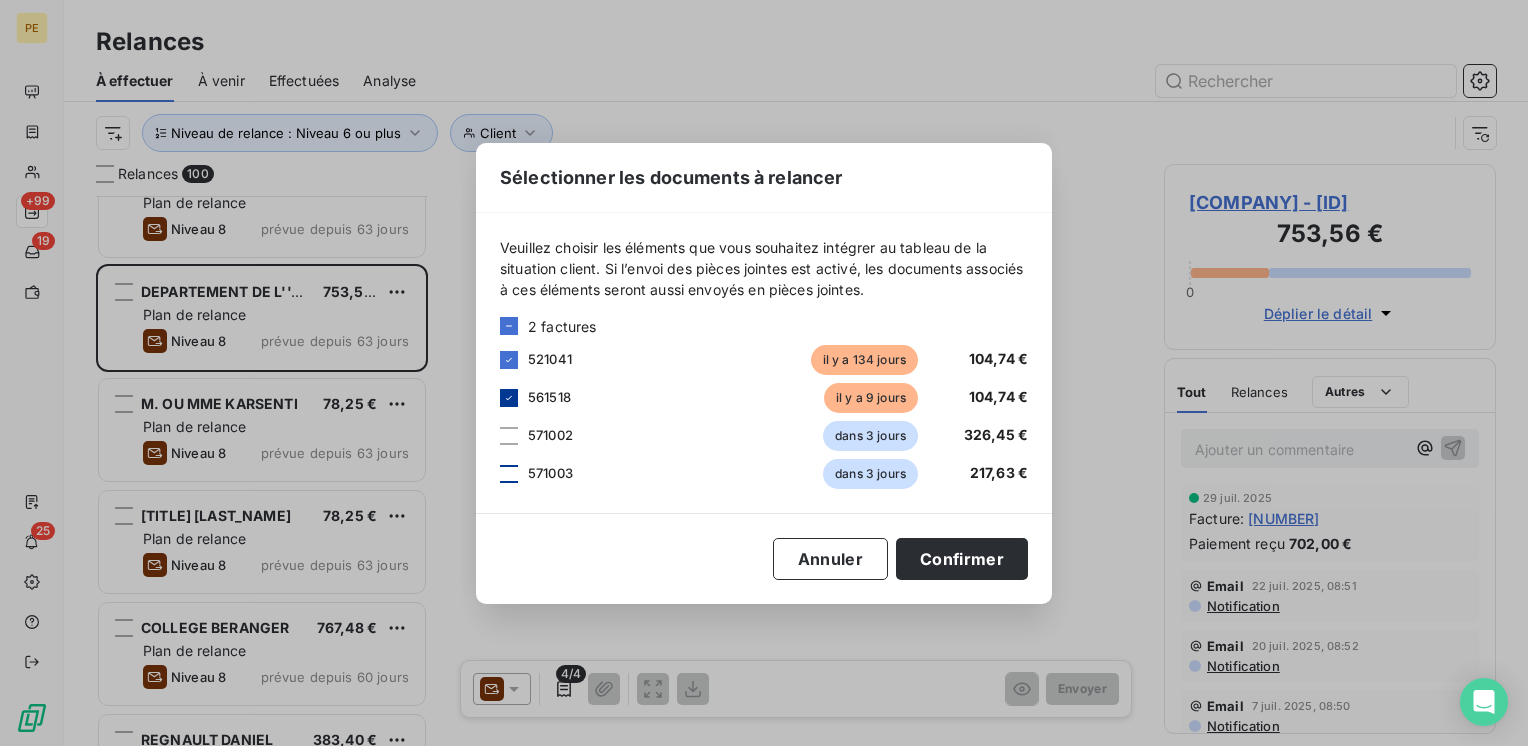 click 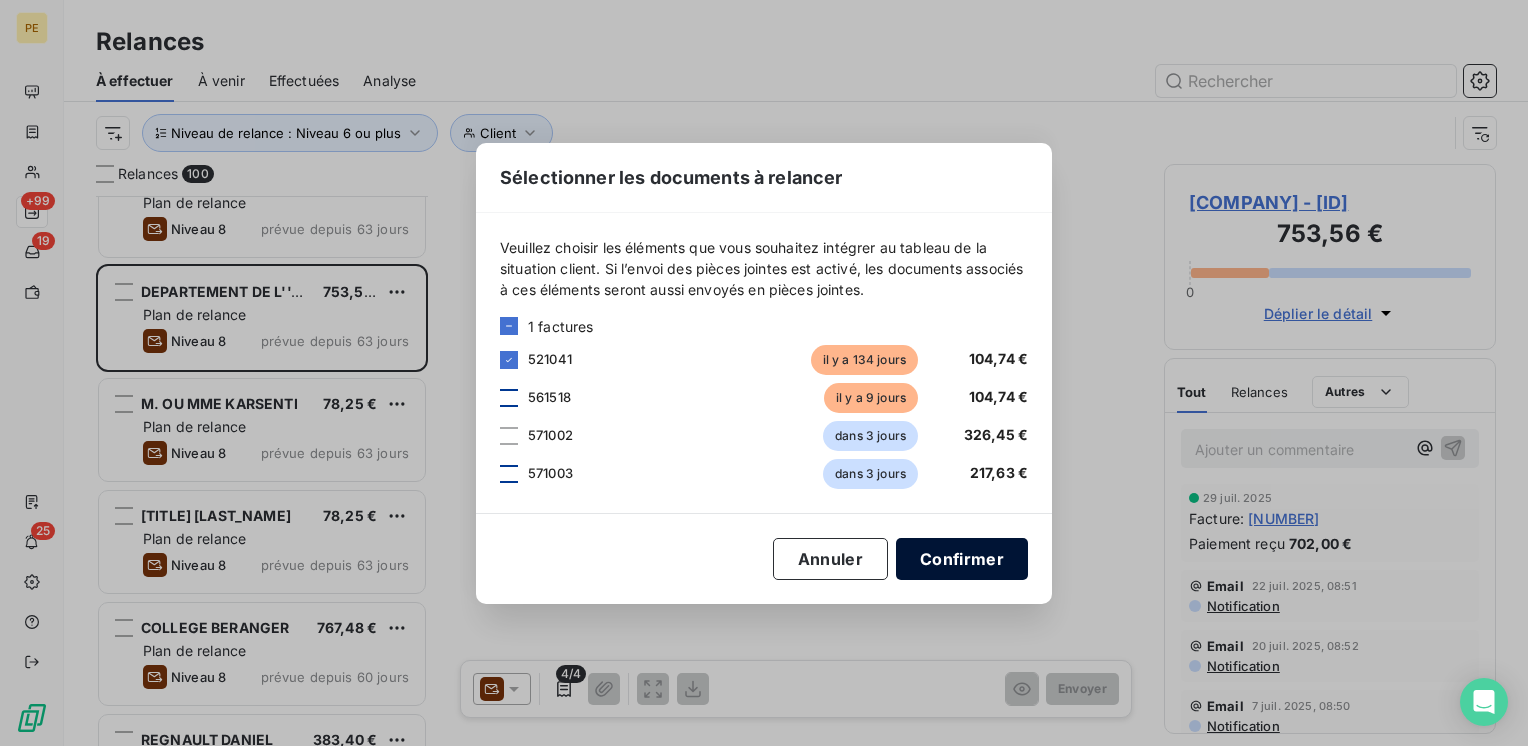 click on "Confirmer" at bounding box center [962, 559] 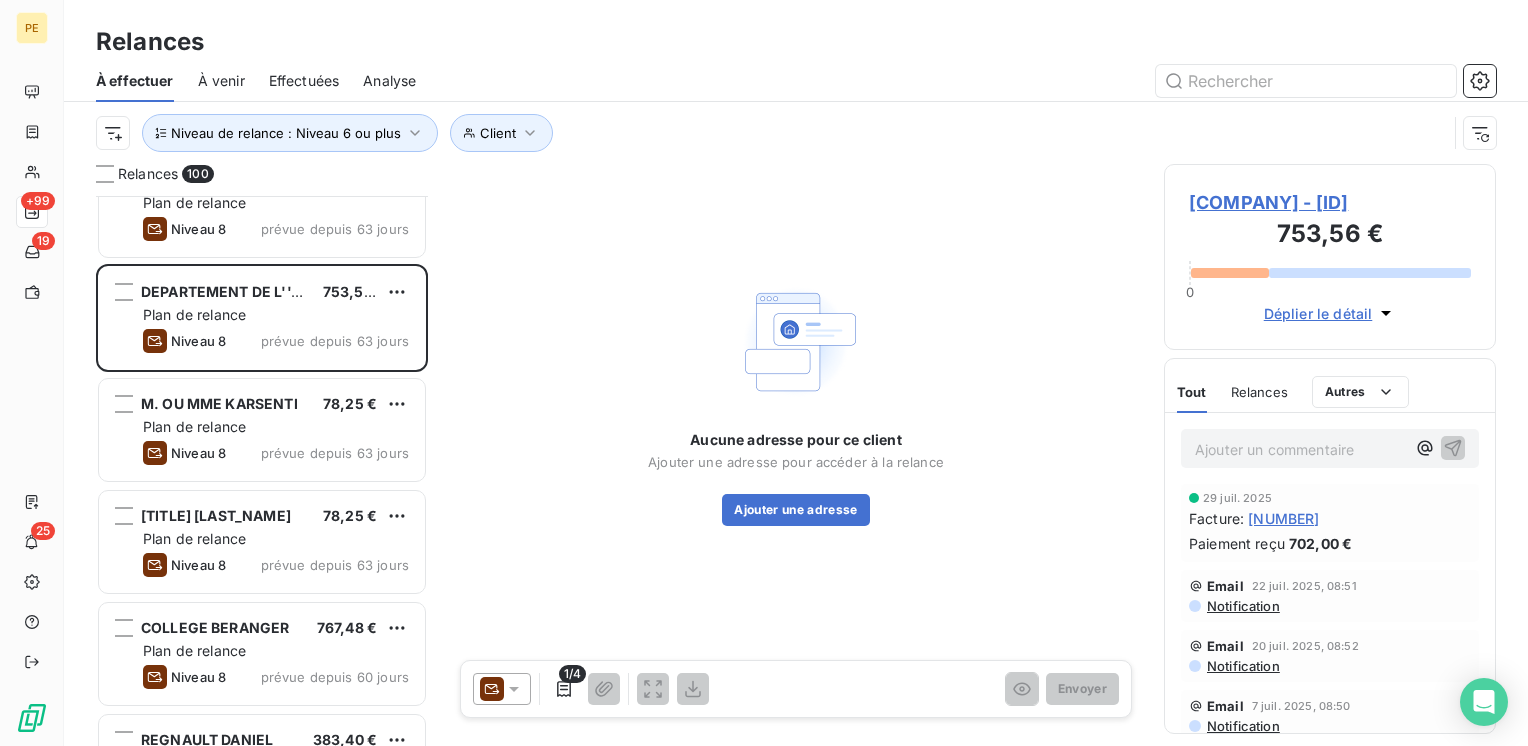 click on "Ajouter un commentaire ﻿" at bounding box center (1300, 449) 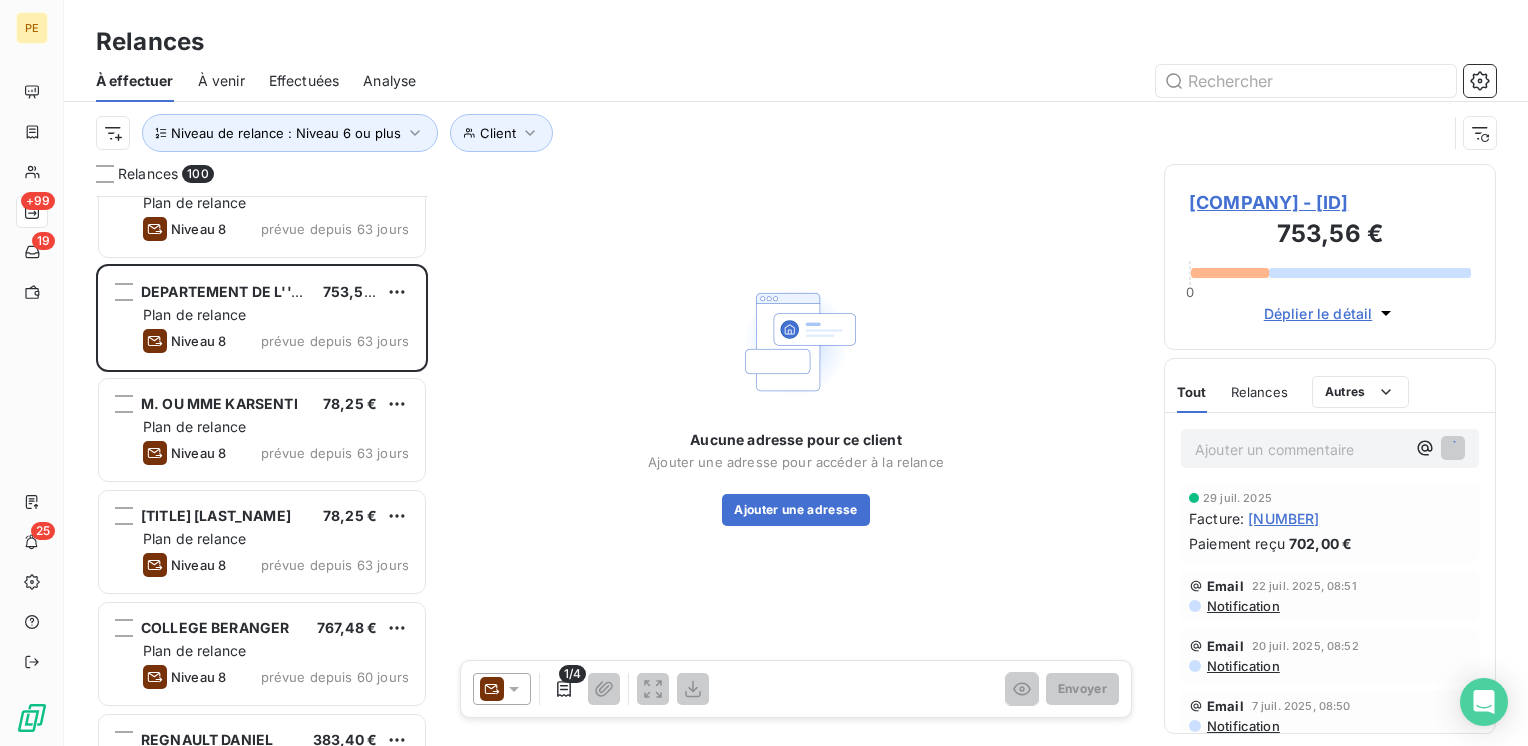 scroll, scrollTop: 307, scrollLeft: 0, axis: vertical 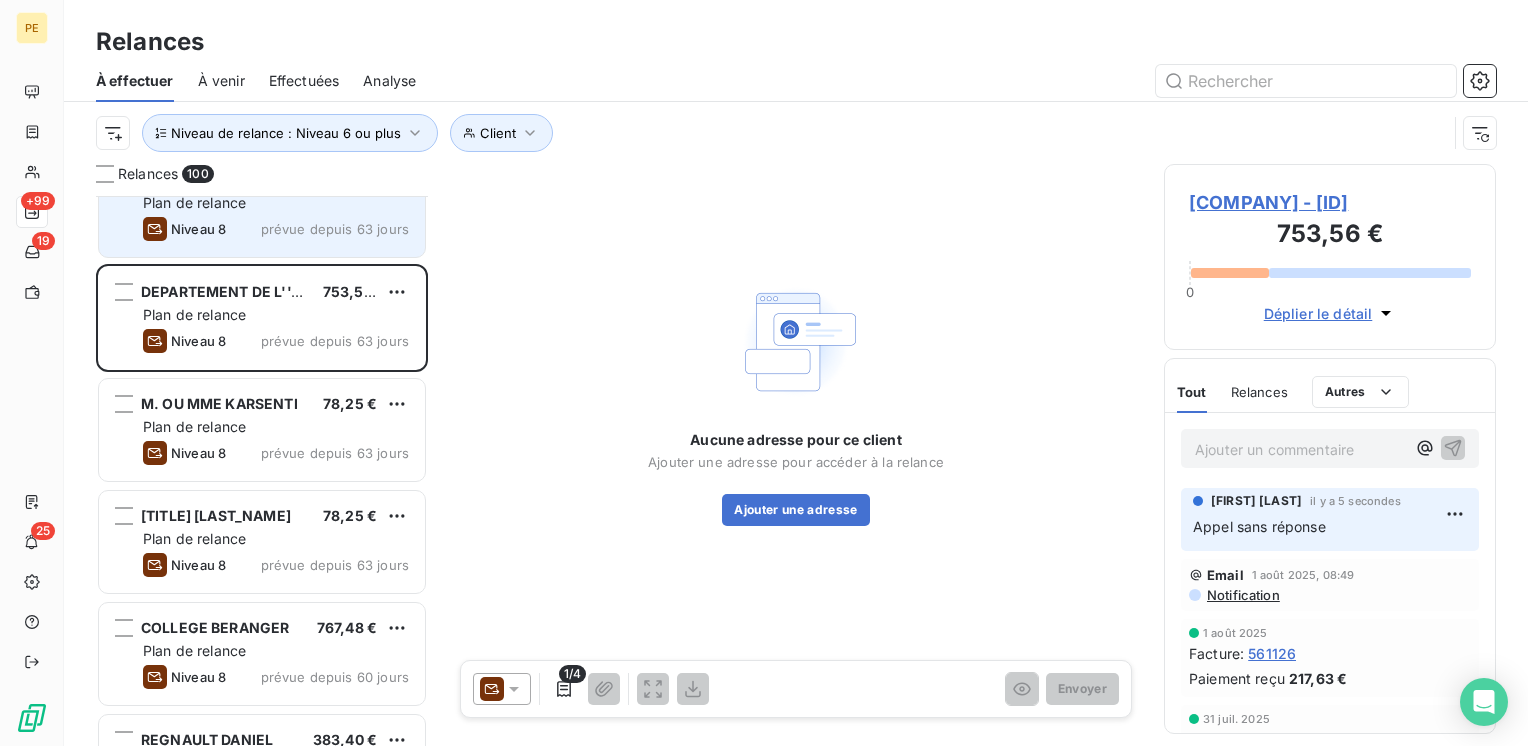 click on "Niveau 8 prévue depuis 63 jours" at bounding box center (276, 229) 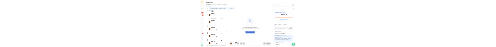 scroll, scrollTop: 739, scrollLeft: 0, axis: vertical 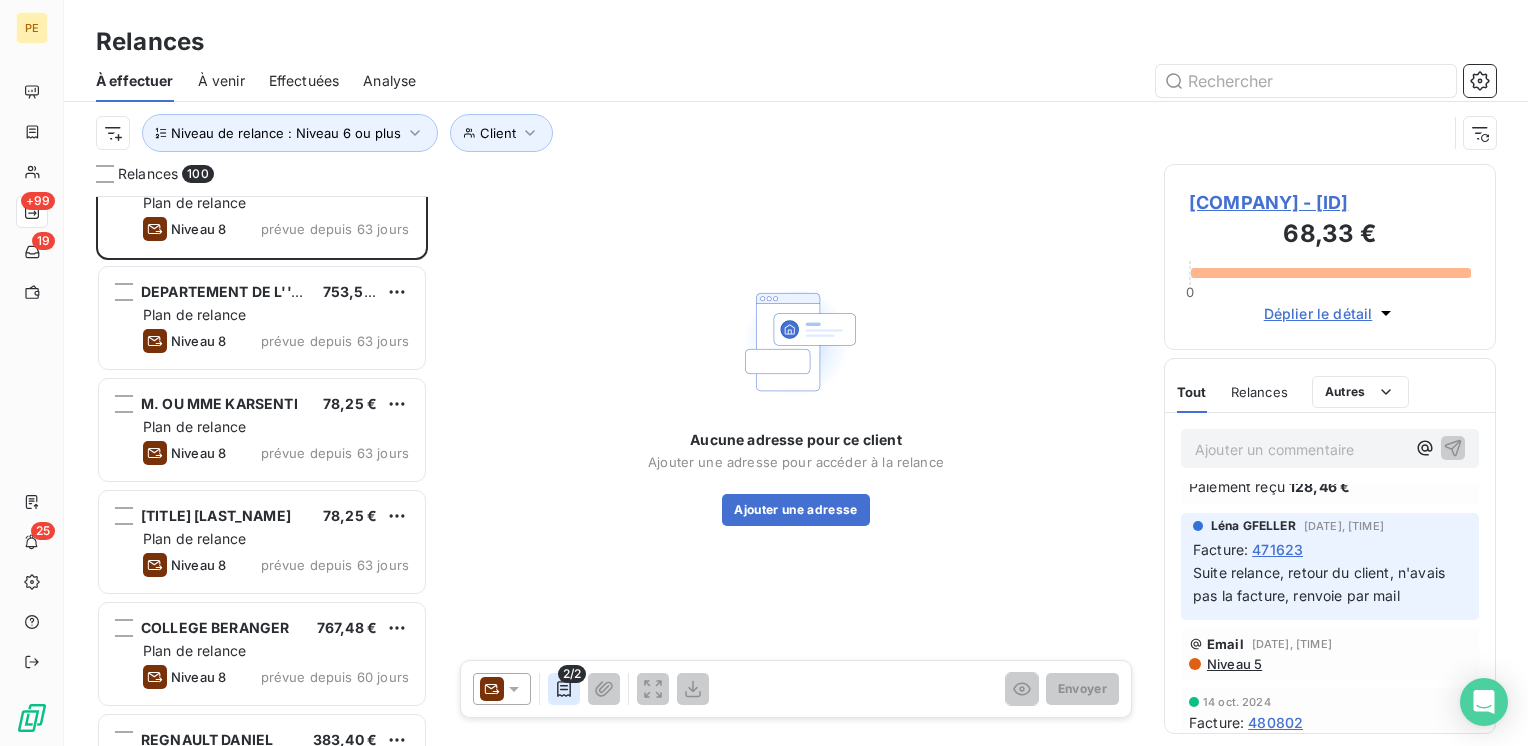 click 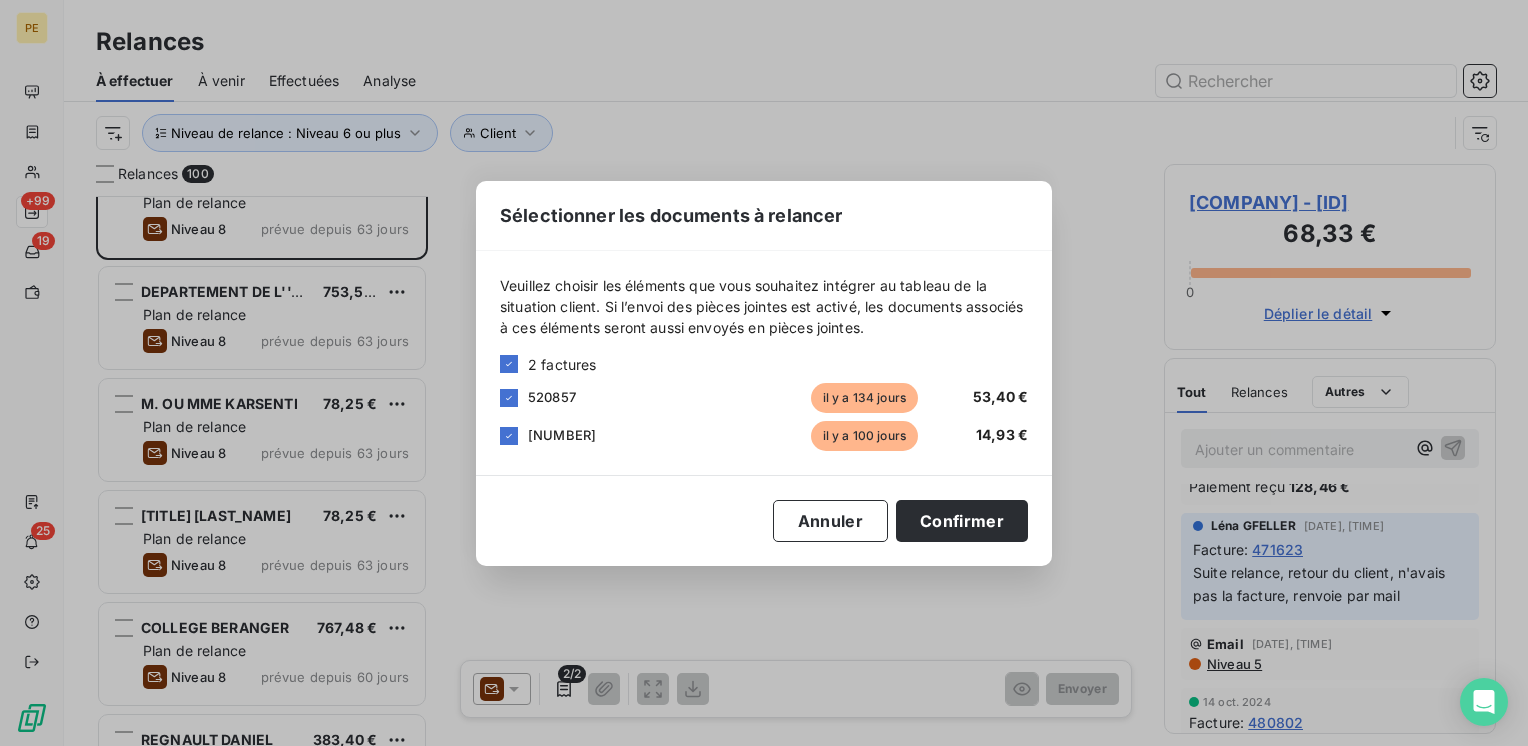 click on "Sélectionner les documents à relancer Veuillez choisir les éléments que vous souhaitez intégrer au tableau de la situation client. Si l’envoi des pièces jointes est activé, les documents associés à ces éléments seront aussi envoyés en pièces jointes. [NUMBER] factures [NUMBER] il y a [NUMBER] jours   [PRICE] [NUMBER] il y a [NUMBER] jours   [PRICE] Annuler Confirmer" at bounding box center [764, 373] 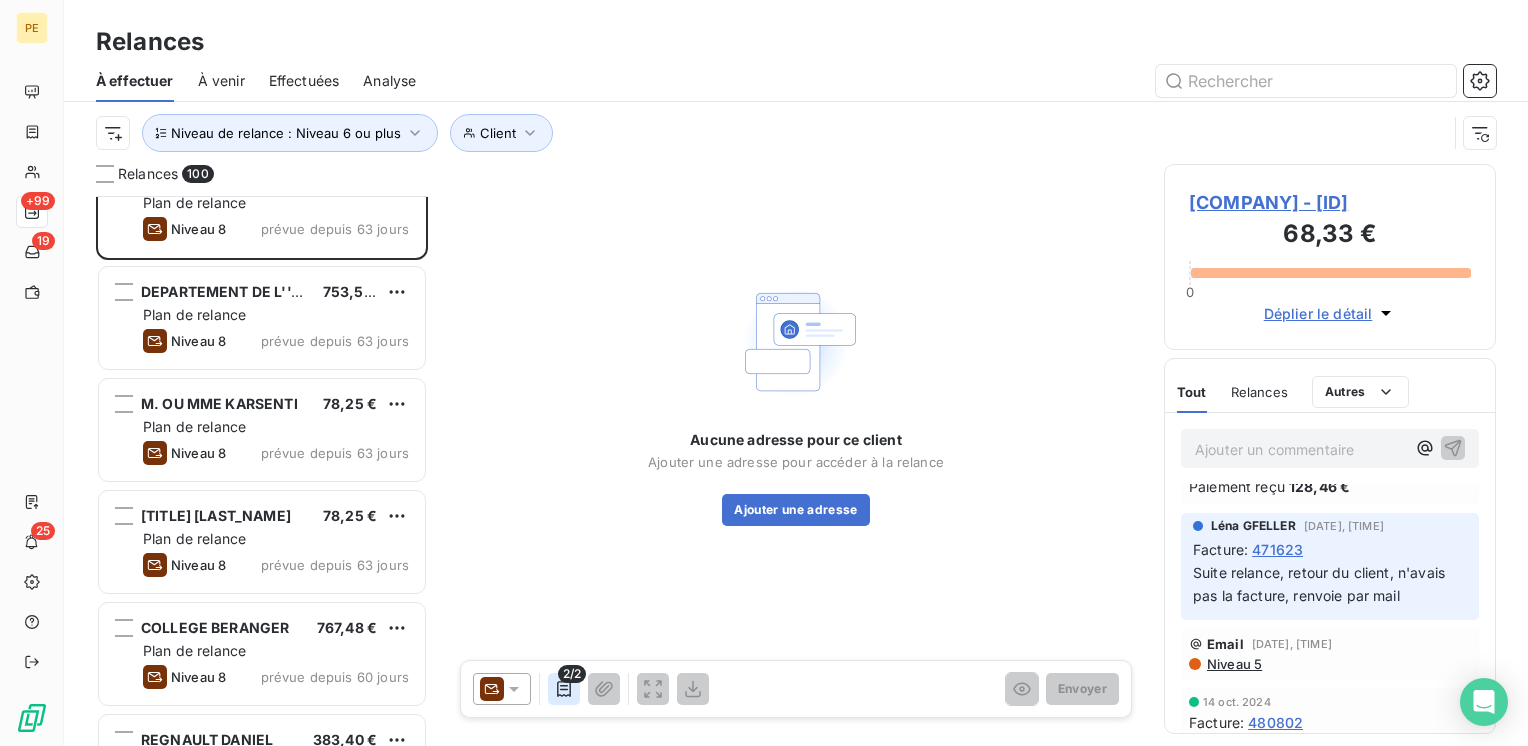 click 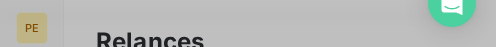 scroll, scrollTop: 0, scrollLeft: 0, axis: both 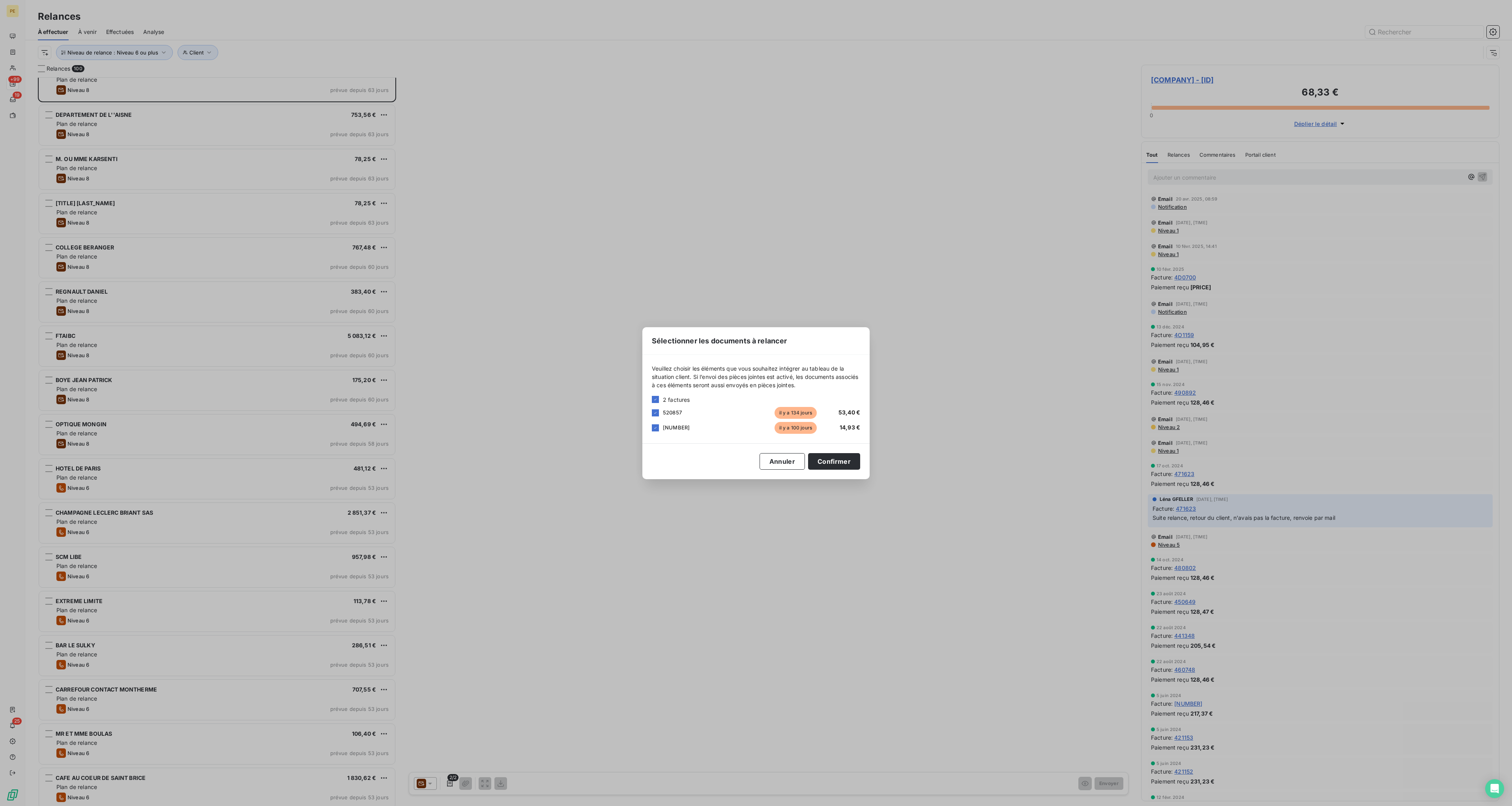 click on "Sélectionner les documents à relancer Veuillez choisir les éléments que vous souhaitez intégrer au tableau de la situation client. Si l’envoi des pièces jointes est activé, les documents associés à ces éléments seront aussi envoyés en pièces jointes. [NUMBER] factures [NUMBER] il y a [NUMBER] jours   [PRICE] [NUMBER] il y a [NUMBER] jours   [PRICE] Annuler Confirmer" at bounding box center (756, 403) 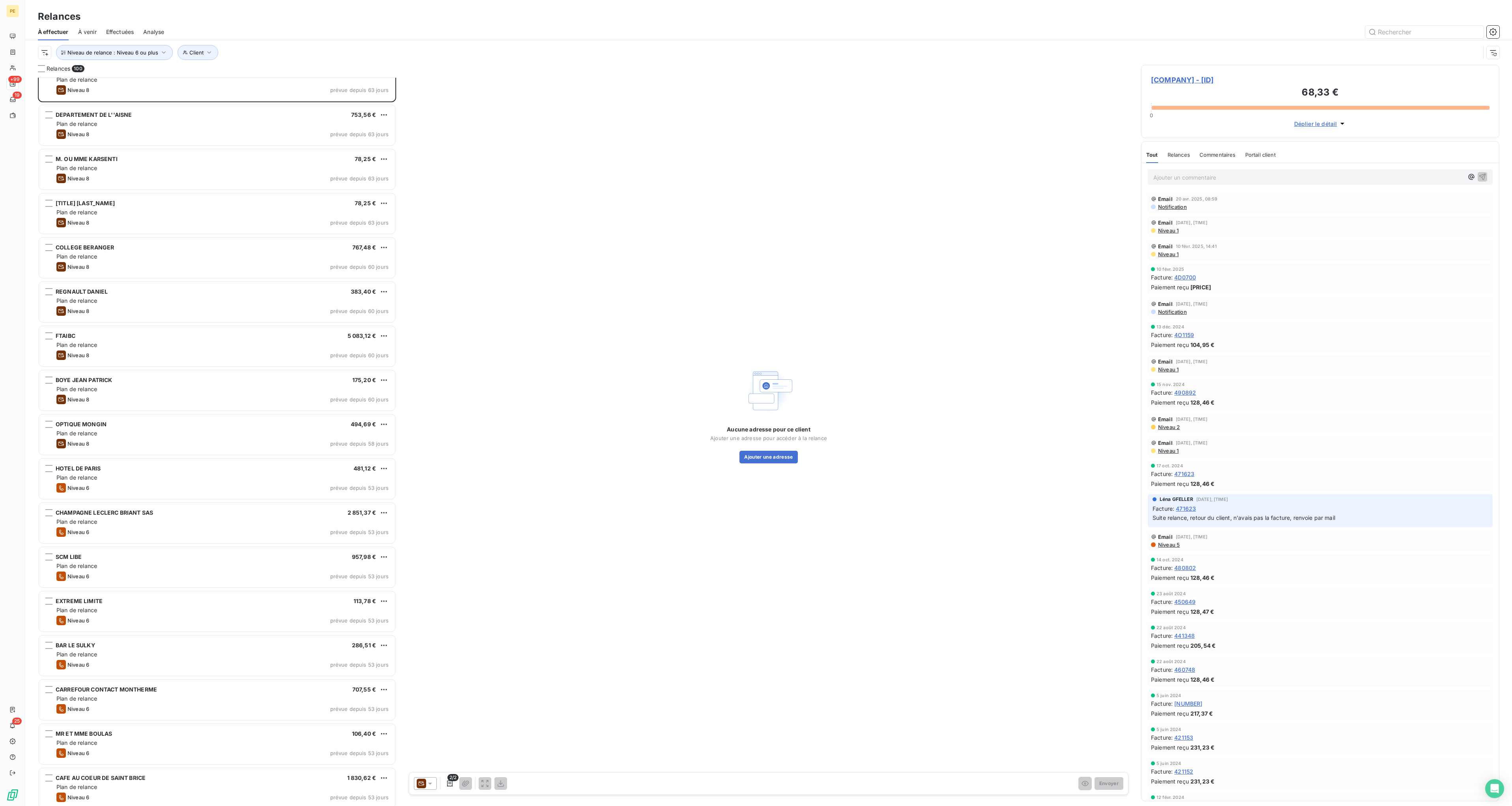 click on "Aucune adresse pour ce client Ajouter une adresse pour accéder à la relance Ajouter une adresse" at bounding box center [769, 414] 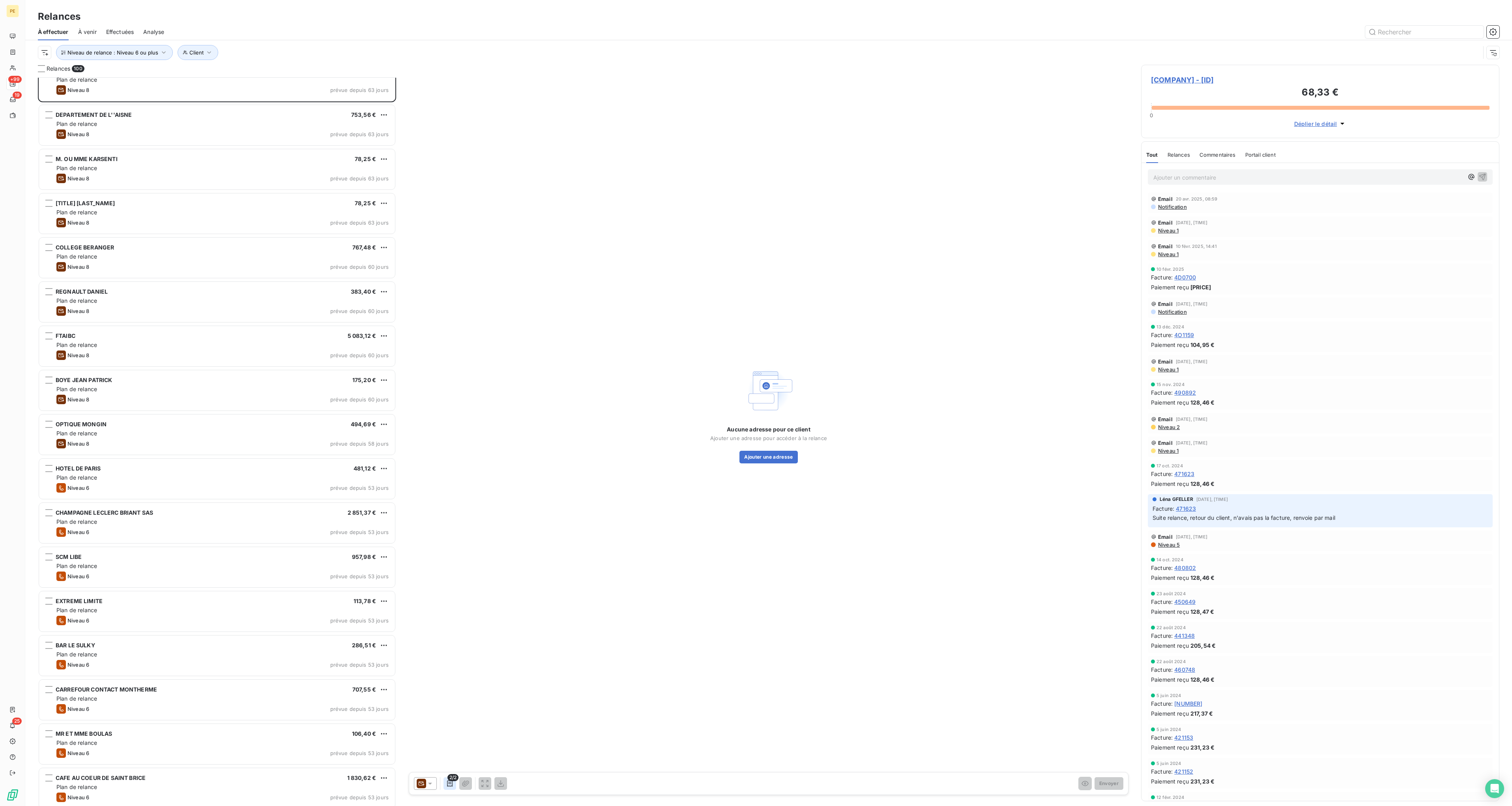 click 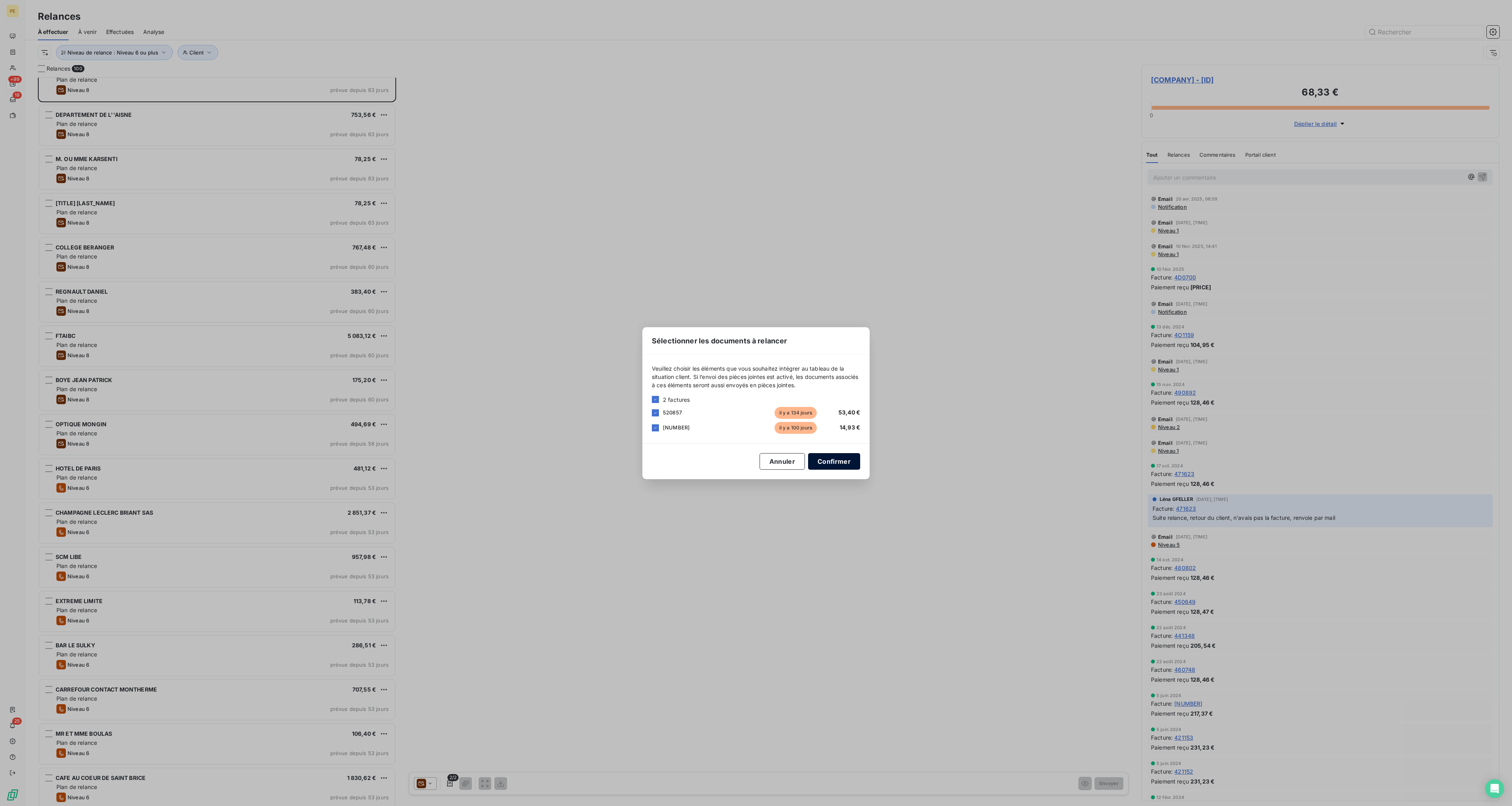 click on "Confirmer" at bounding box center [834, 461] 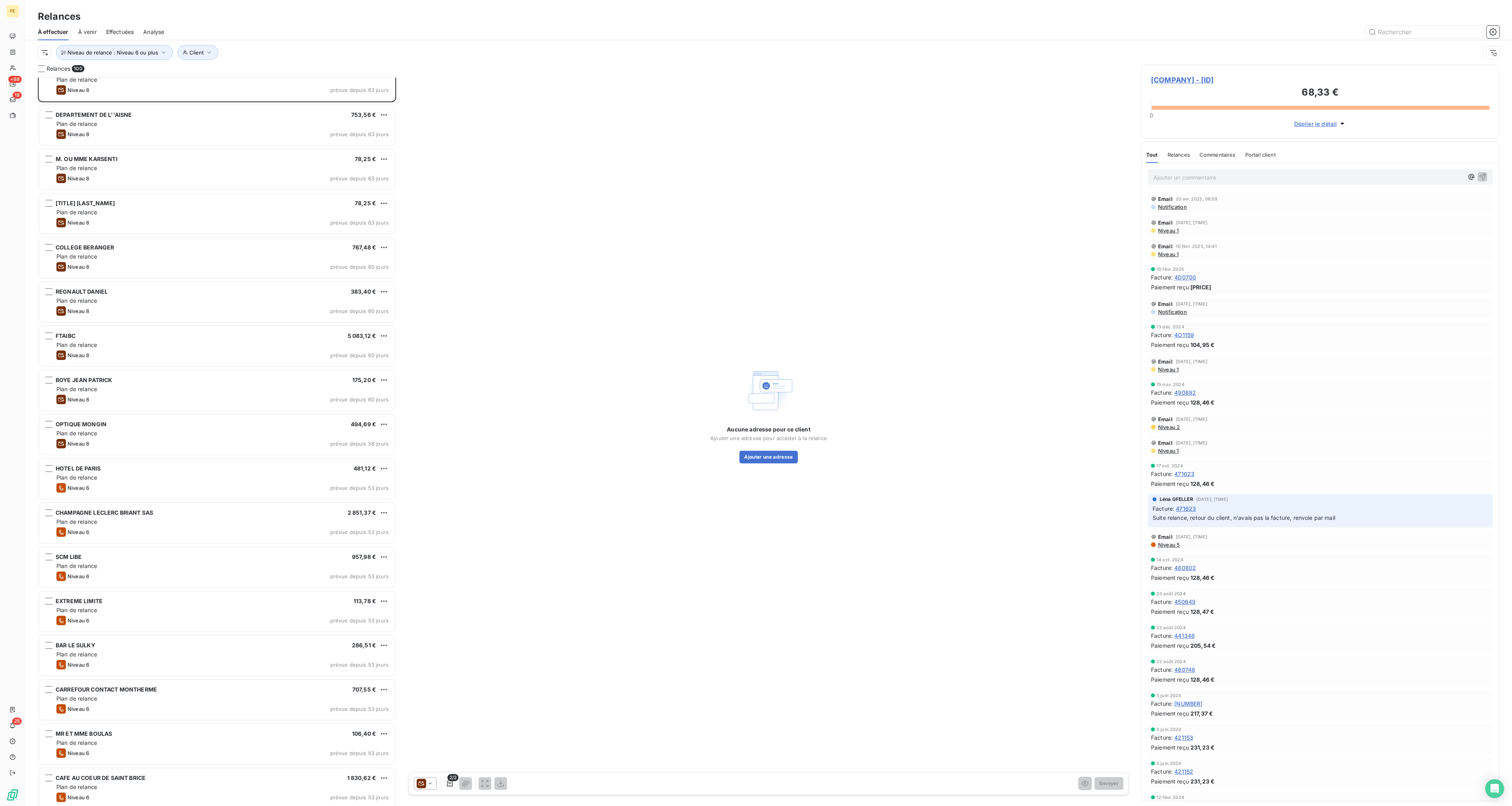click at bounding box center [425, 784] 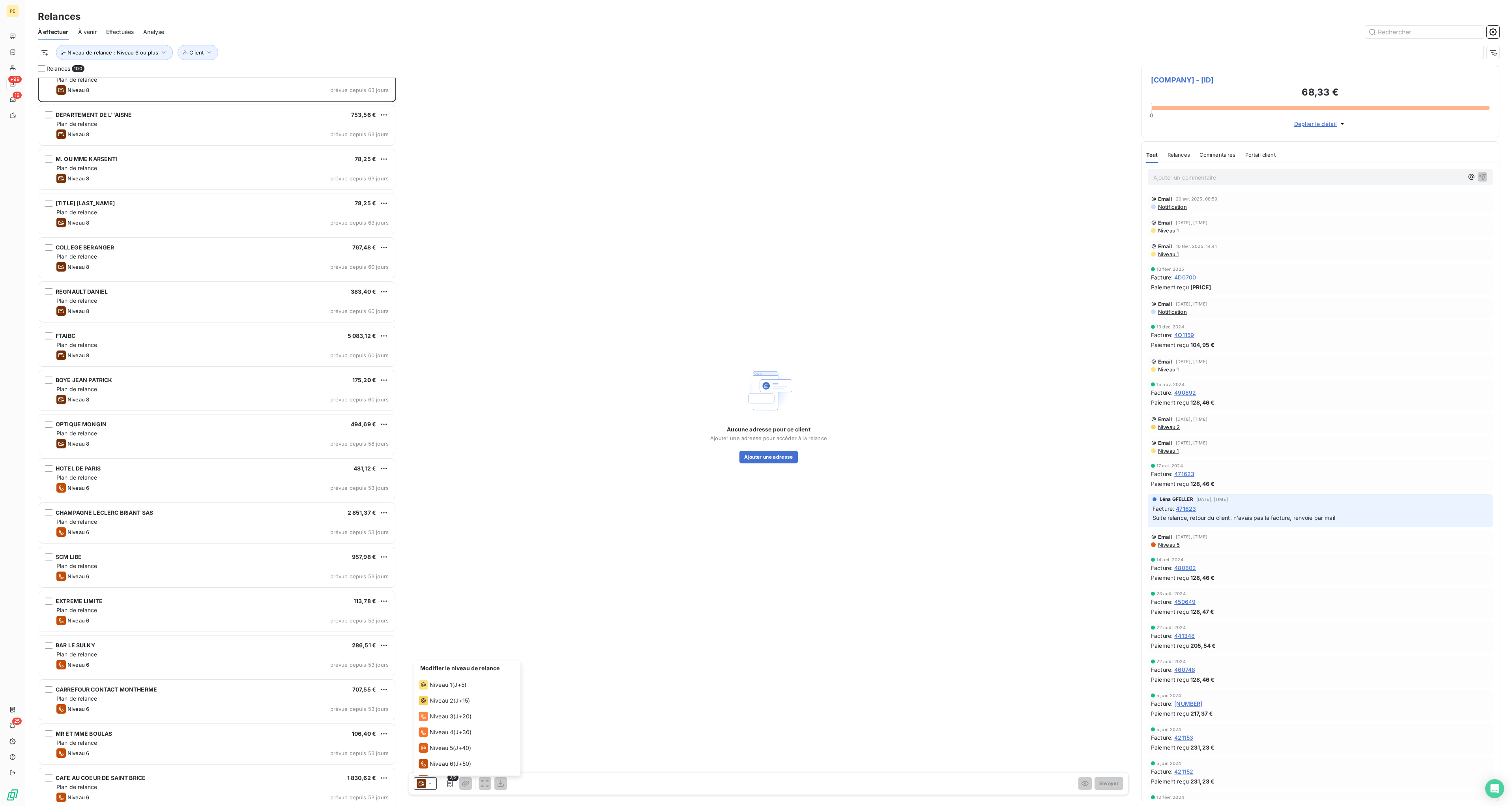scroll, scrollTop: 28, scrollLeft: 0, axis: vertical 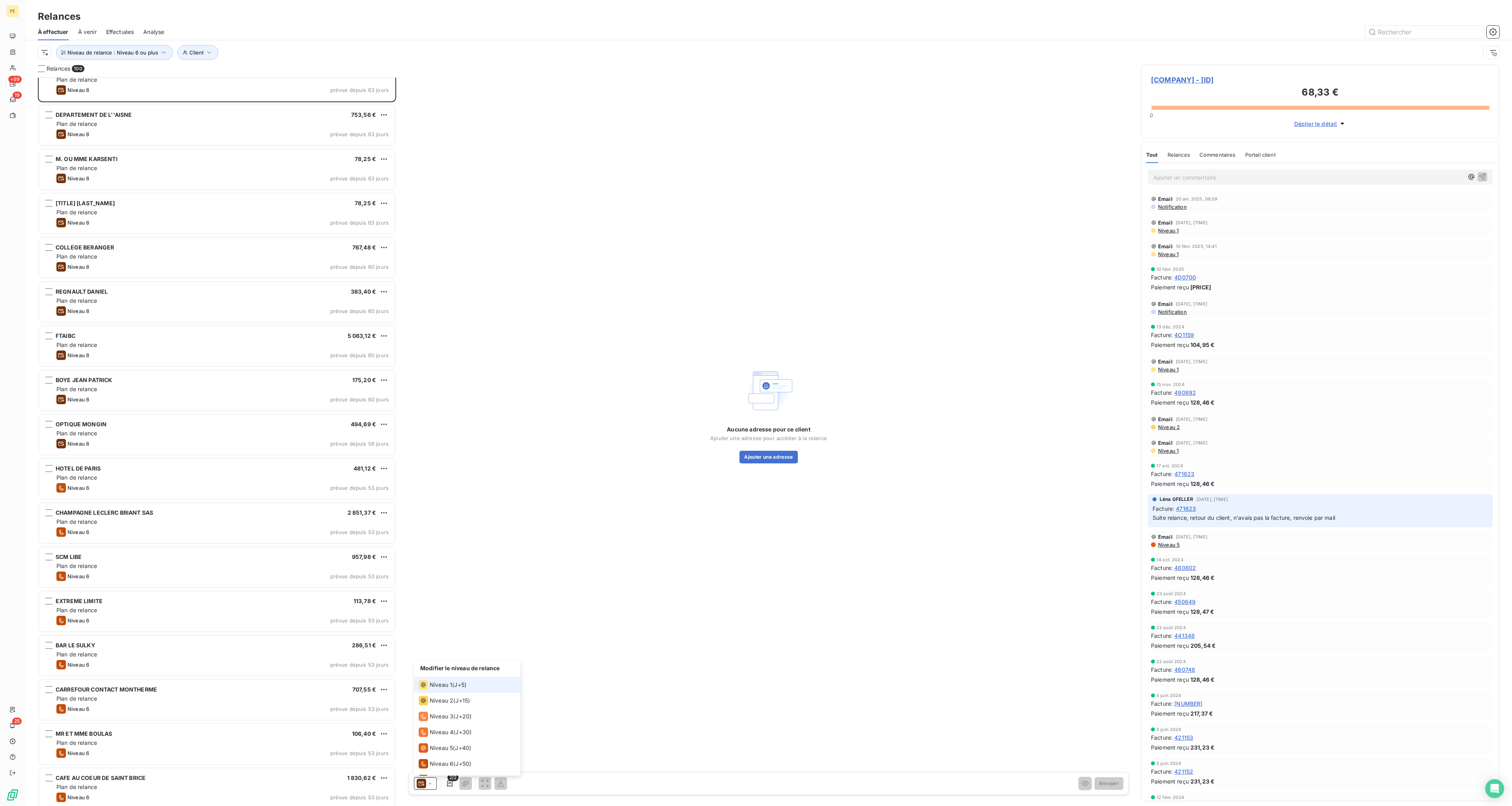 click on "Niveau 1  ( J+5 )" at bounding box center [467, 685] 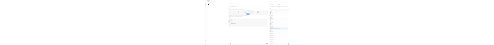scroll, scrollTop: 0, scrollLeft: 0, axis: both 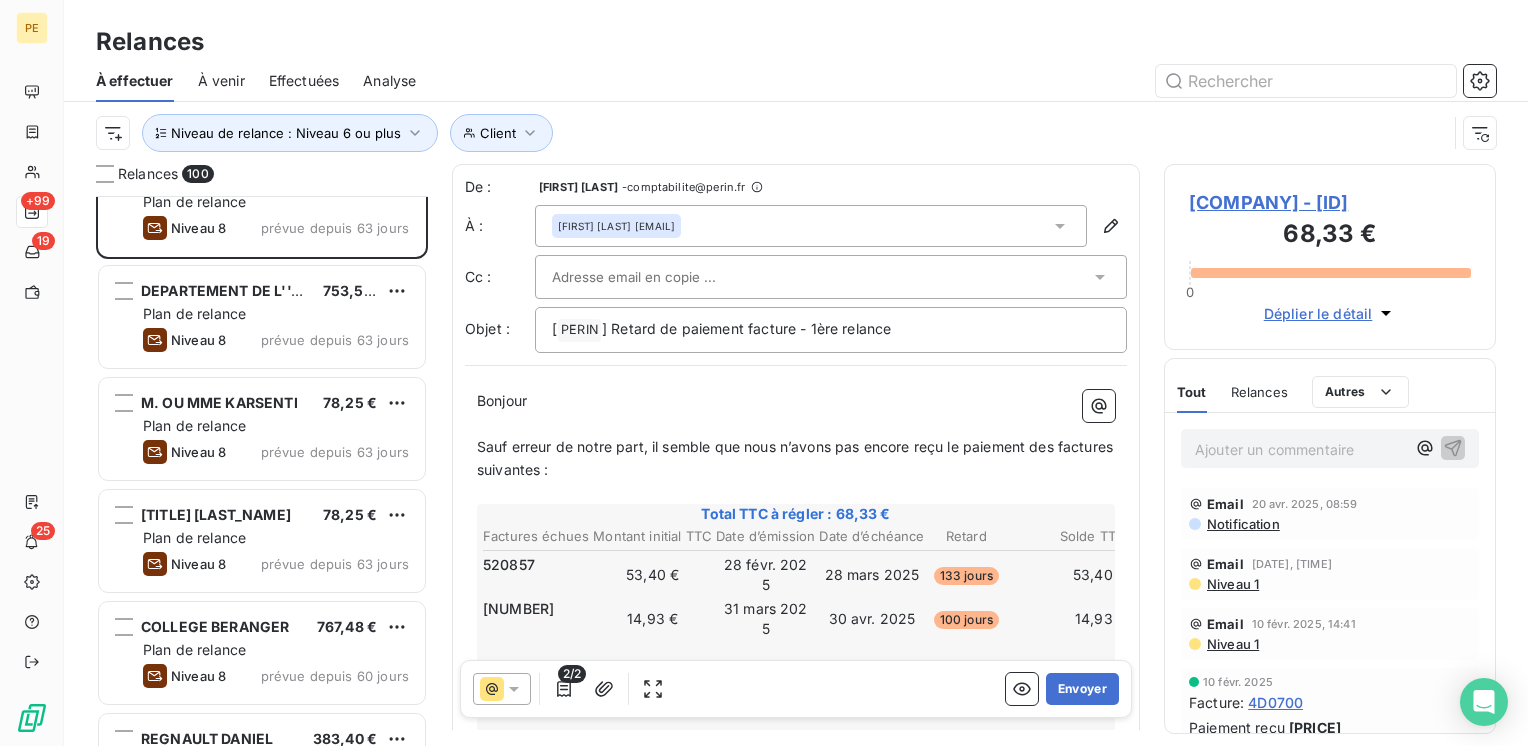 click on "Niveau 1" at bounding box center [1232, 584] 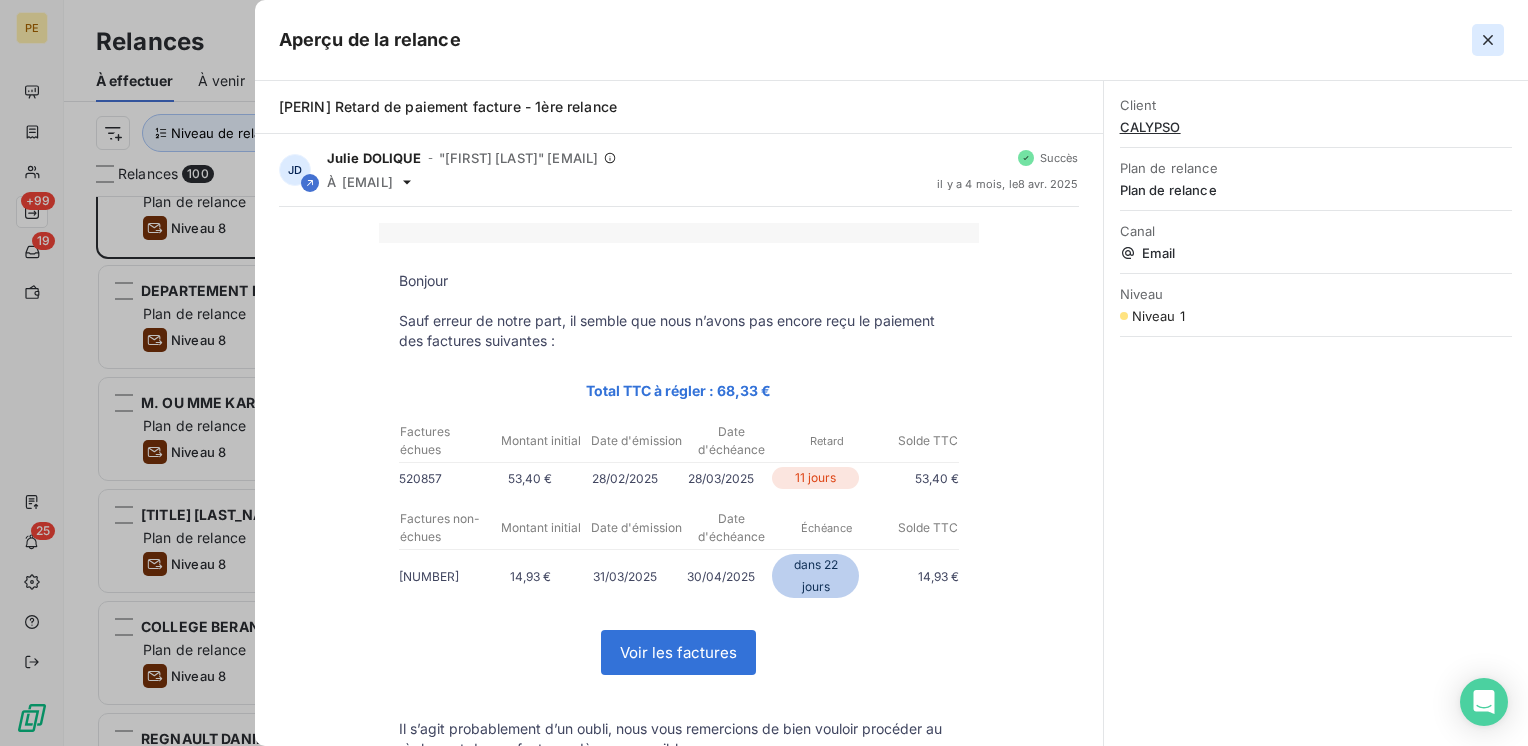 click 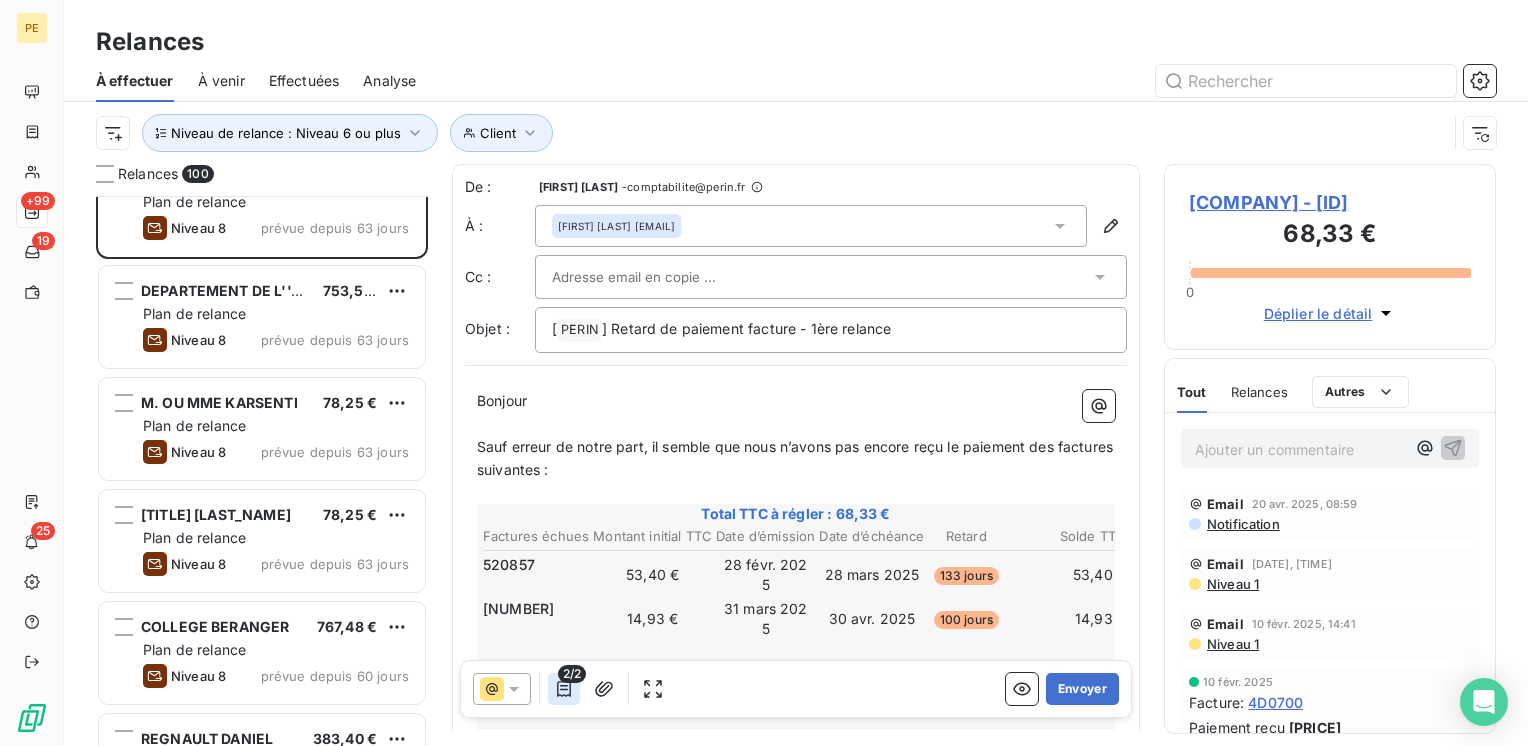 click 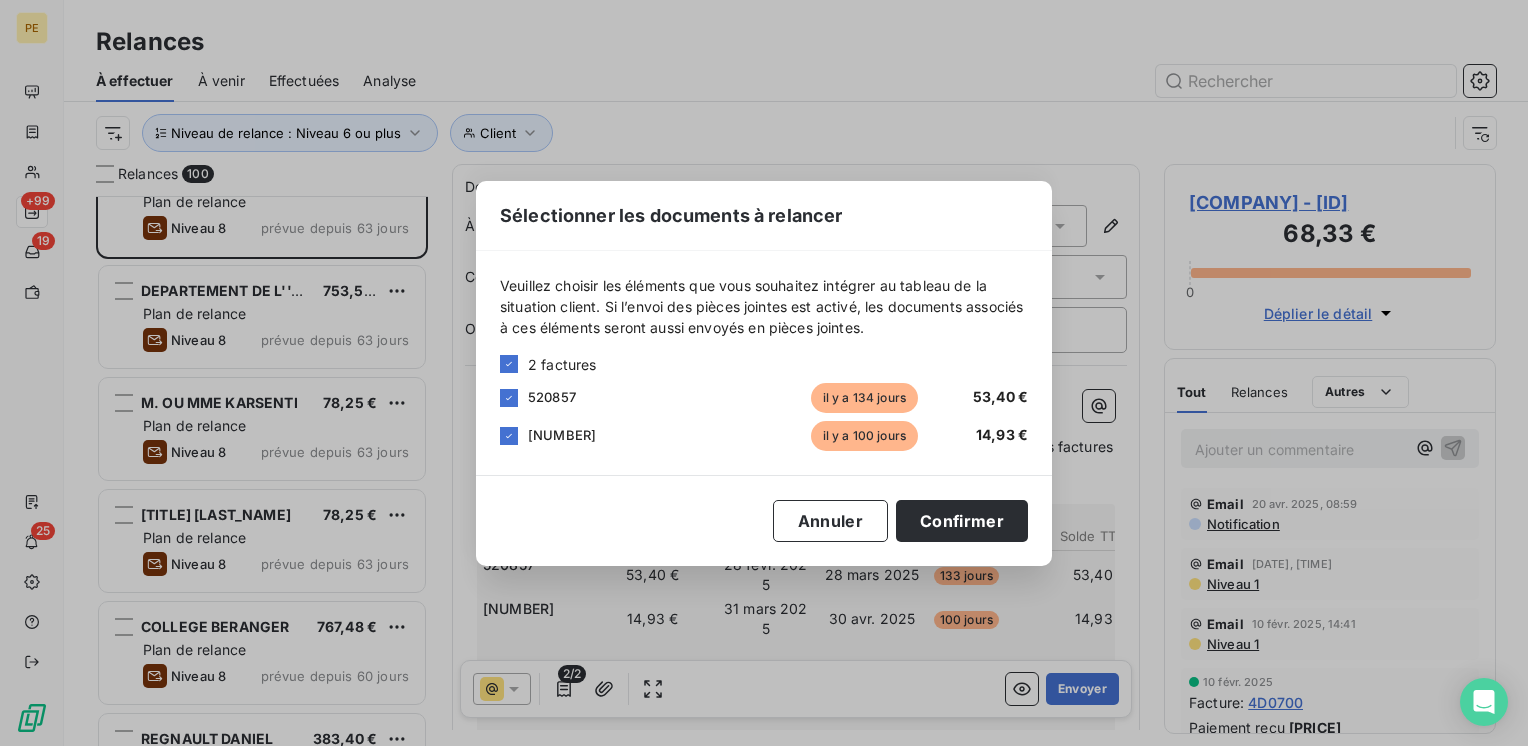click on "Sélectionner les documents à relancer Veuillez choisir les éléments que vous souhaitez intégrer au tableau de la situation client. Si l’envoi des pièces jointes est activé, les documents associés à ces éléments seront aussi envoyés en pièces jointes. [NUMBER] factures [NUMBER] il y a [NUMBER] jours   [PRICE] [NUMBER] il y a [NUMBER] jours   [PRICE] Annuler Confirmer" at bounding box center (764, 373) 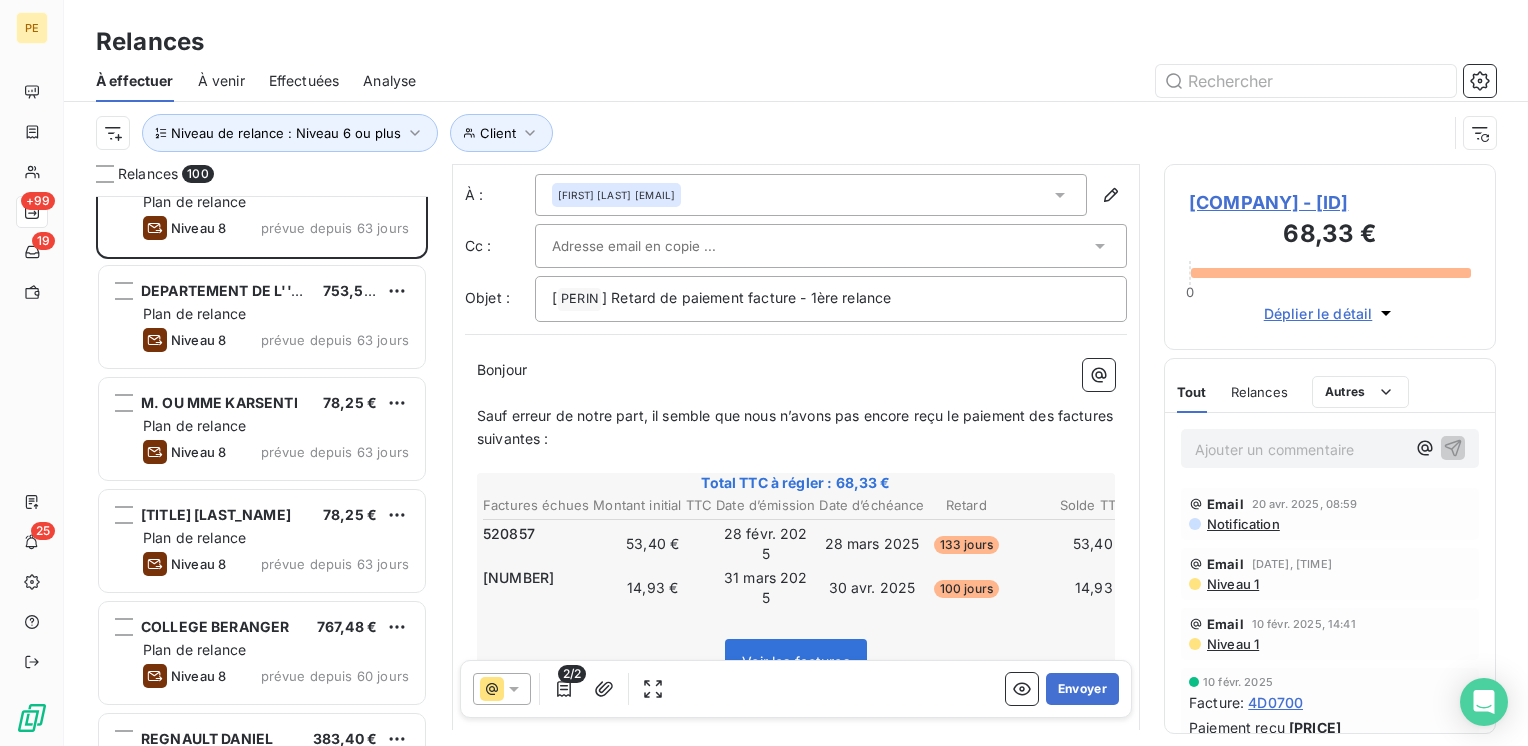 scroll, scrollTop: 0, scrollLeft: 0, axis: both 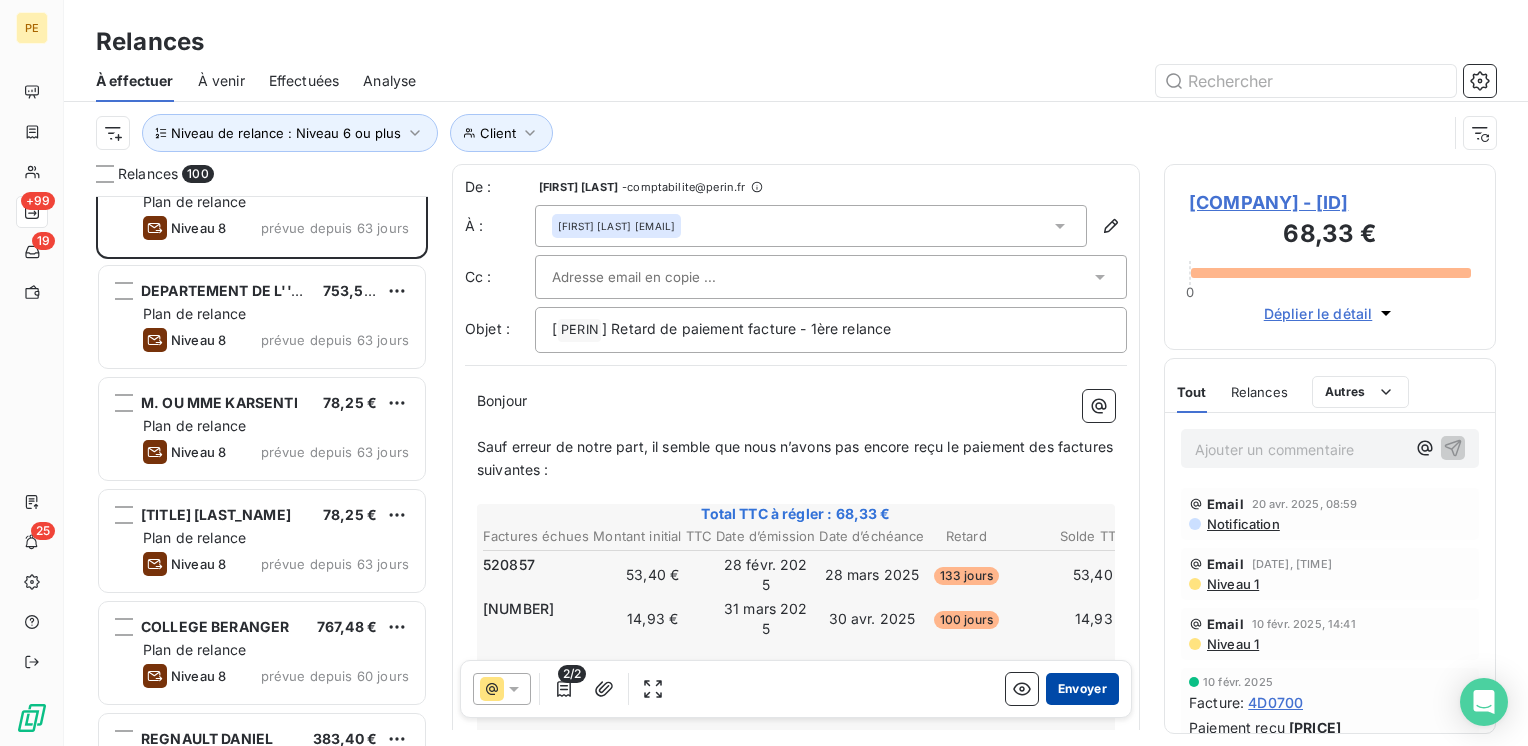 click on "Envoyer" at bounding box center (1082, 689) 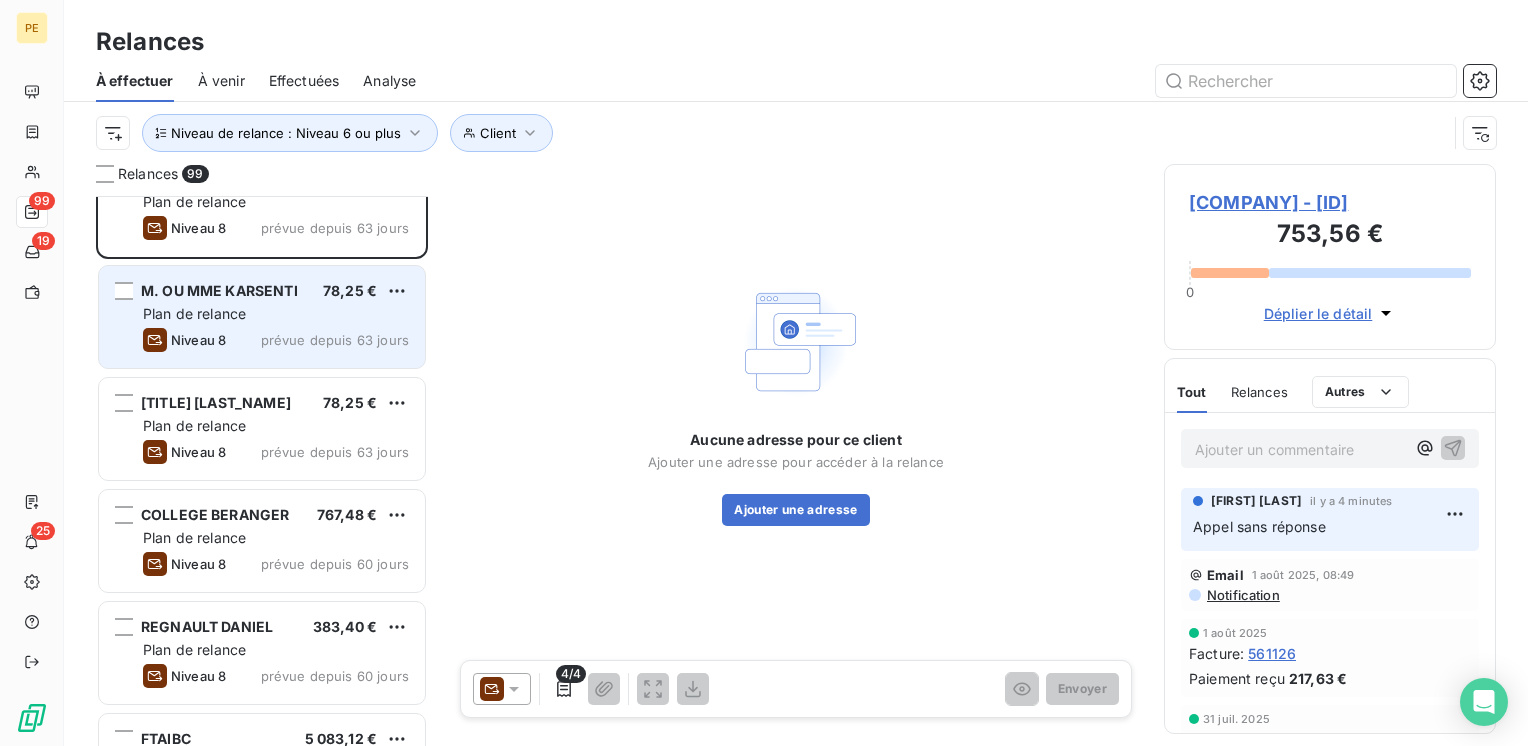click on "[TITLE] [LAST_NAME] [PRICE] Plan de relance Niveau 8 prévue depuis [DAYS] jours" at bounding box center [262, 317] 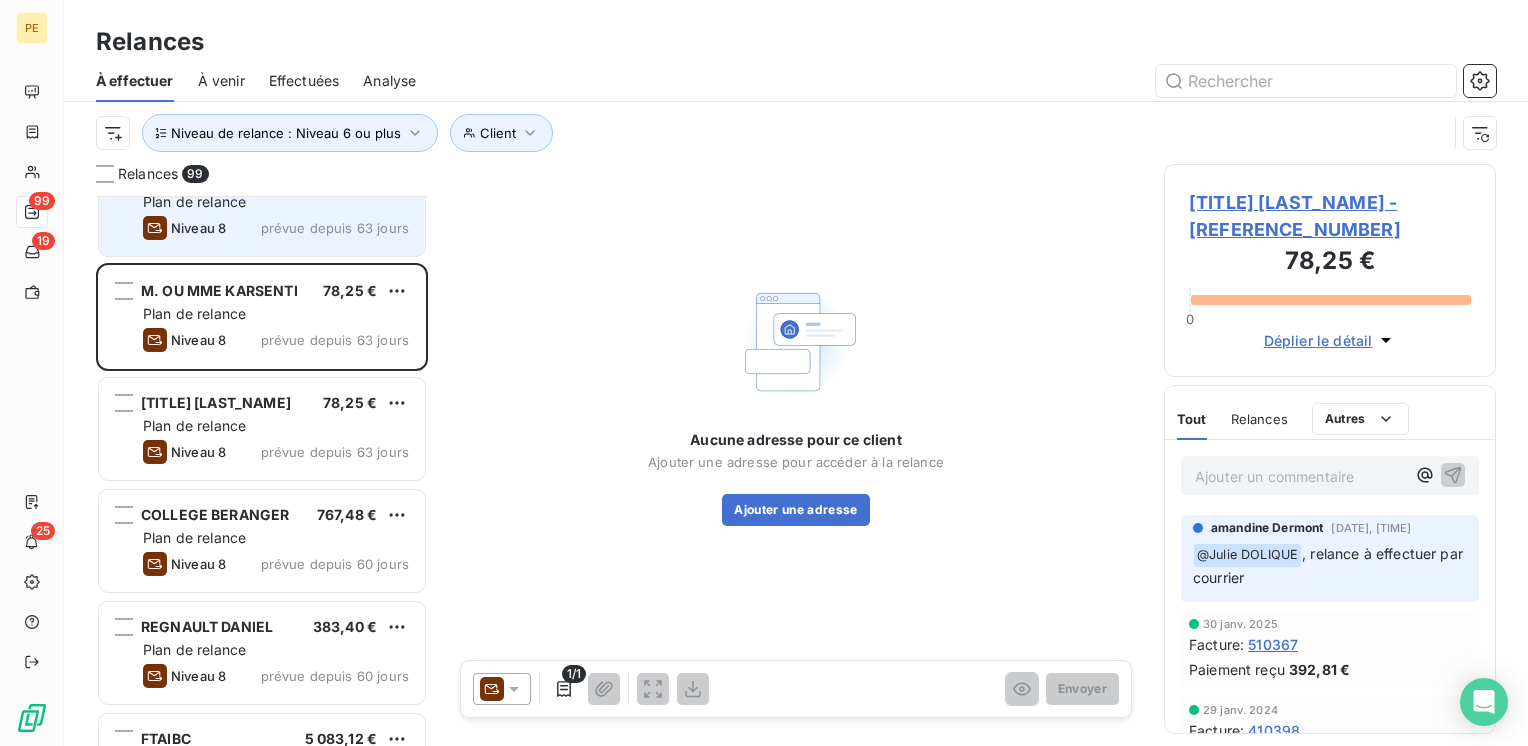 click on "[COMPANY] [PRICE] Plan de relance Niveau 8 prévue depuis [NUMBER] jours" at bounding box center (262, 205) 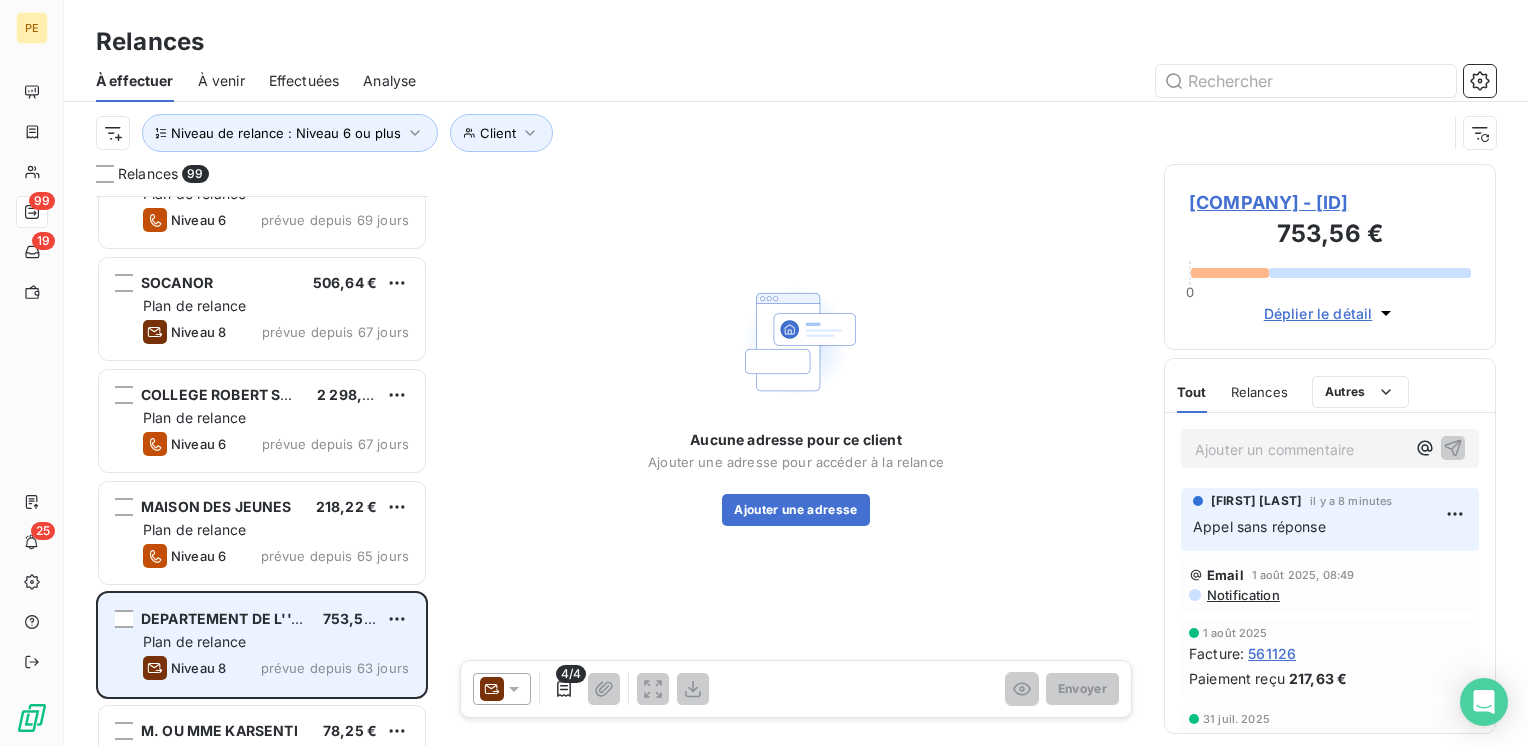 scroll, scrollTop: 5502, scrollLeft: 0, axis: vertical 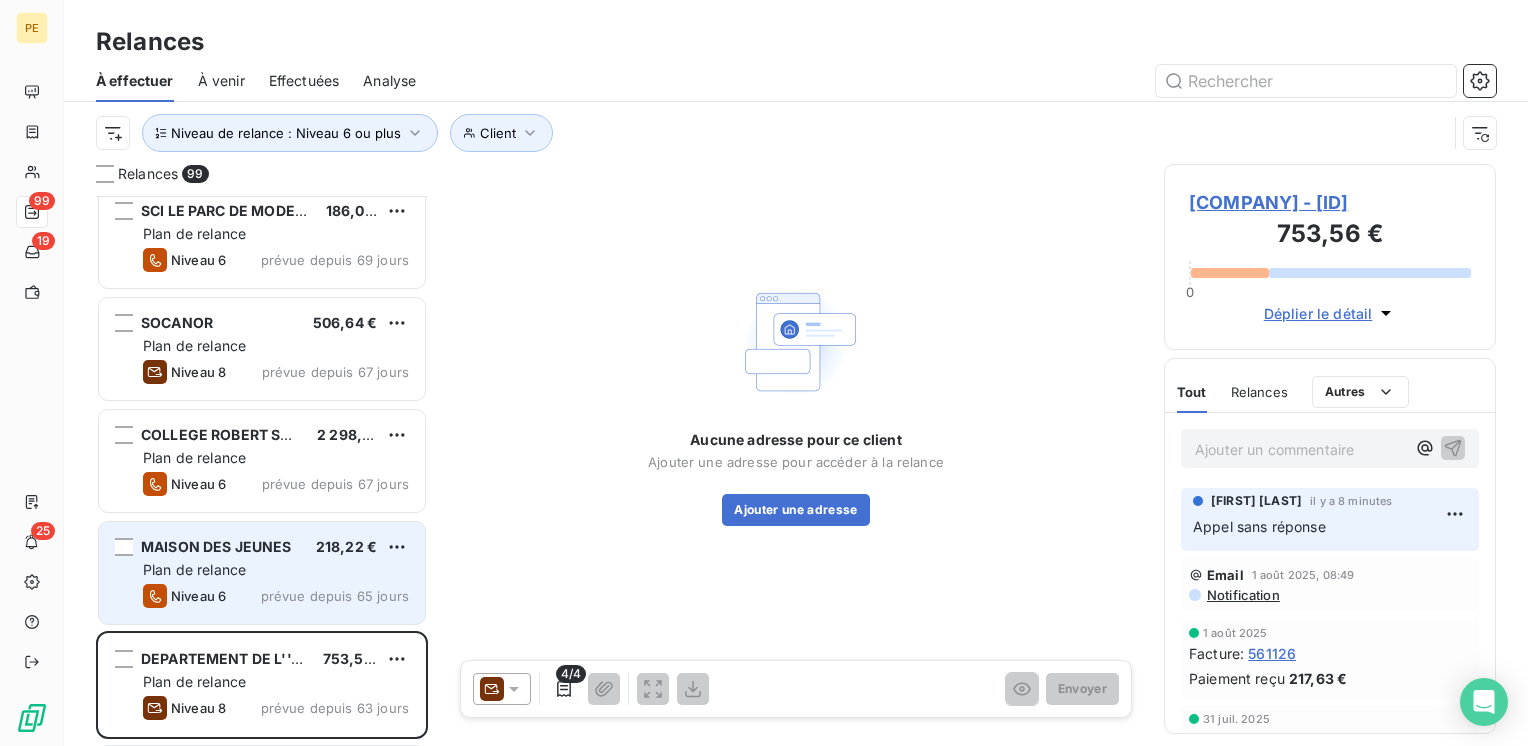 click on "MAISON DES JEUNES" at bounding box center (216, 546) 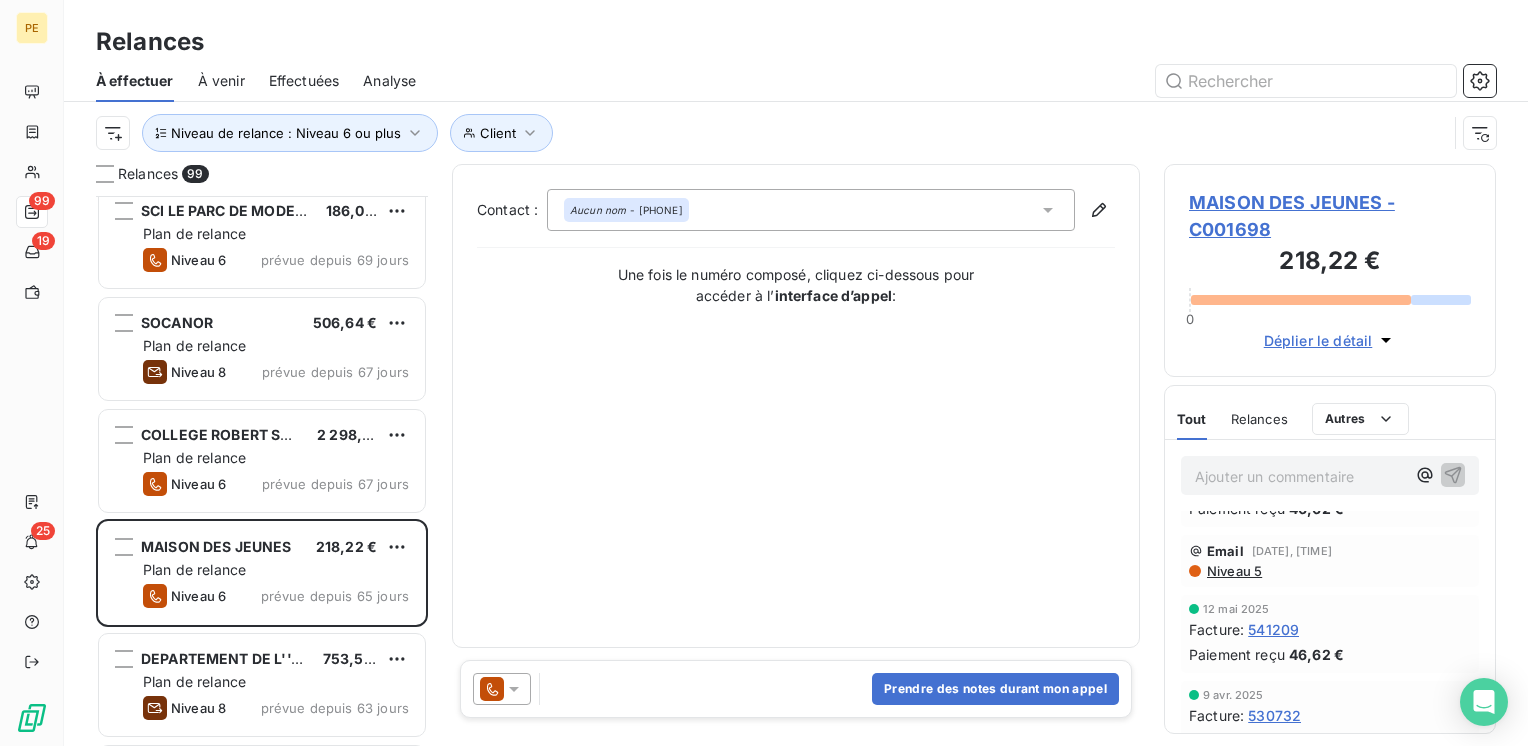 scroll, scrollTop: 163, scrollLeft: 0, axis: vertical 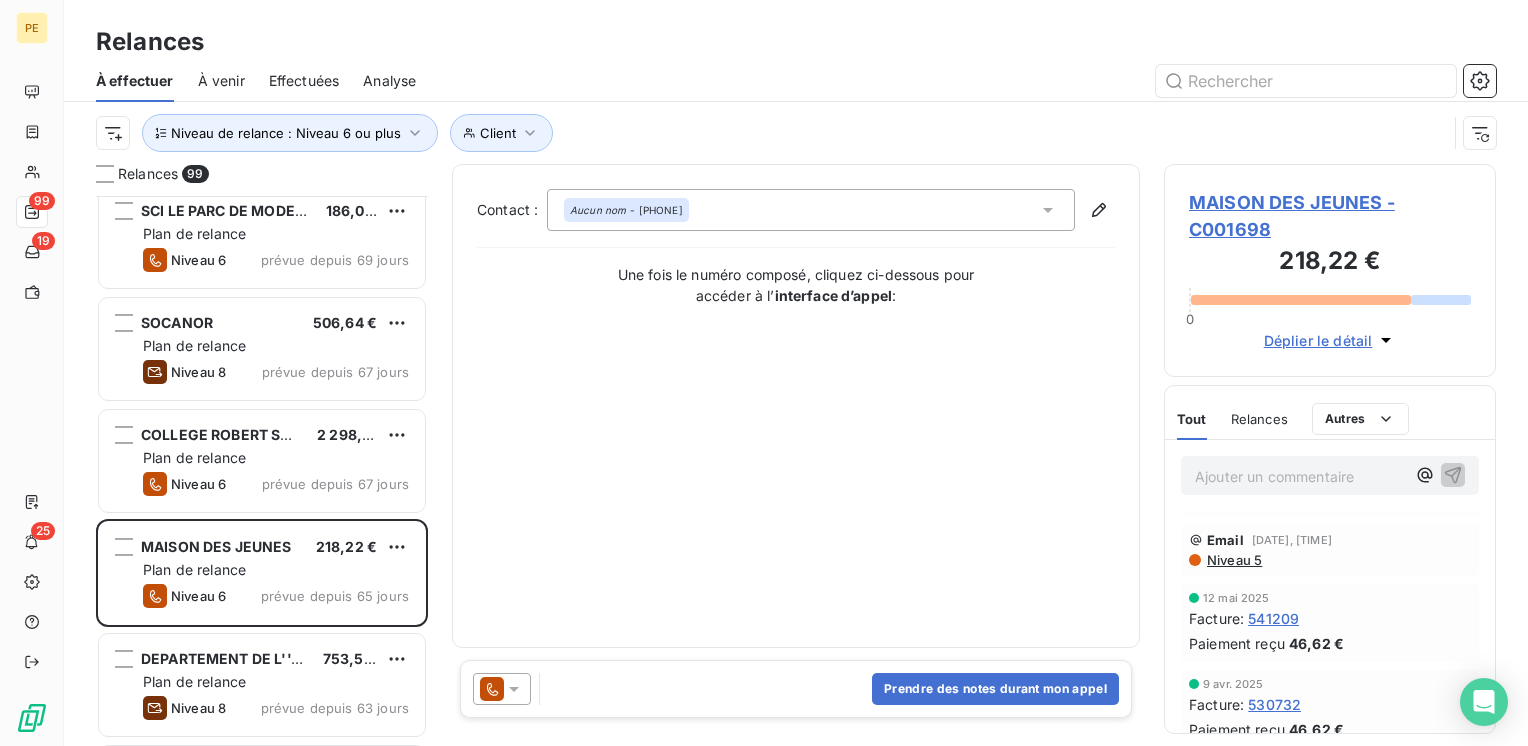 click on "Niveau 5" at bounding box center [1233, 560] 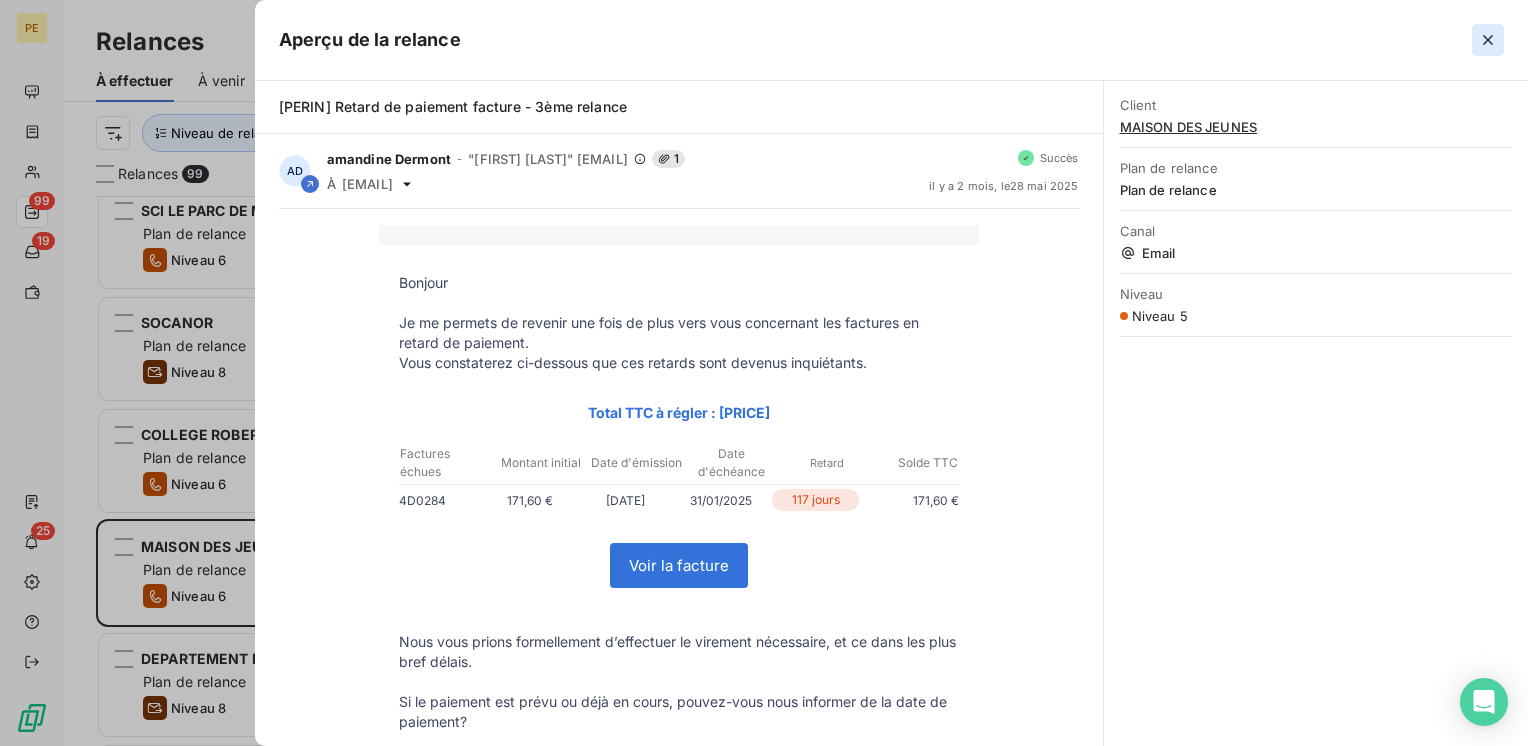 click 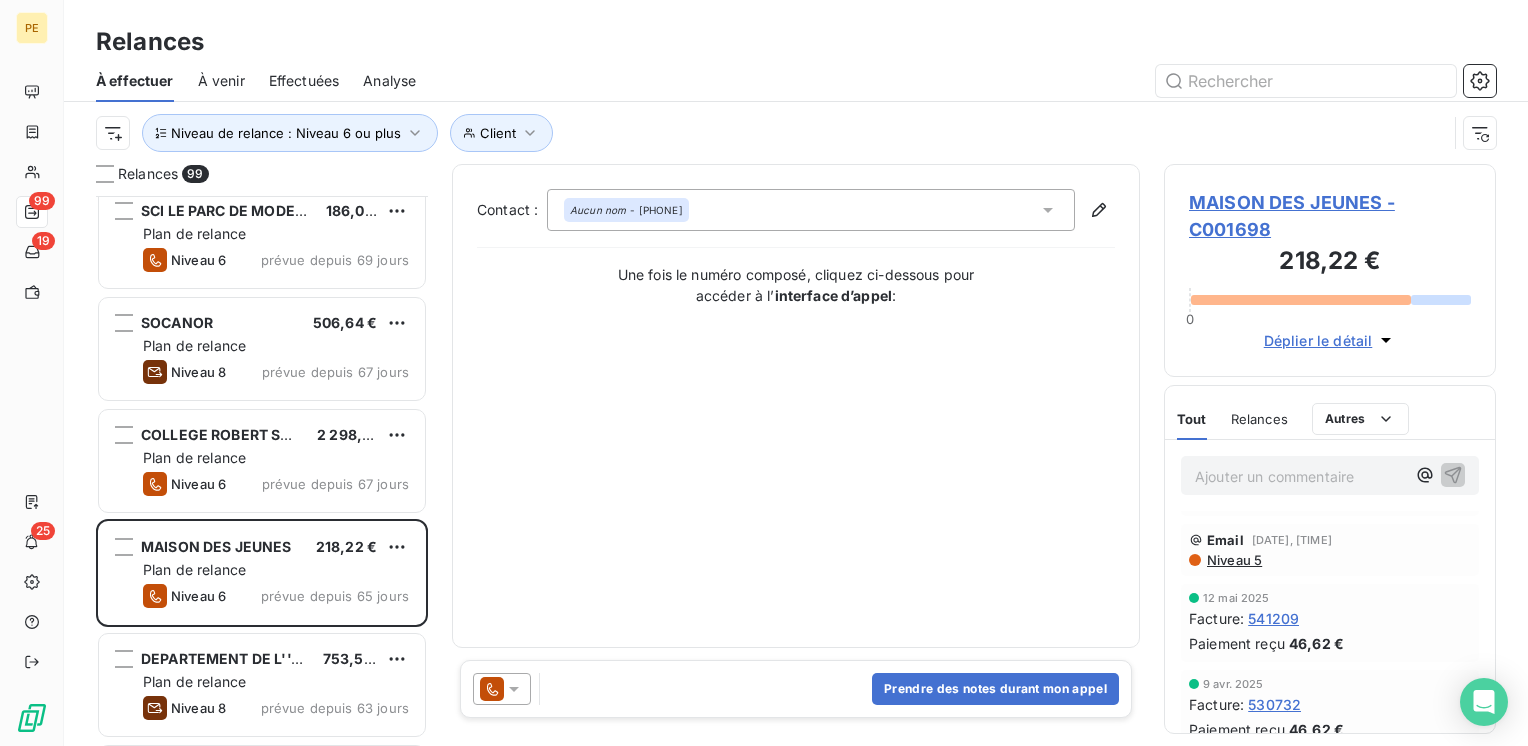 click 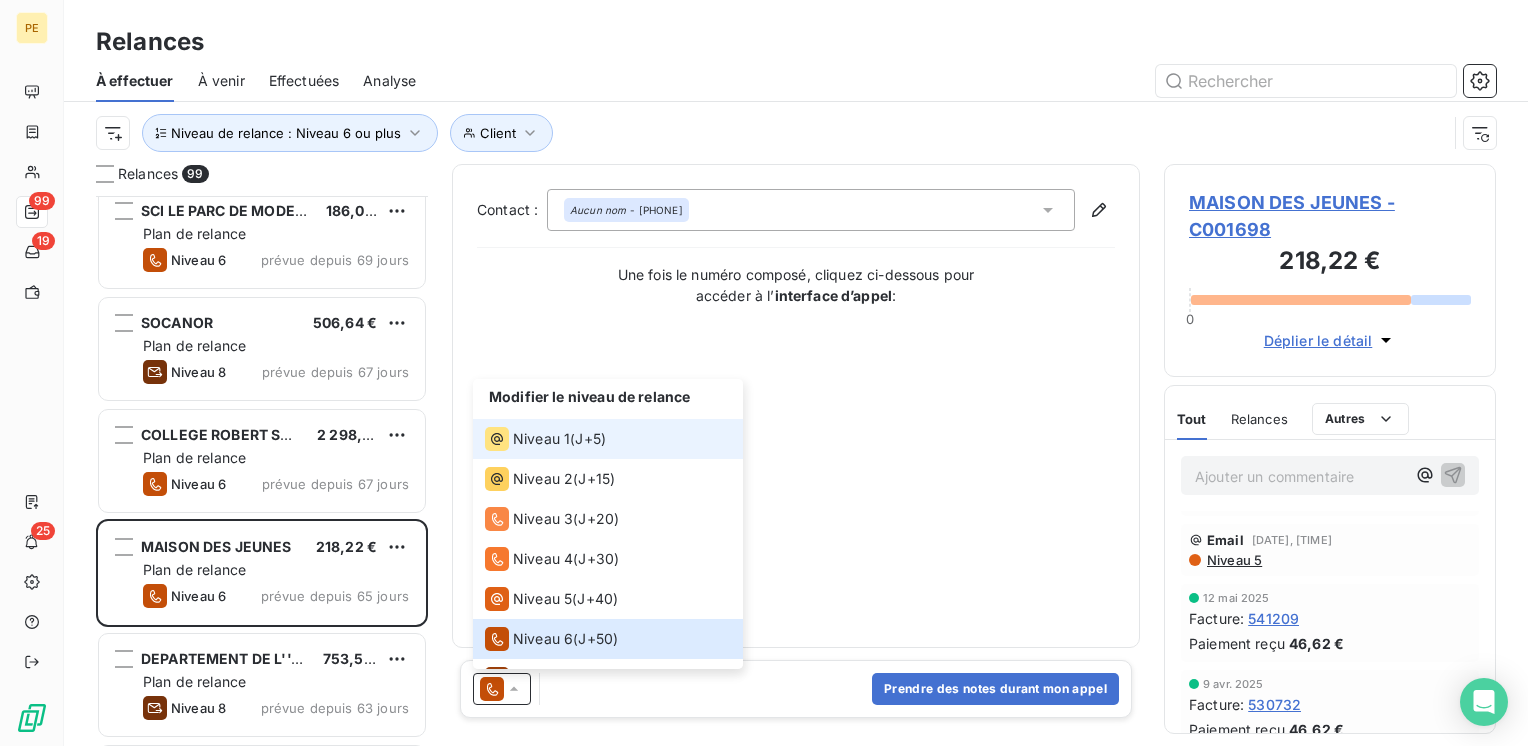 click on "Niveau 1  ( J+5 )" at bounding box center (608, 439) 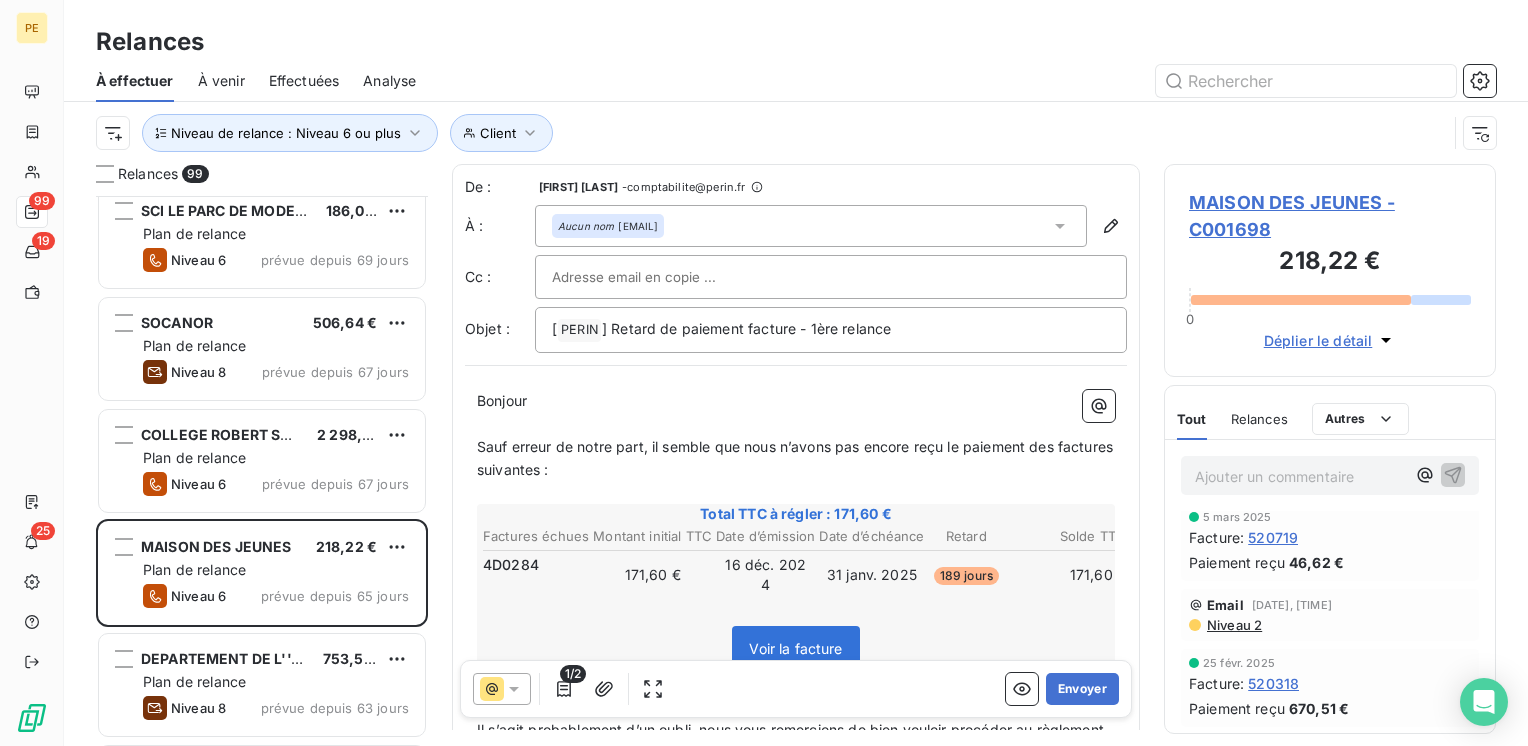scroll, scrollTop: 433, scrollLeft: 0, axis: vertical 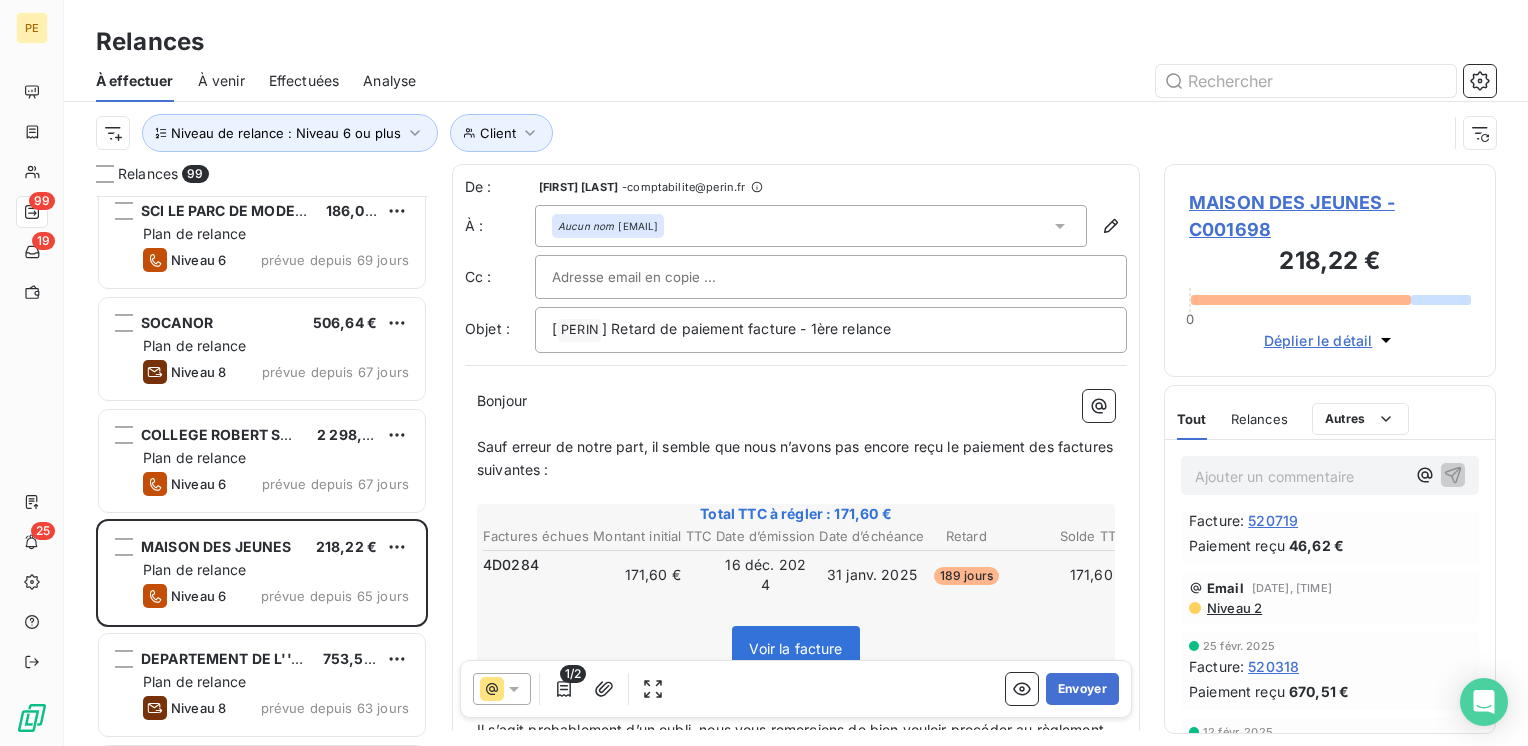 click on "Niveau 2" at bounding box center (1233, 608) 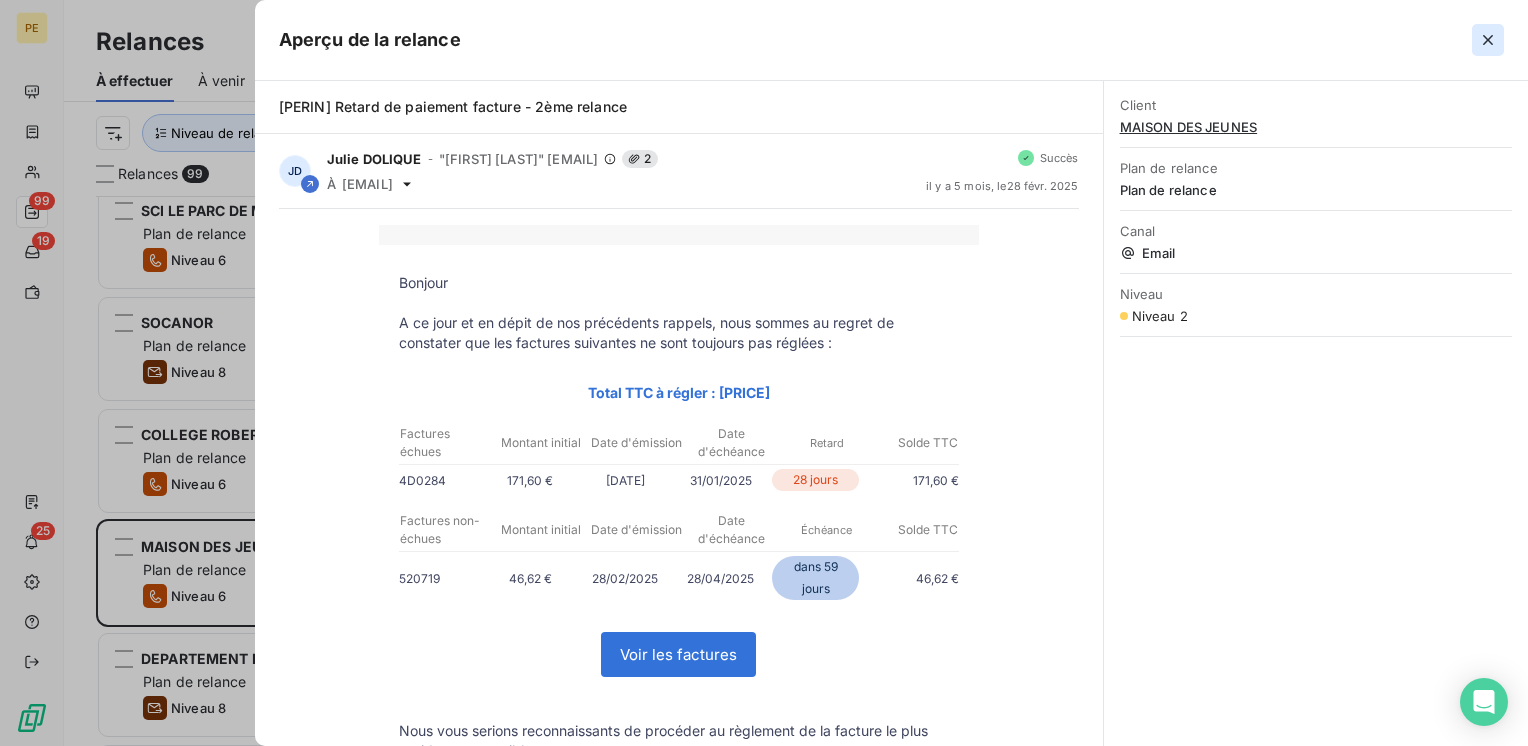 click 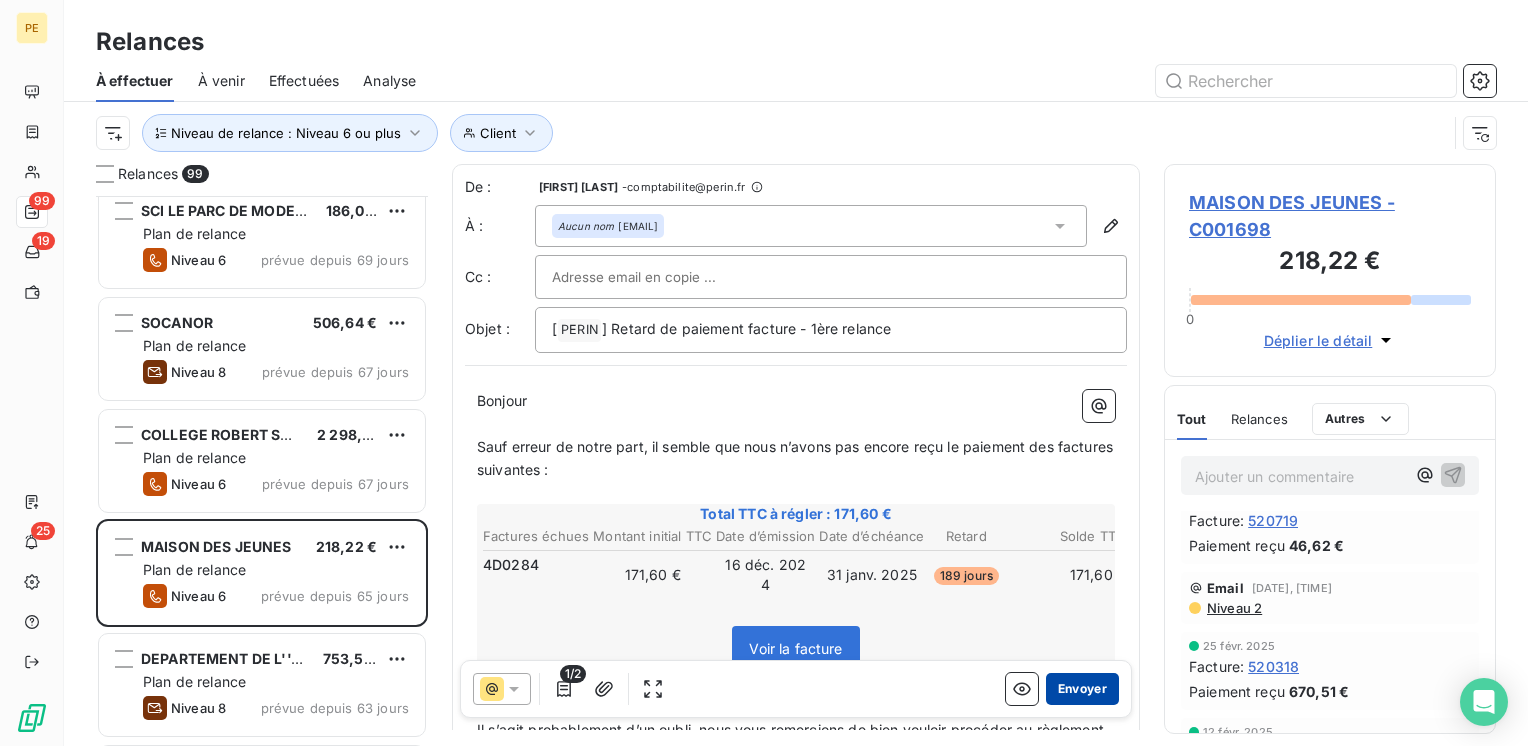 click on "Envoyer" at bounding box center (1082, 689) 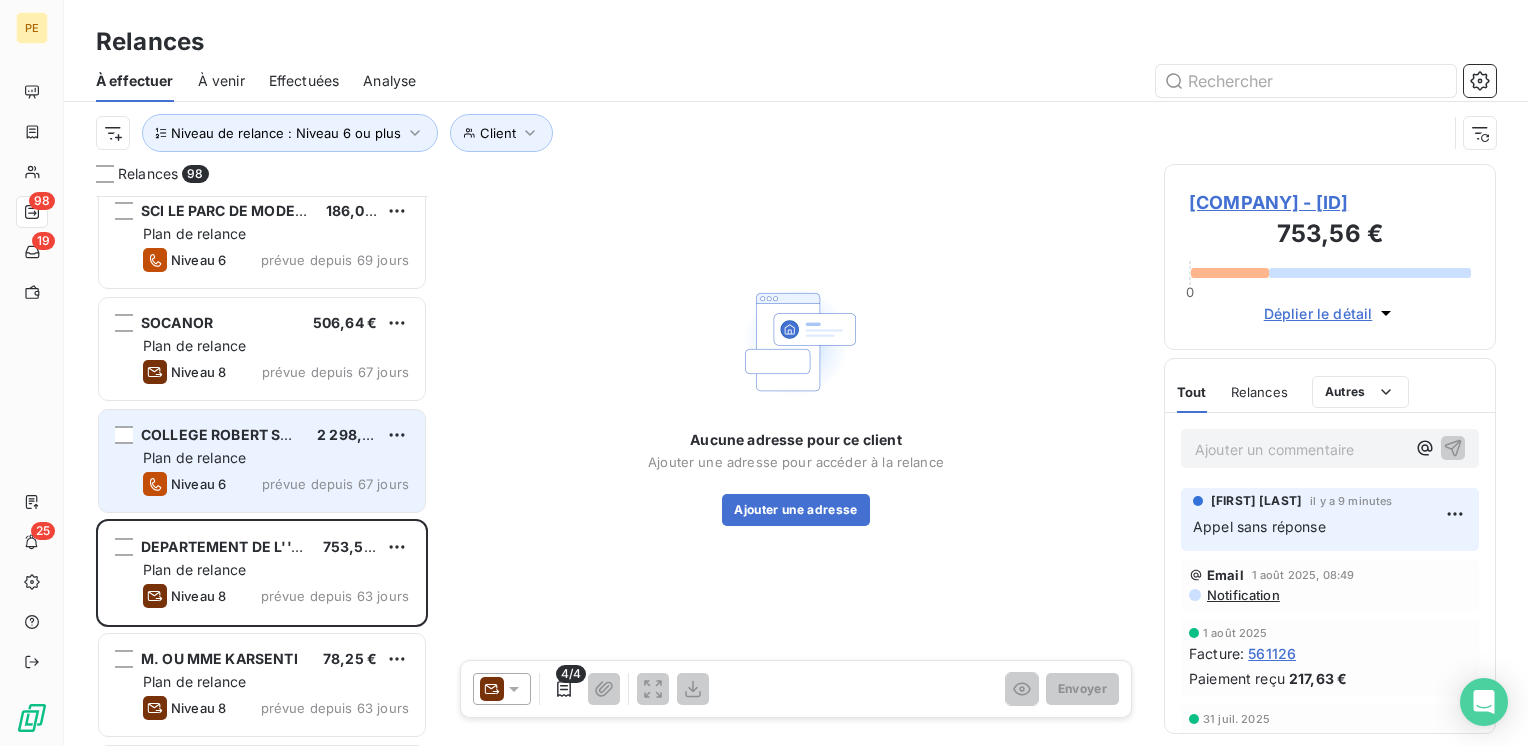 click on "Plan de relance" at bounding box center [276, 458] 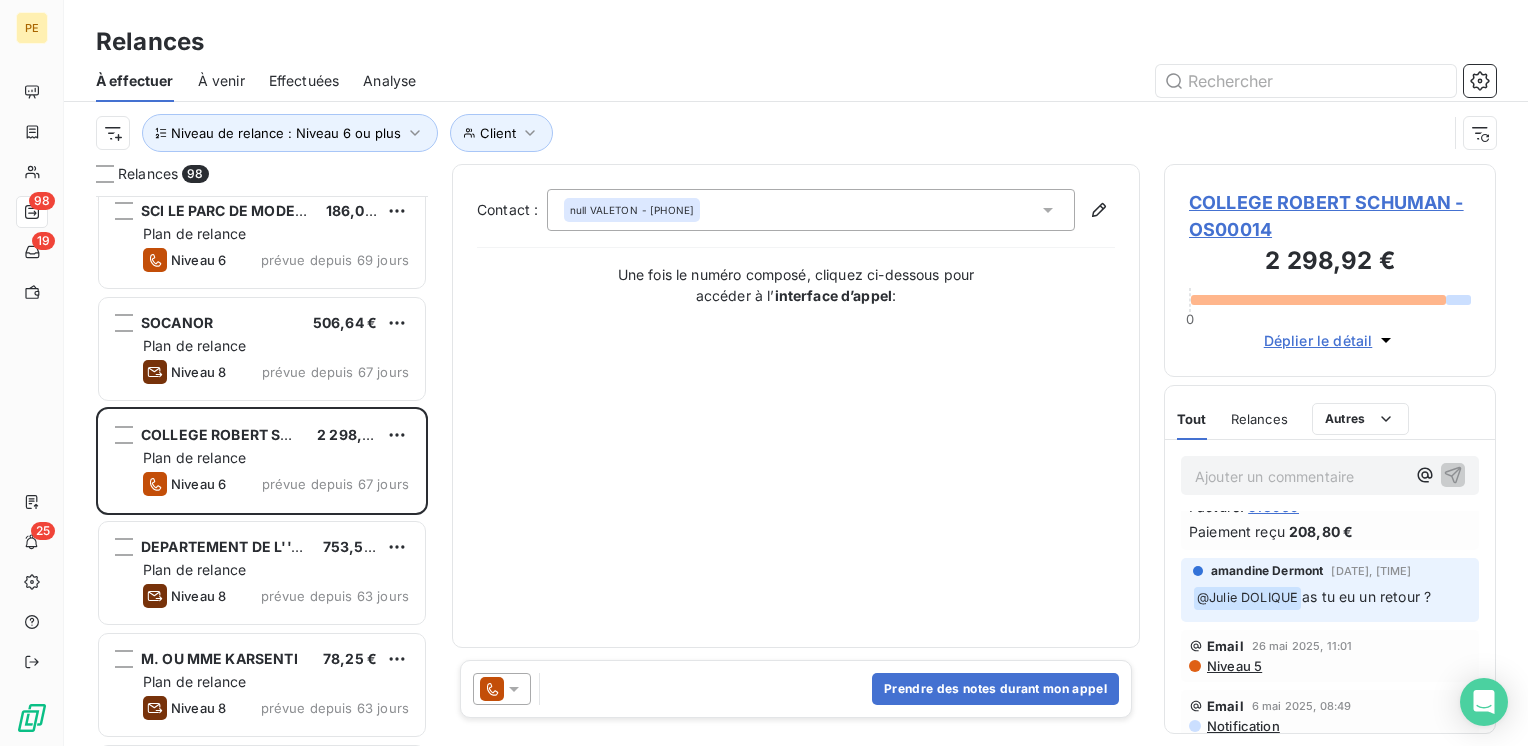 scroll, scrollTop: 255, scrollLeft: 0, axis: vertical 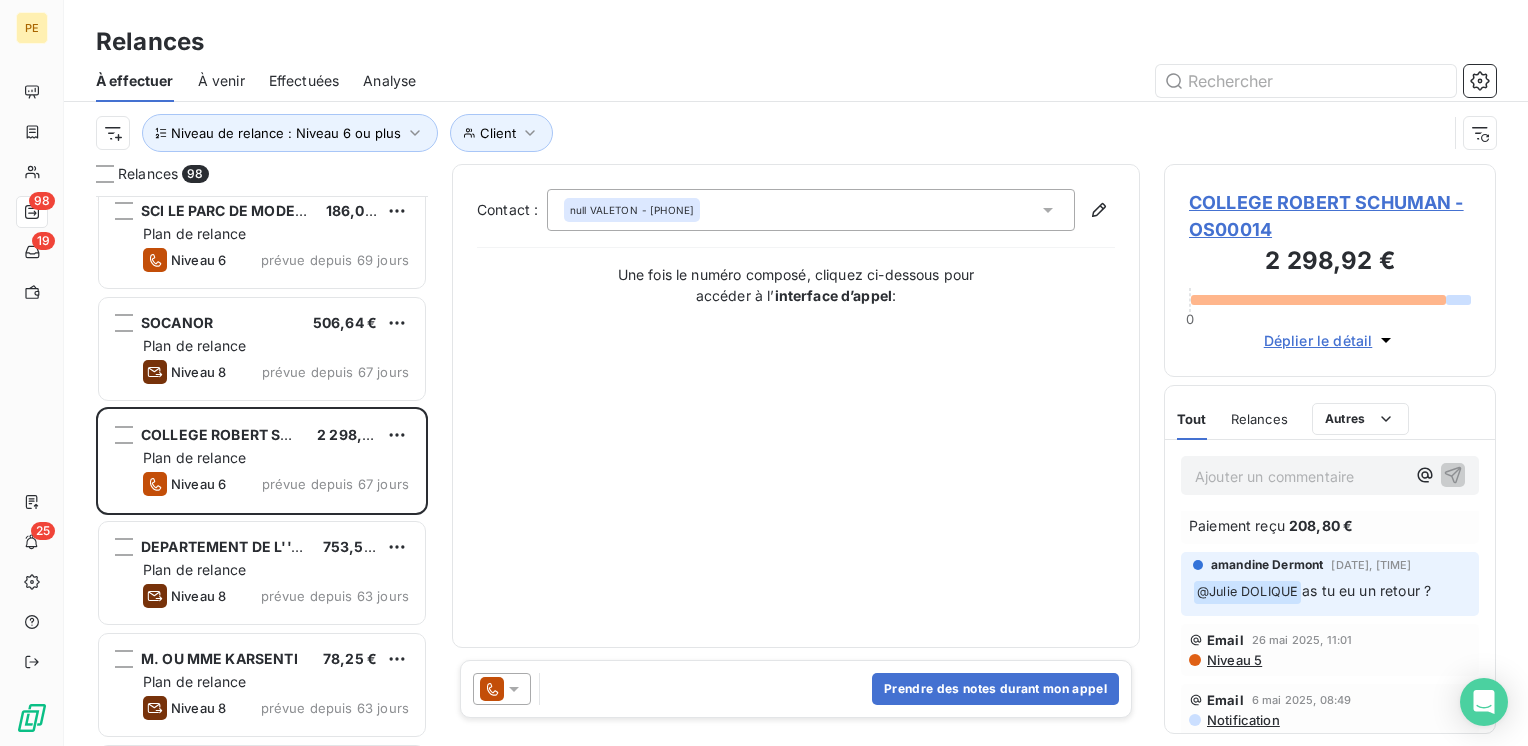 click on "Niveau 5" at bounding box center [1233, 660] 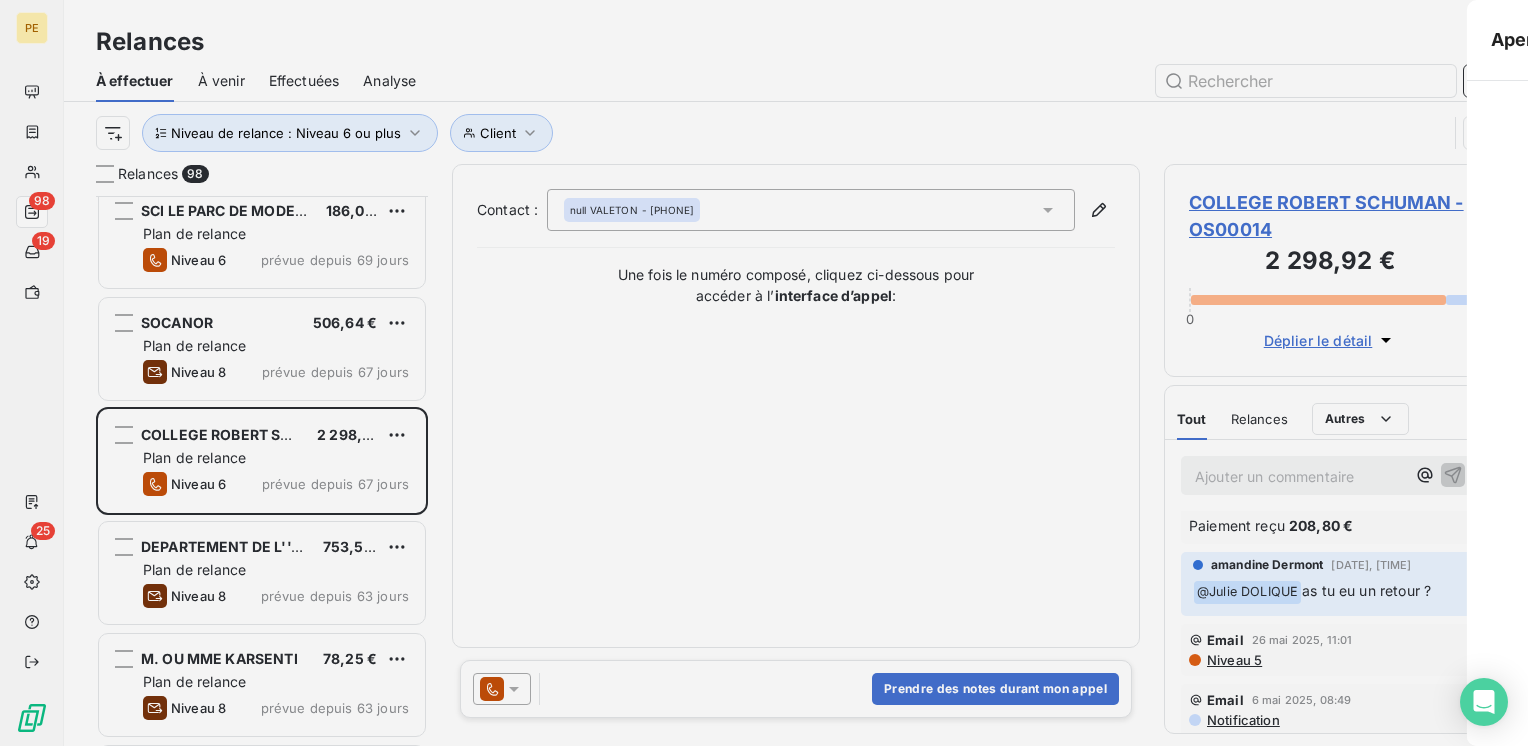 scroll, scrollTop: 5502, scrollLeft: 0, axis: vertical 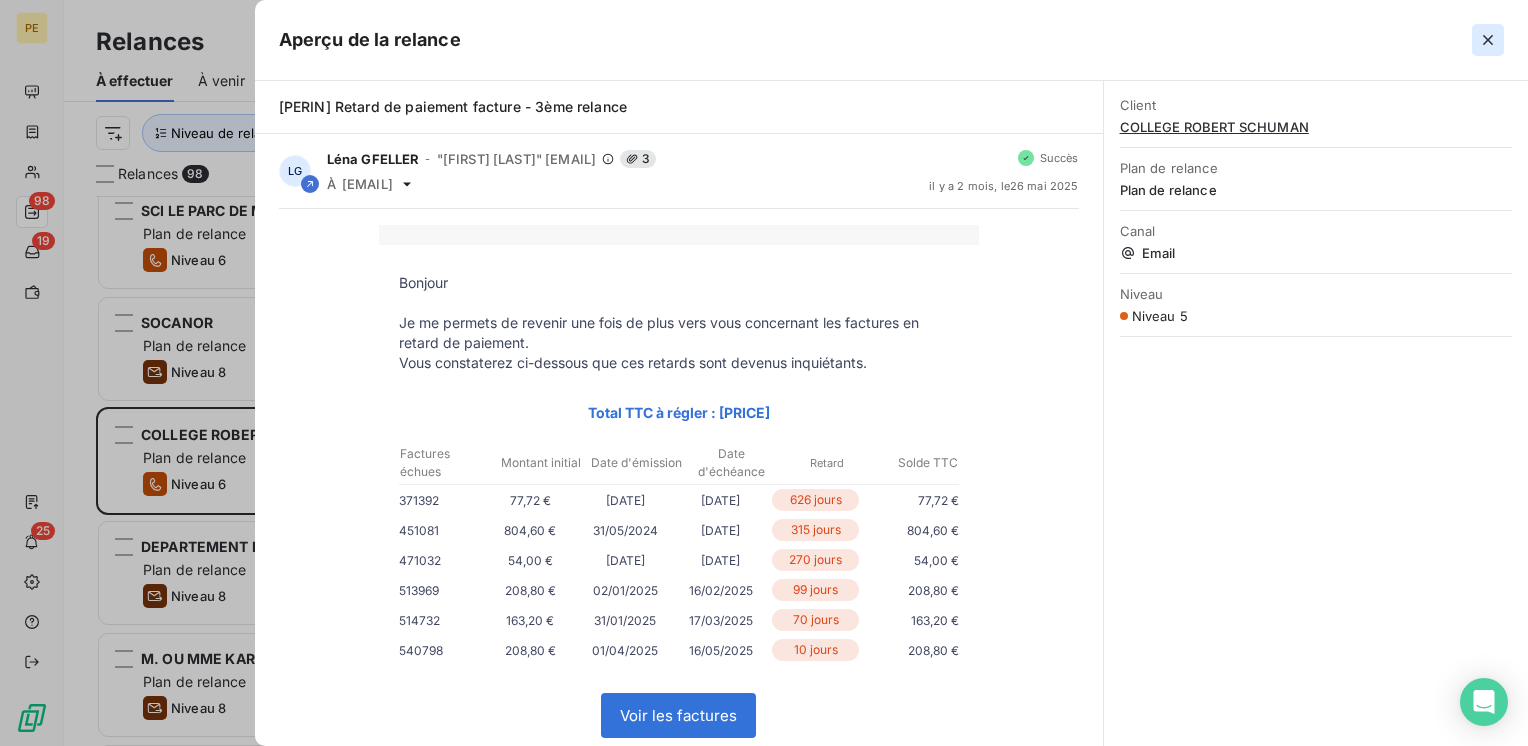 click 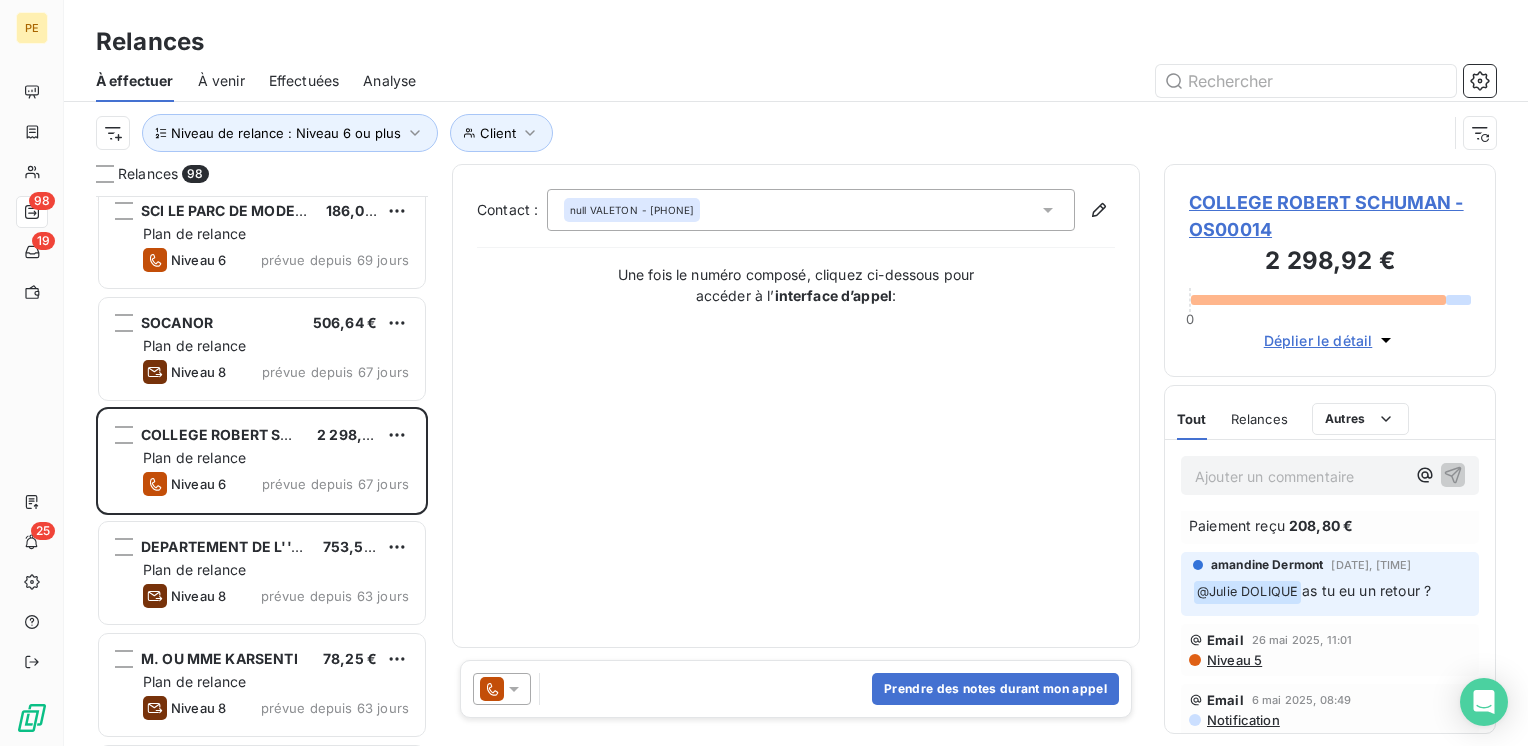 scroll, scrollTop: 0, scrollLeft: 0, axis: both 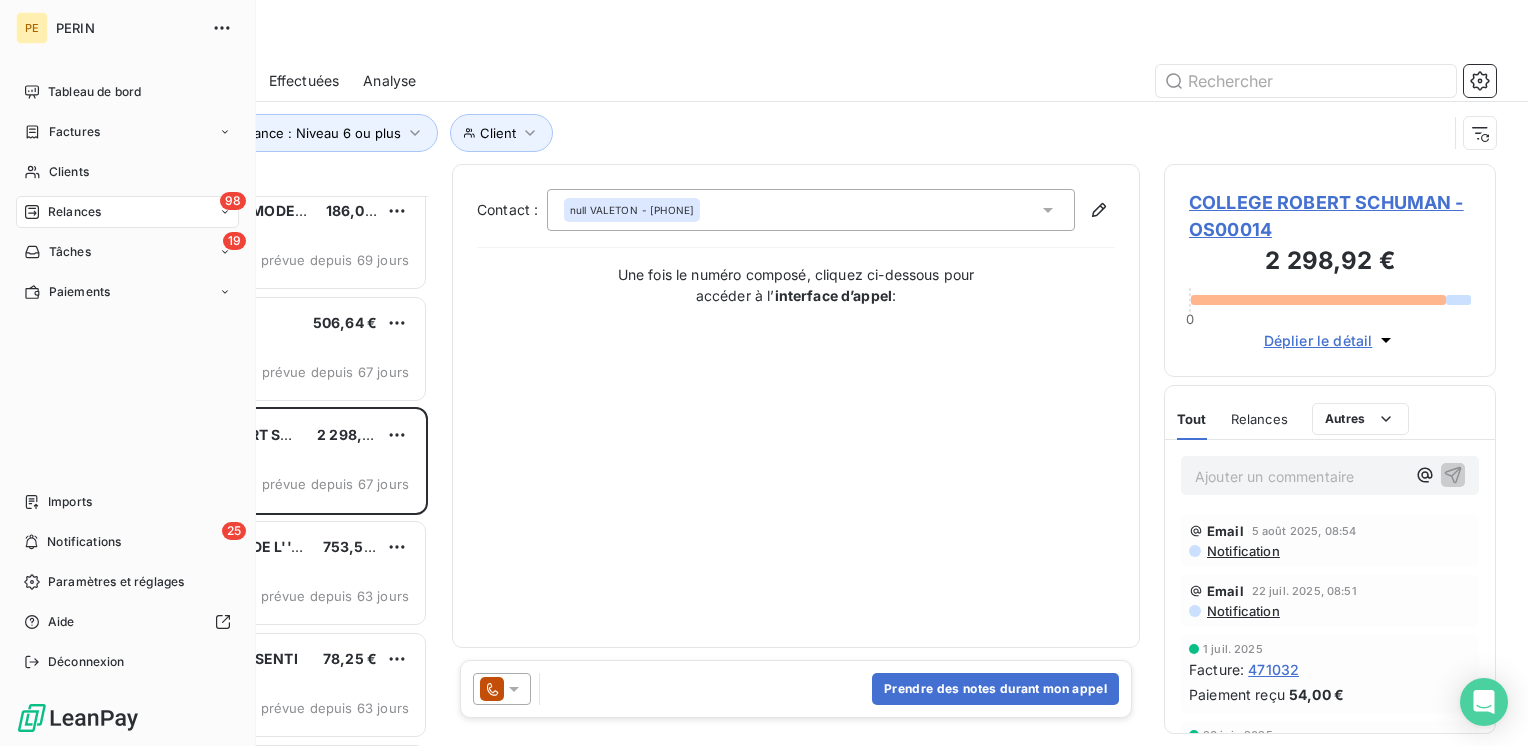 click on "Tableau de bord Factures Clients 98 Relances 19 Tâches Paiements Imports 25 Notifications Paramètres et réglages Aide Déconnexion" at bounding box center (127, 377) 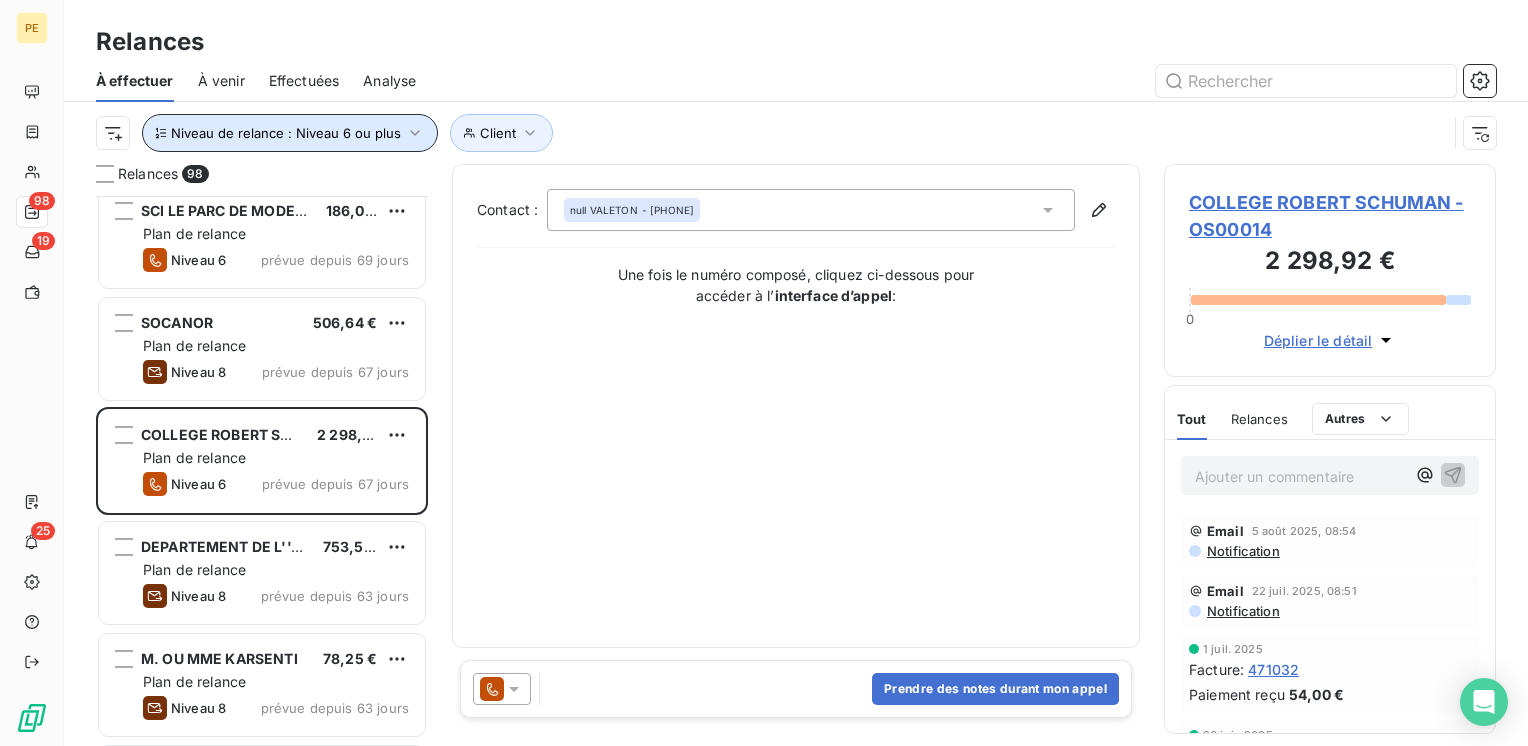 click on "Niveau de relance  : Niveau 6 ou plus" at bounding box center [286, 133] 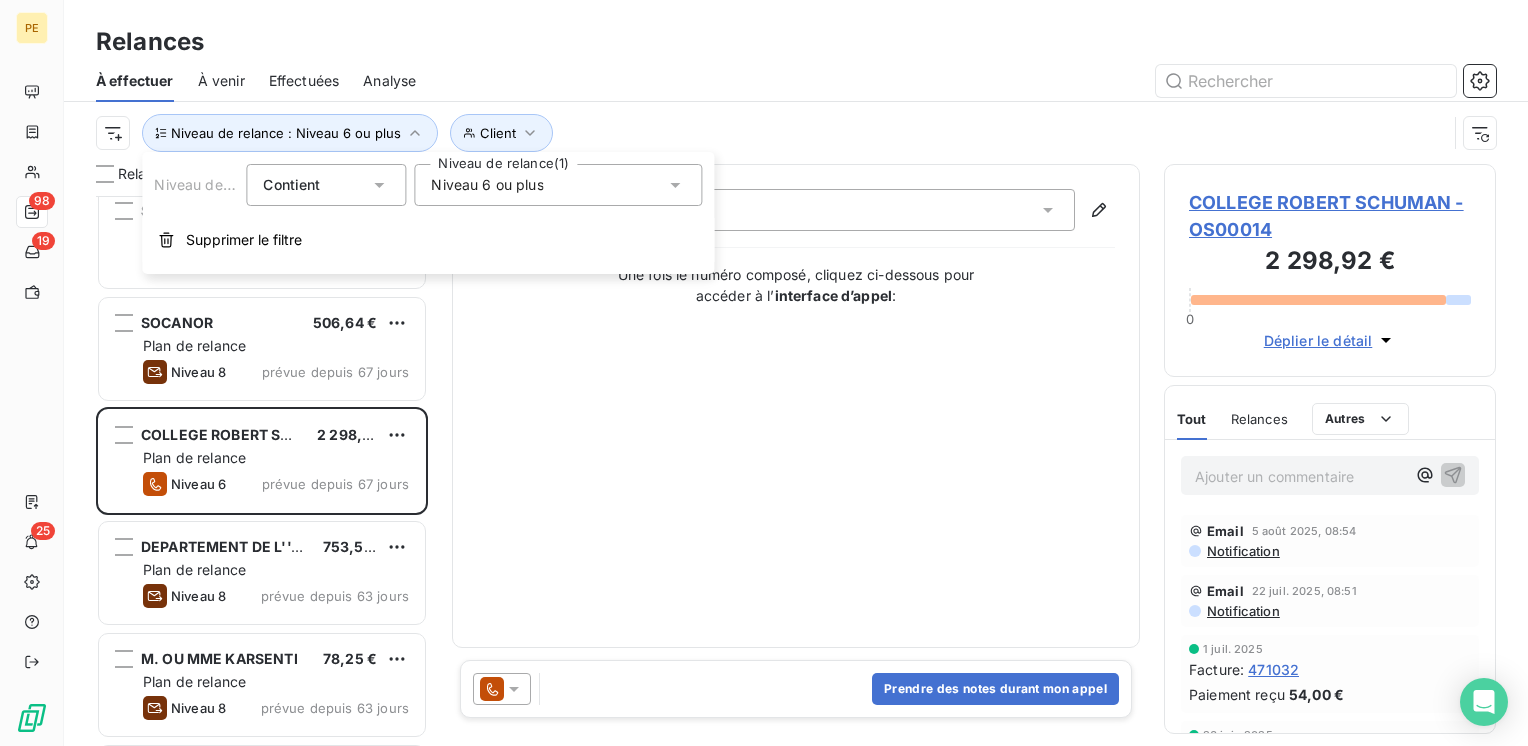 click on "Niveau 6 ou plus" at bounding box center (558, 185) 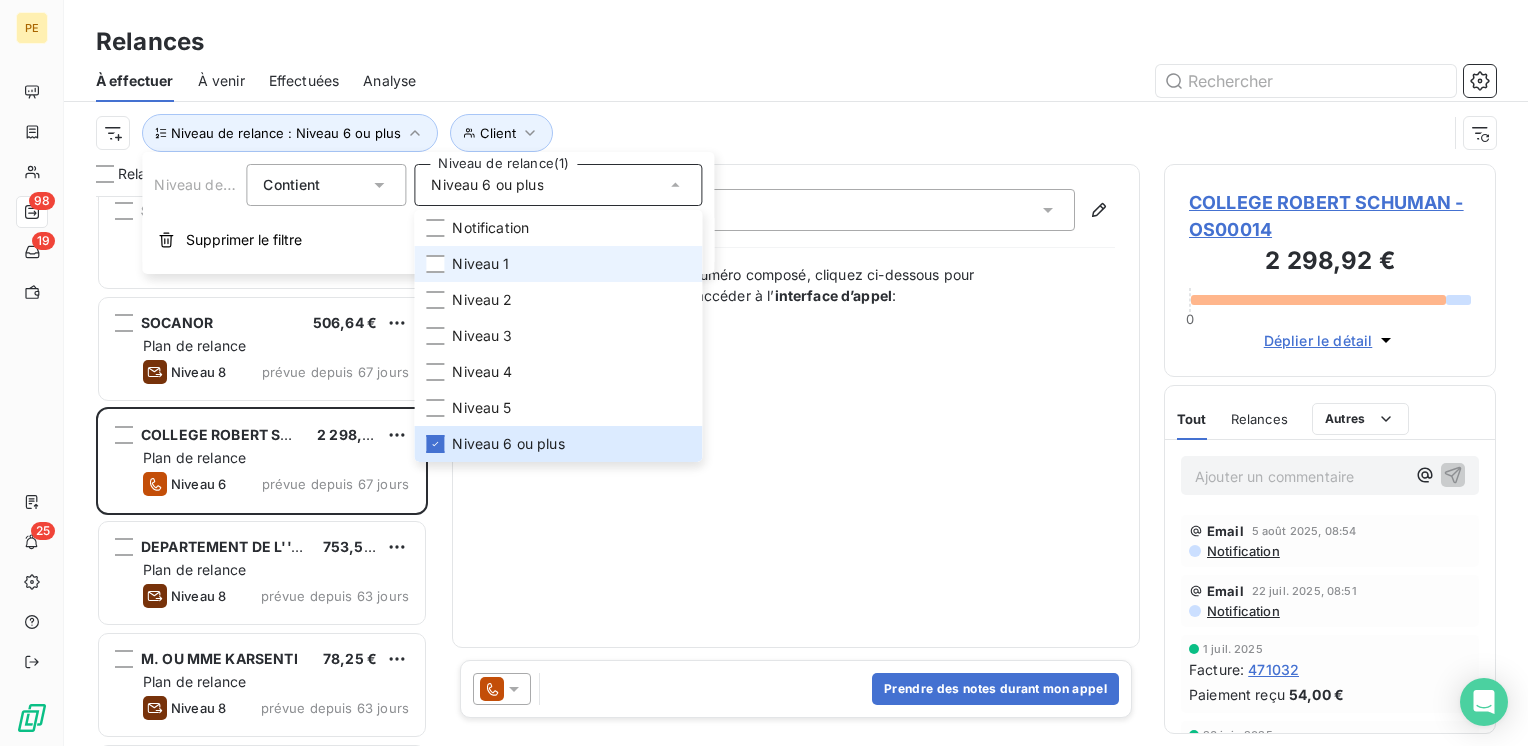 click on "Niveau 1" at bounding box center (480, 264) 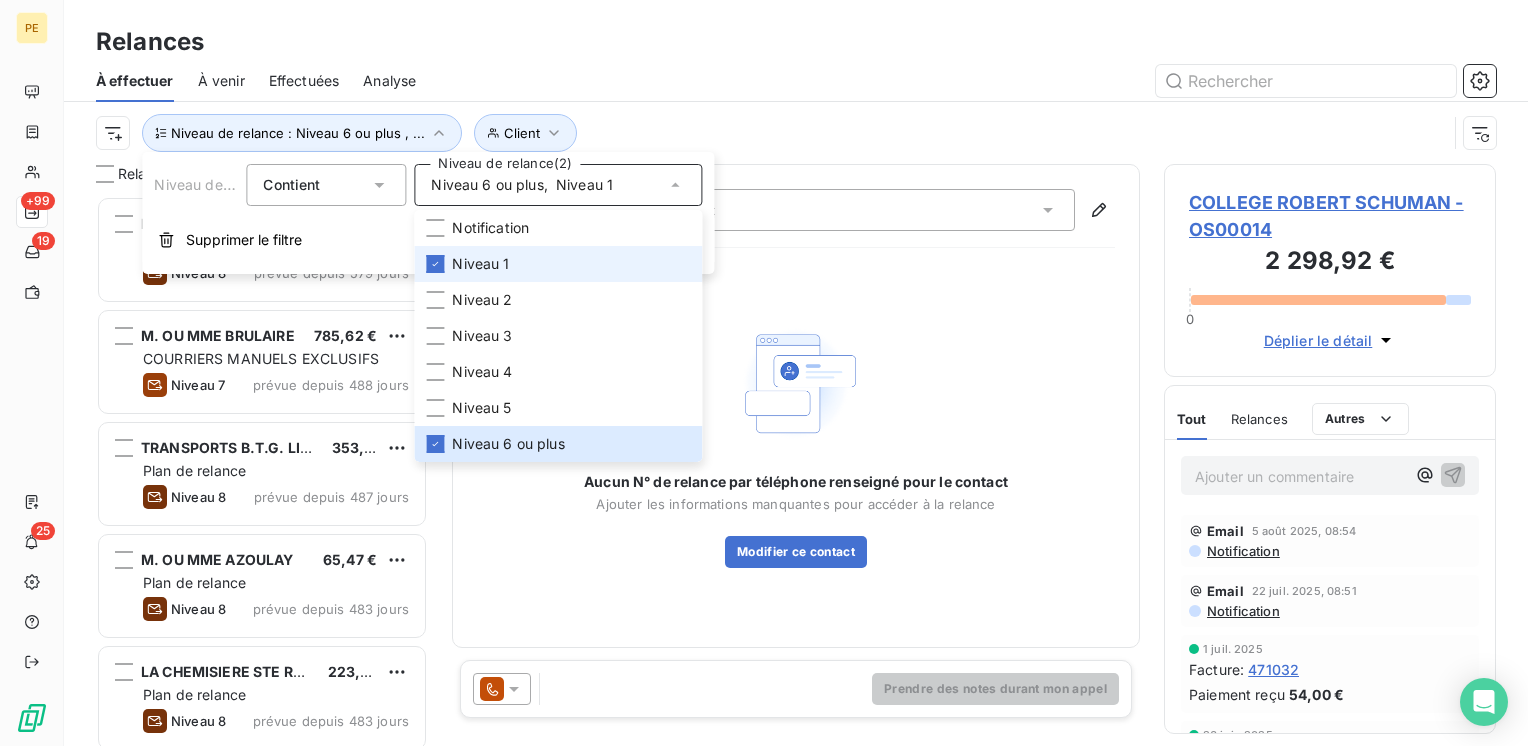scroll, scrollTop: 16, scrollLeft: 16, axis: both 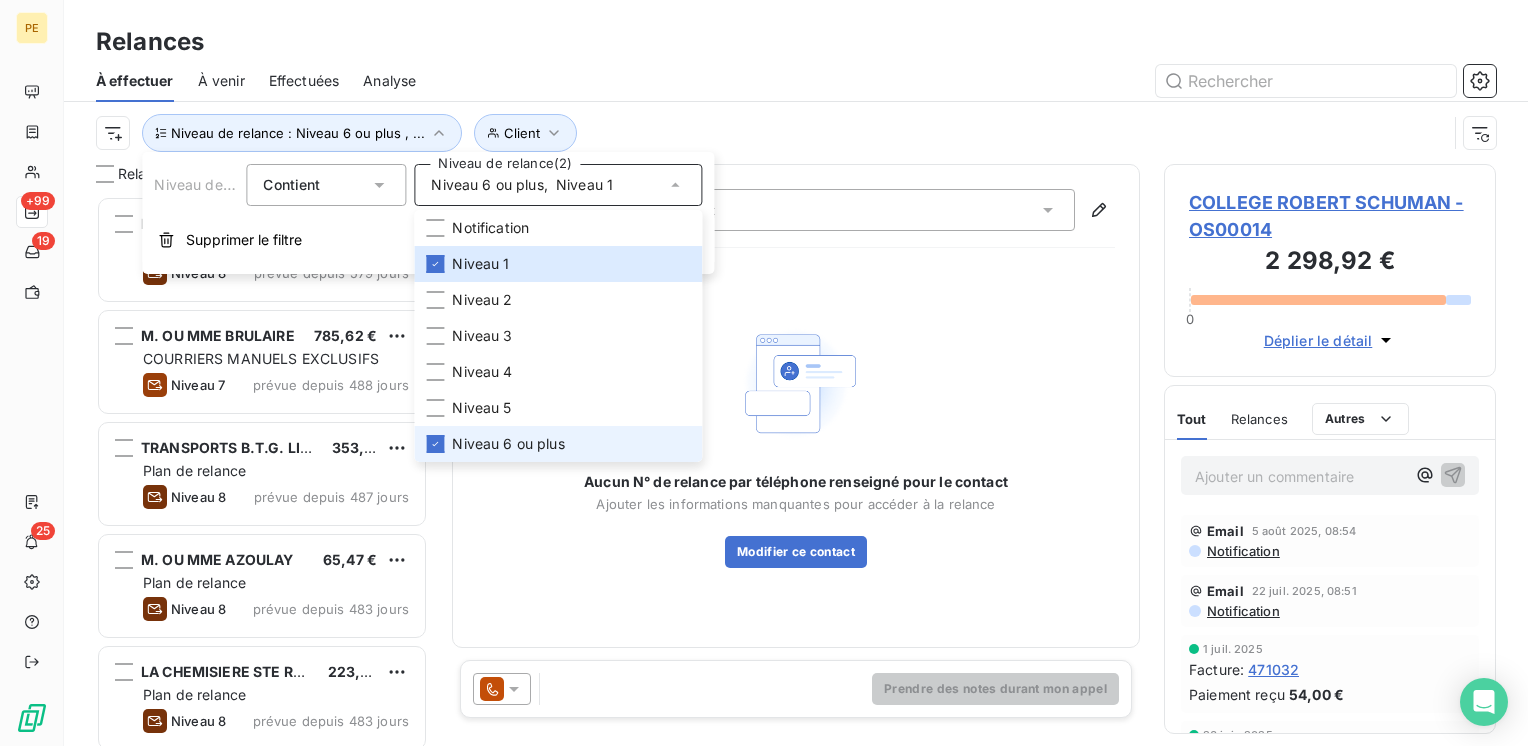 click on "Niveau 6 ou plus" at bounding box center (508, 444) 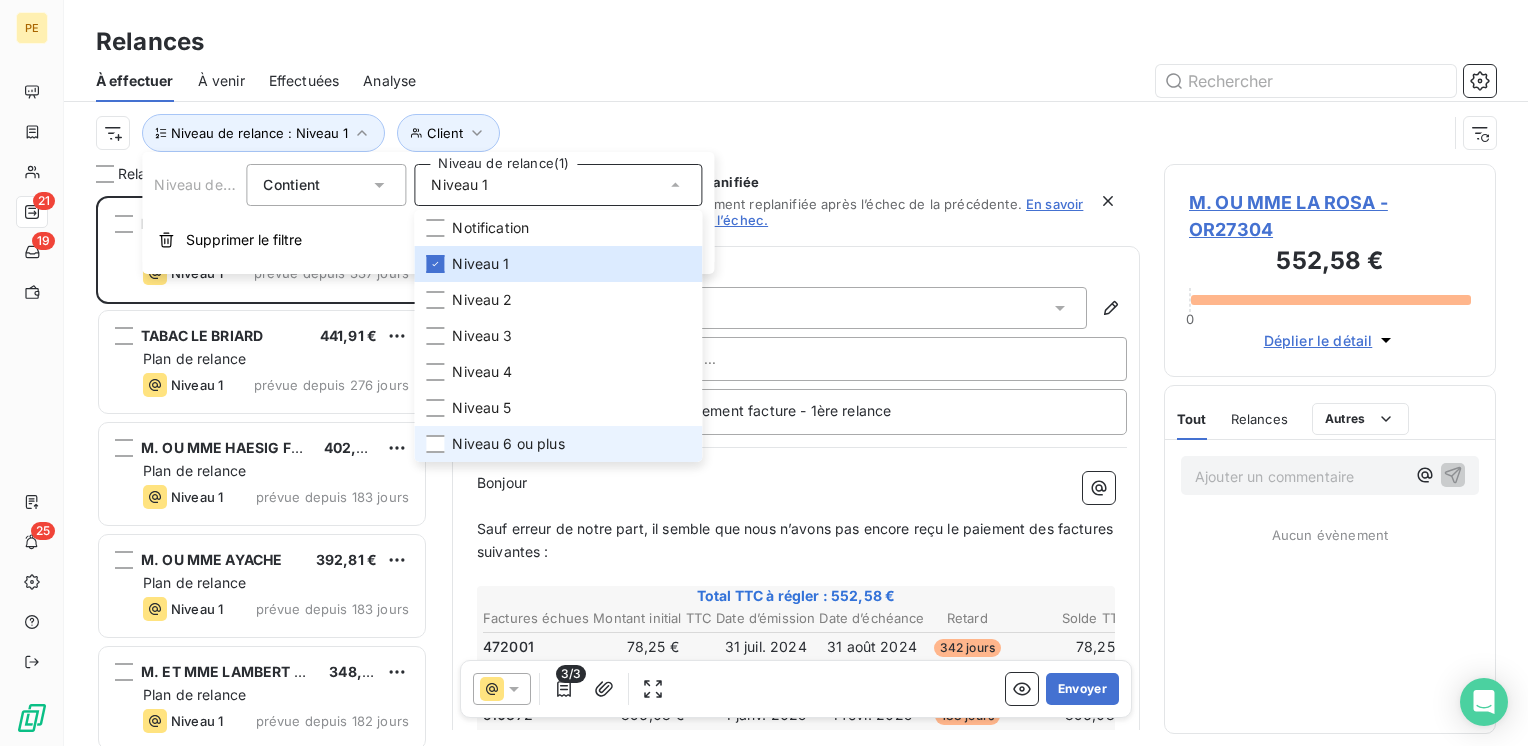 scroll, scrollTop: 16, scrollLeft: 16, axis: both 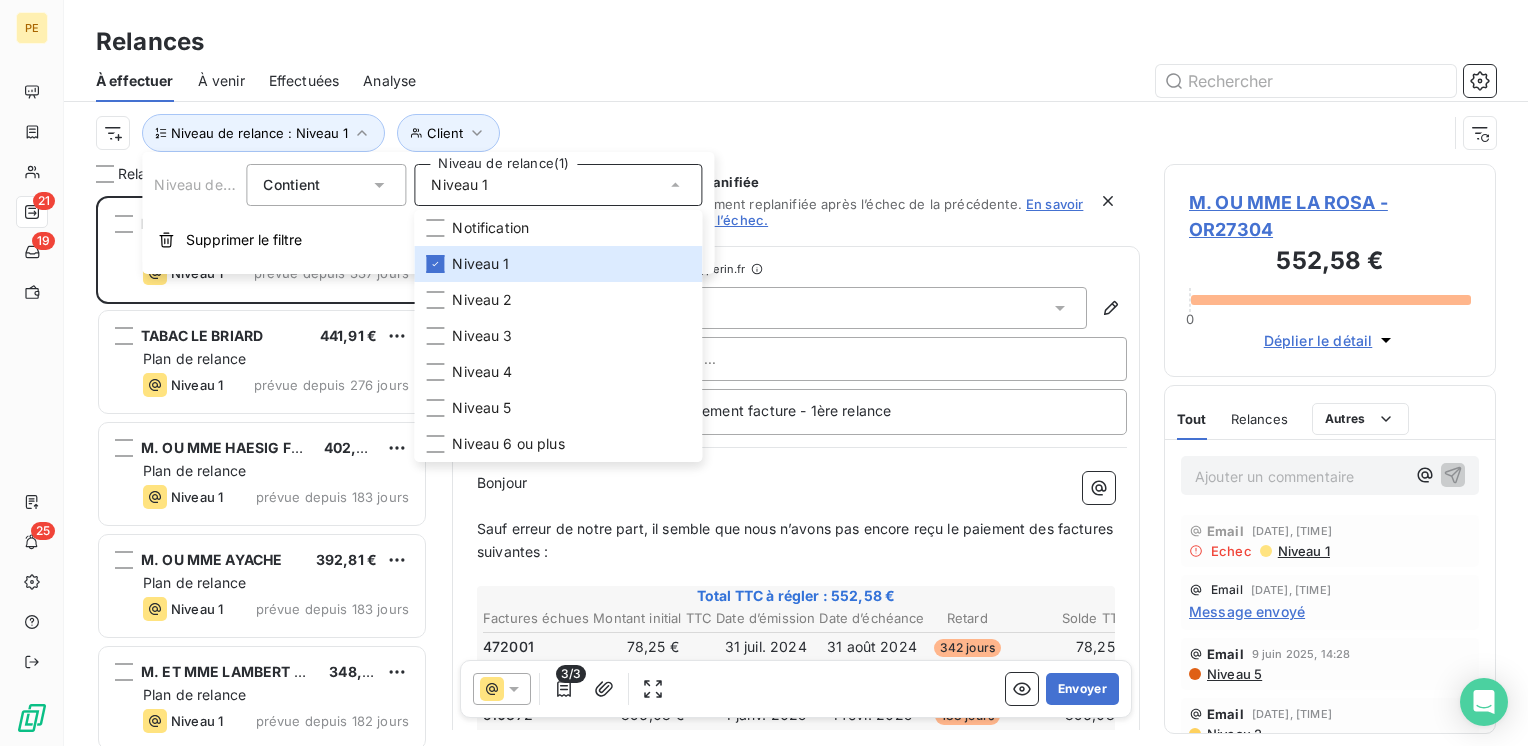 click at bounding box center [968, 81] 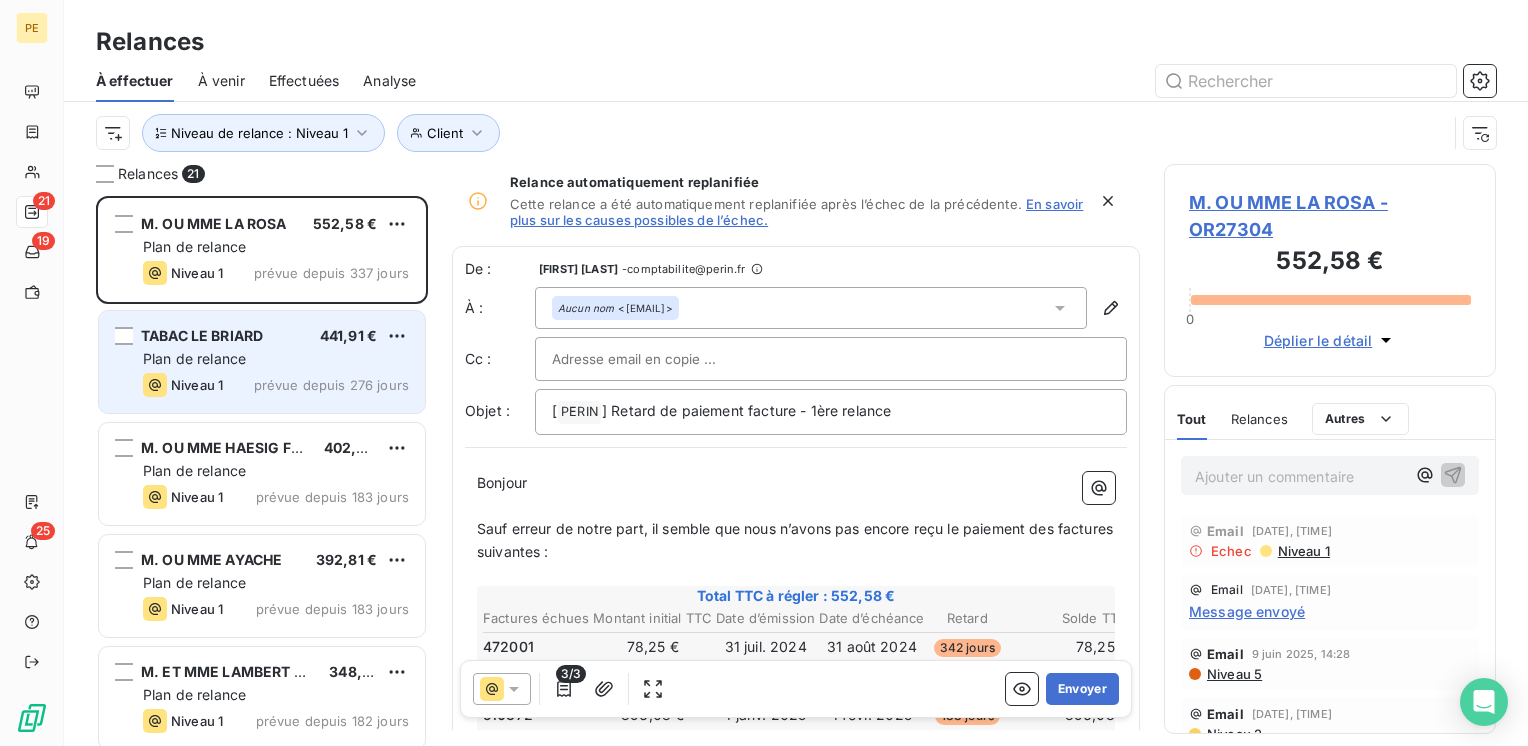 click on "[COMPANY] [PRICE]" at bounding box center [276, 336] 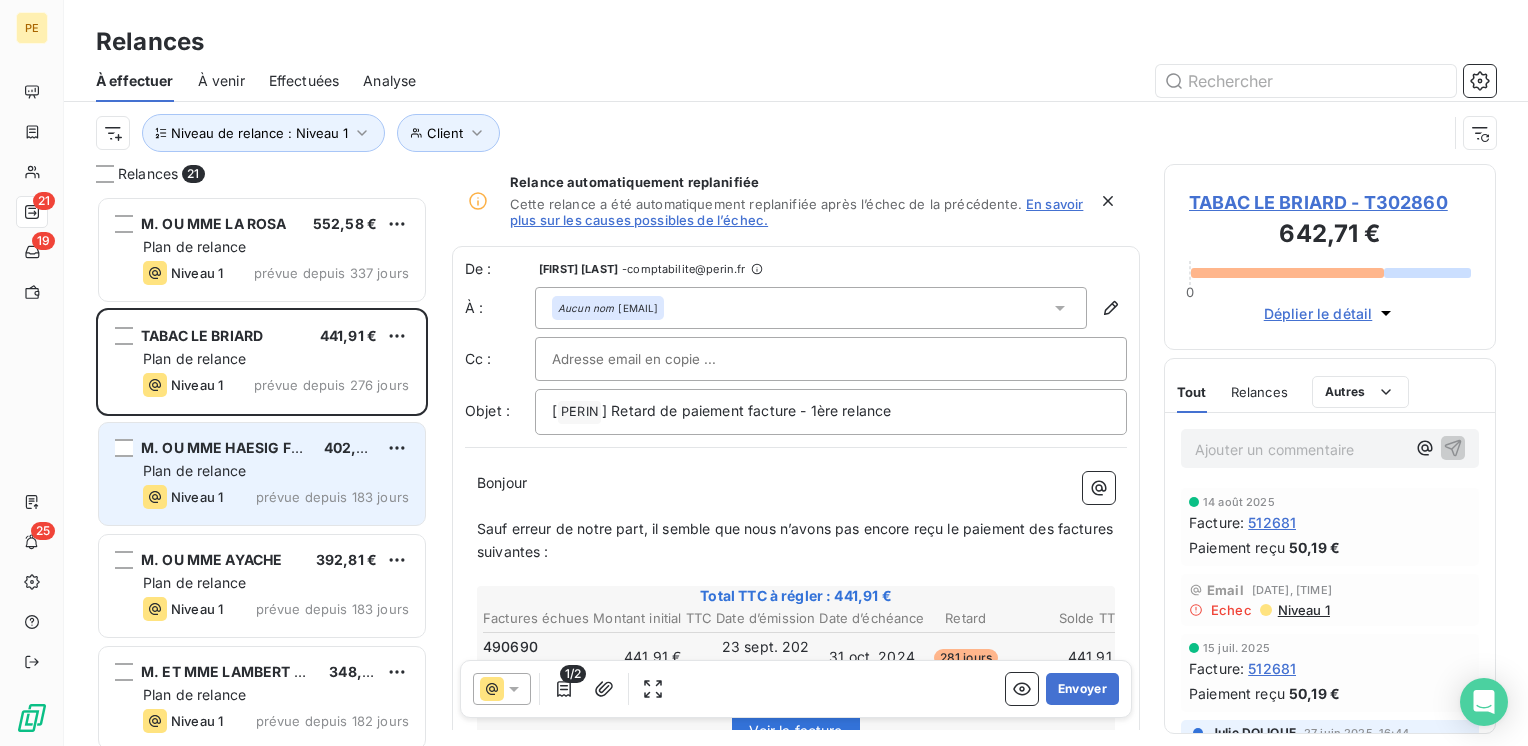 click on "Plan de relance" at bounding box center (194, 470) 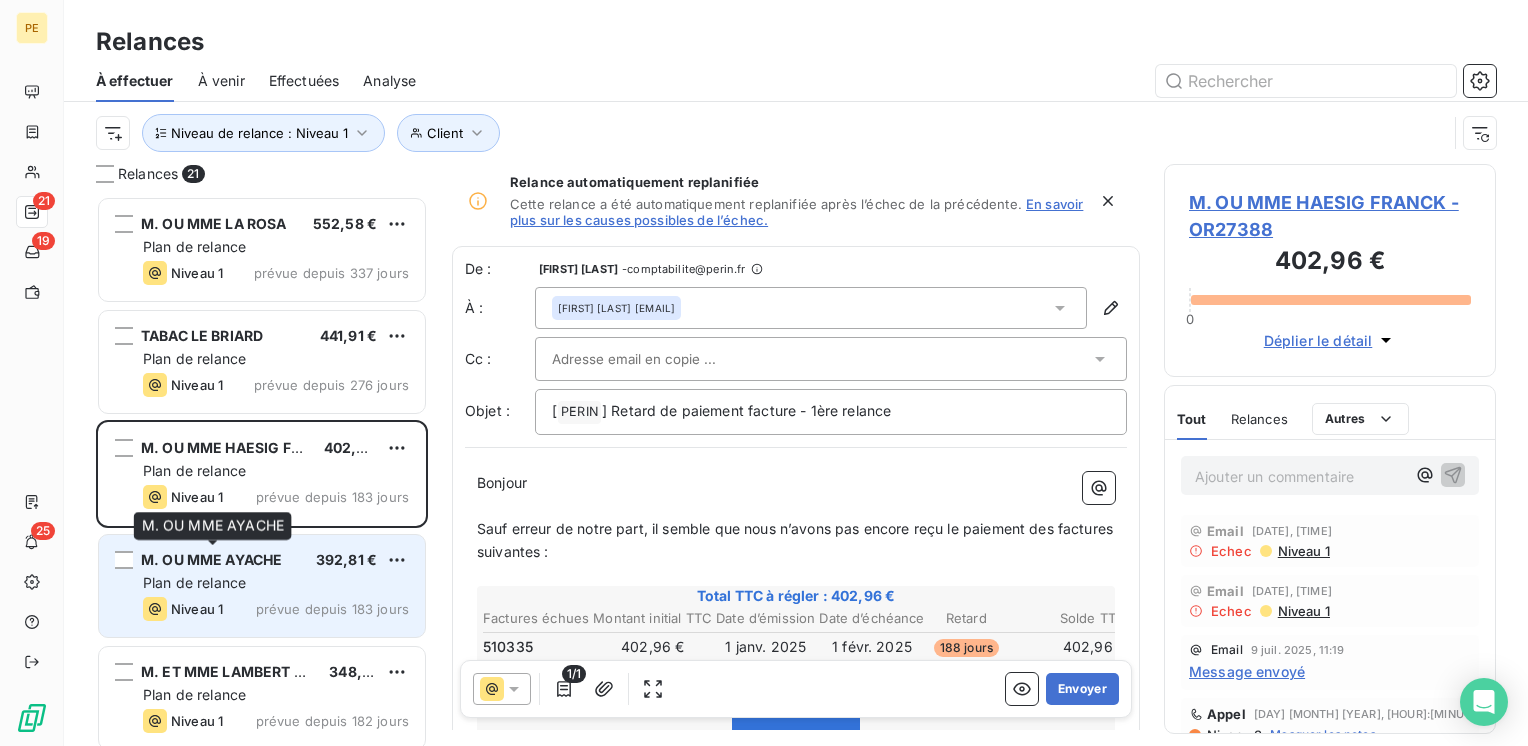 click on "M. OU MME AYACHE" at bounding box center [211, 560] 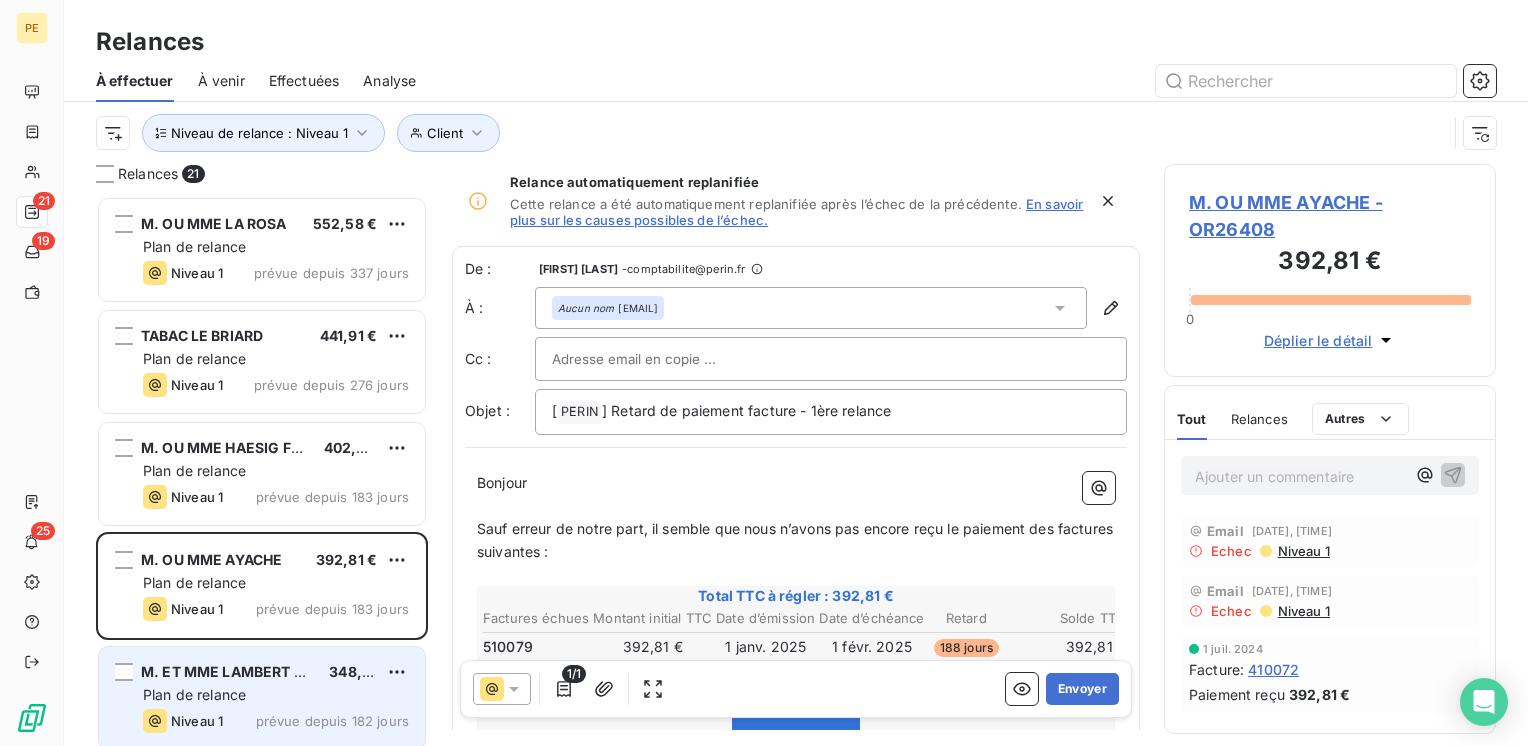 click on "Plan de relance" at bounding box center [194, 694] 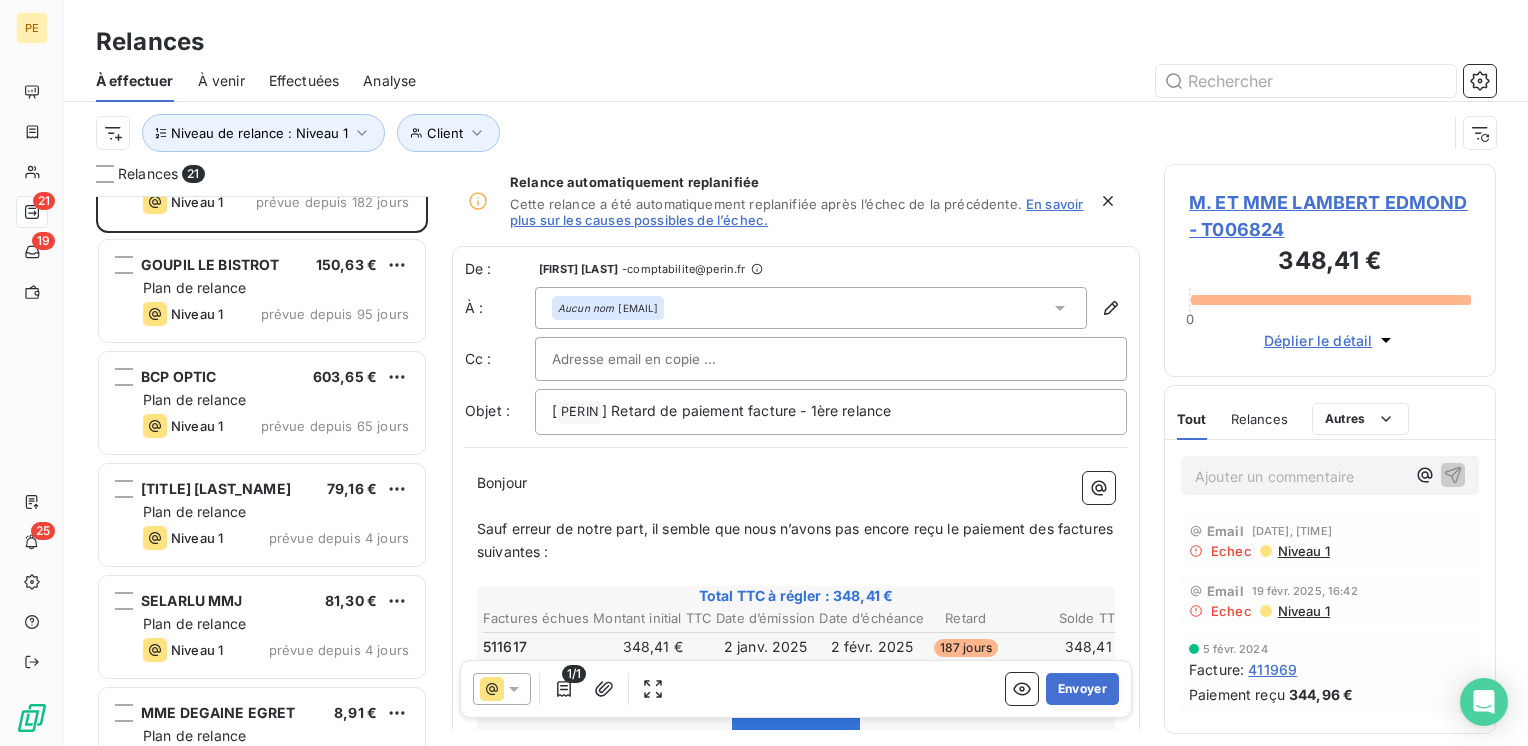 scroll, scrollTop: 560, scrollLeft: 0, axis: vertical 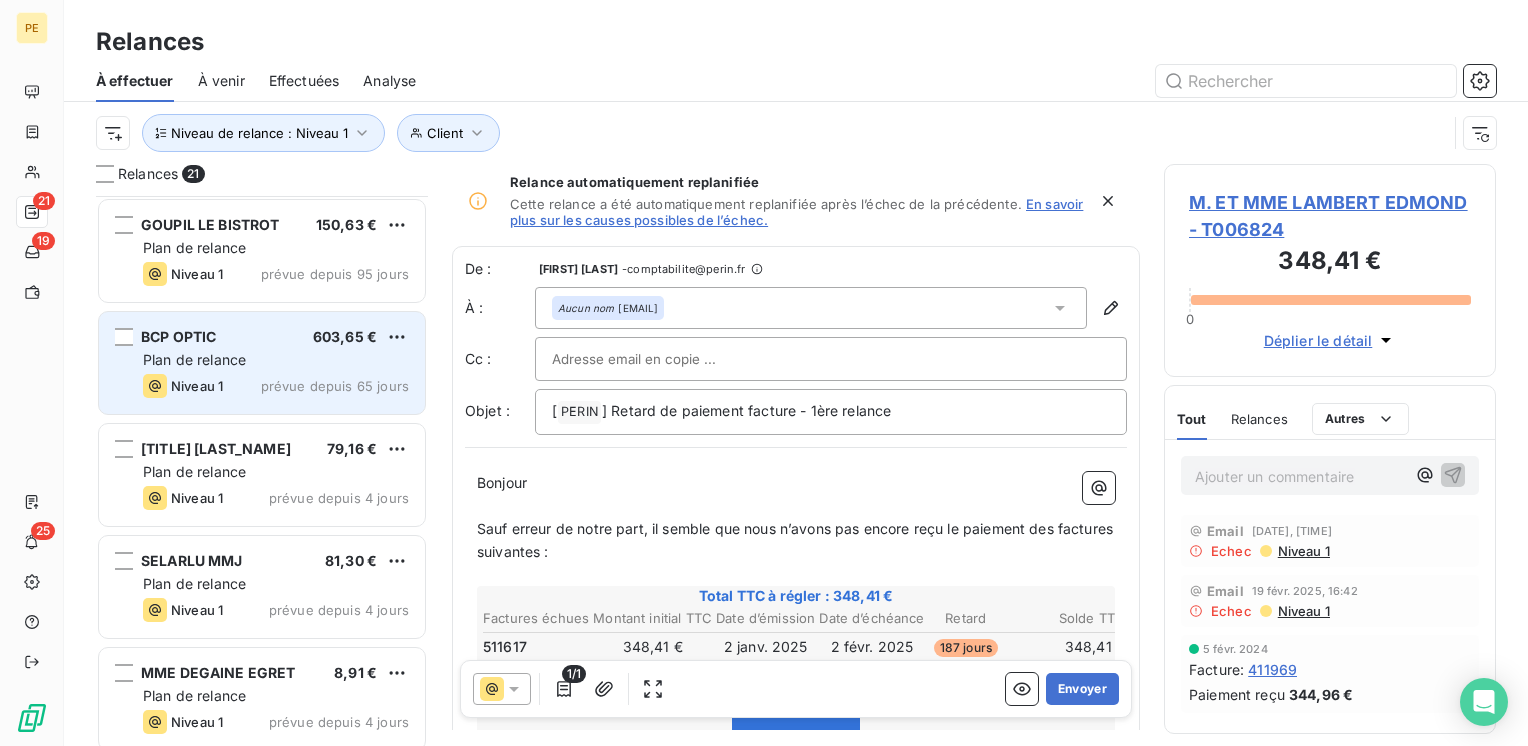 click on "prévue depuis 65 jours" at bounding box center [335, 386] 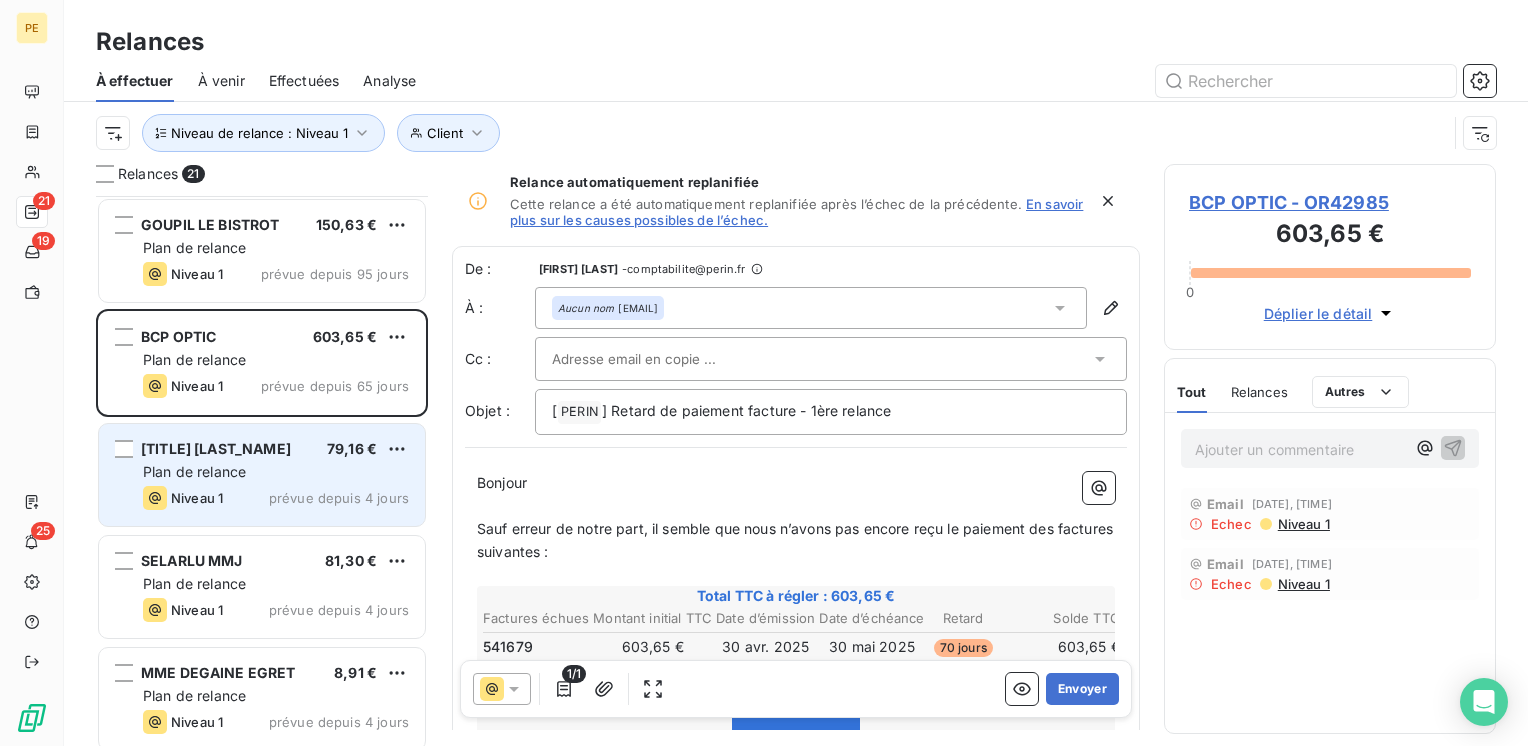 click on "Plan de relance" at bounding box center (276, 472) 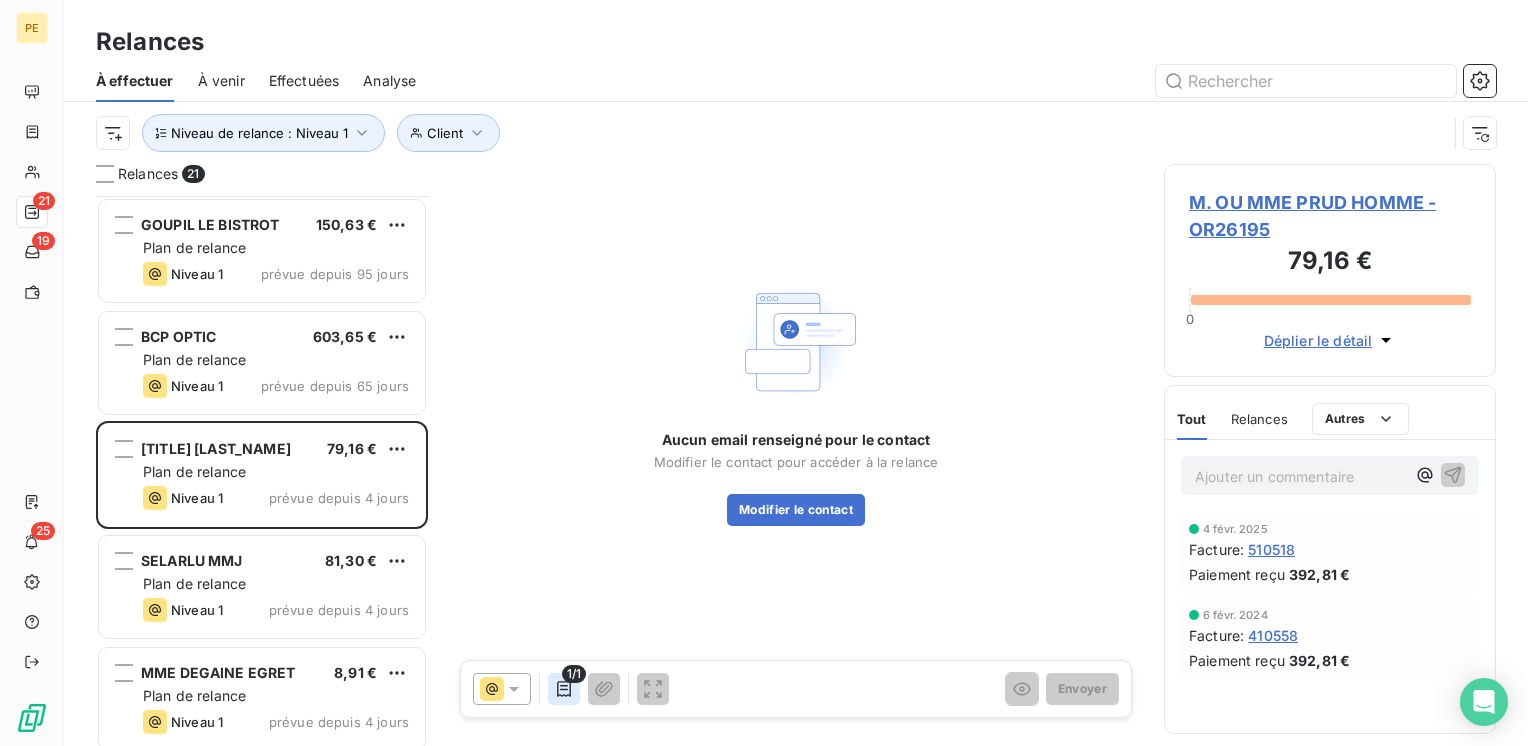 click 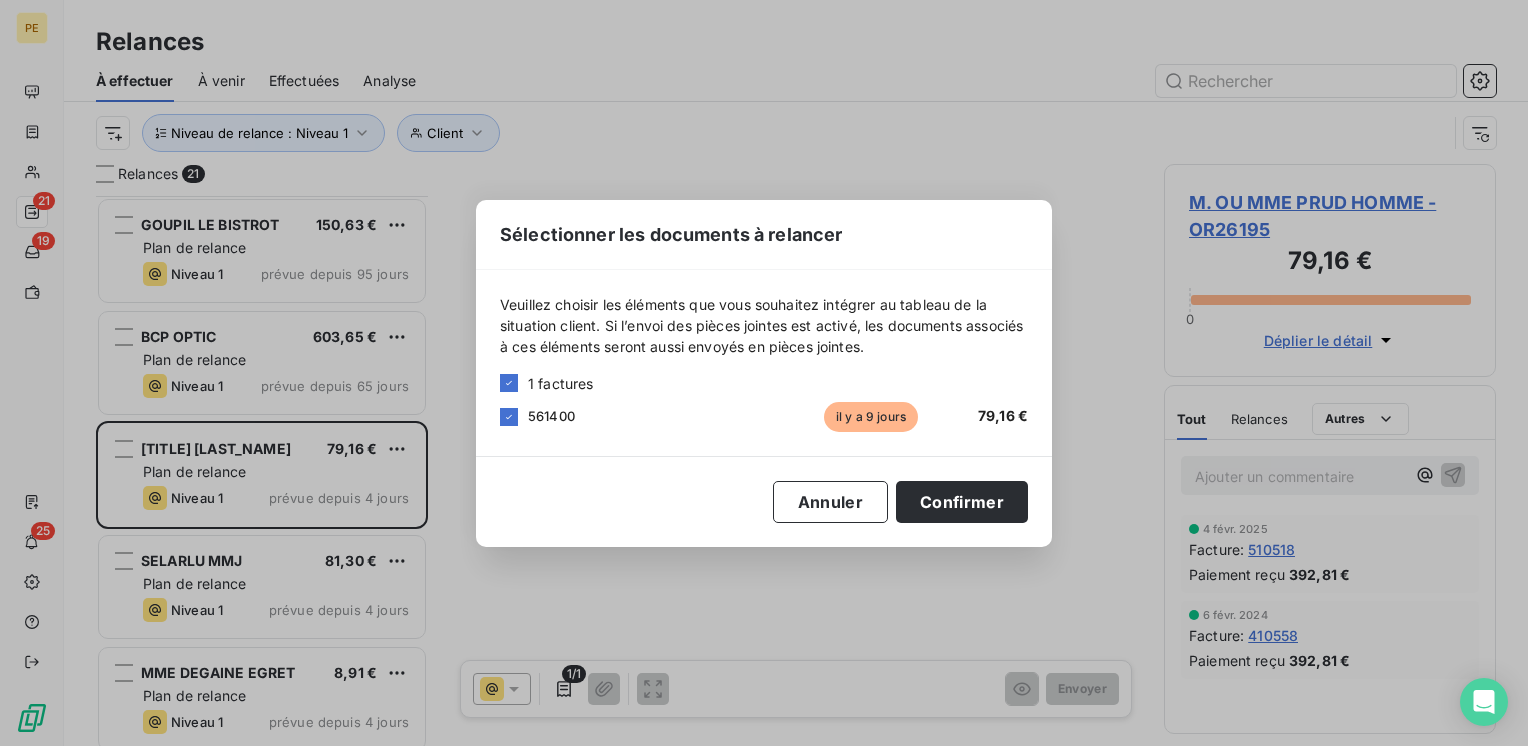 click on "Sélectionner les documents à relancer Veuillez choisir les éléments que vous souhaitez intégrer au tableau de la situation client. Si l’envoi des pièces jointes est activé, les documents associés à ces éléments seront aussi envoyés en pièces jointes. 1 factures [POSTAL_CODE] il y a [DAYS] jours   [PRICE] Annuler Confirmer" at bounding box center [764, 373] 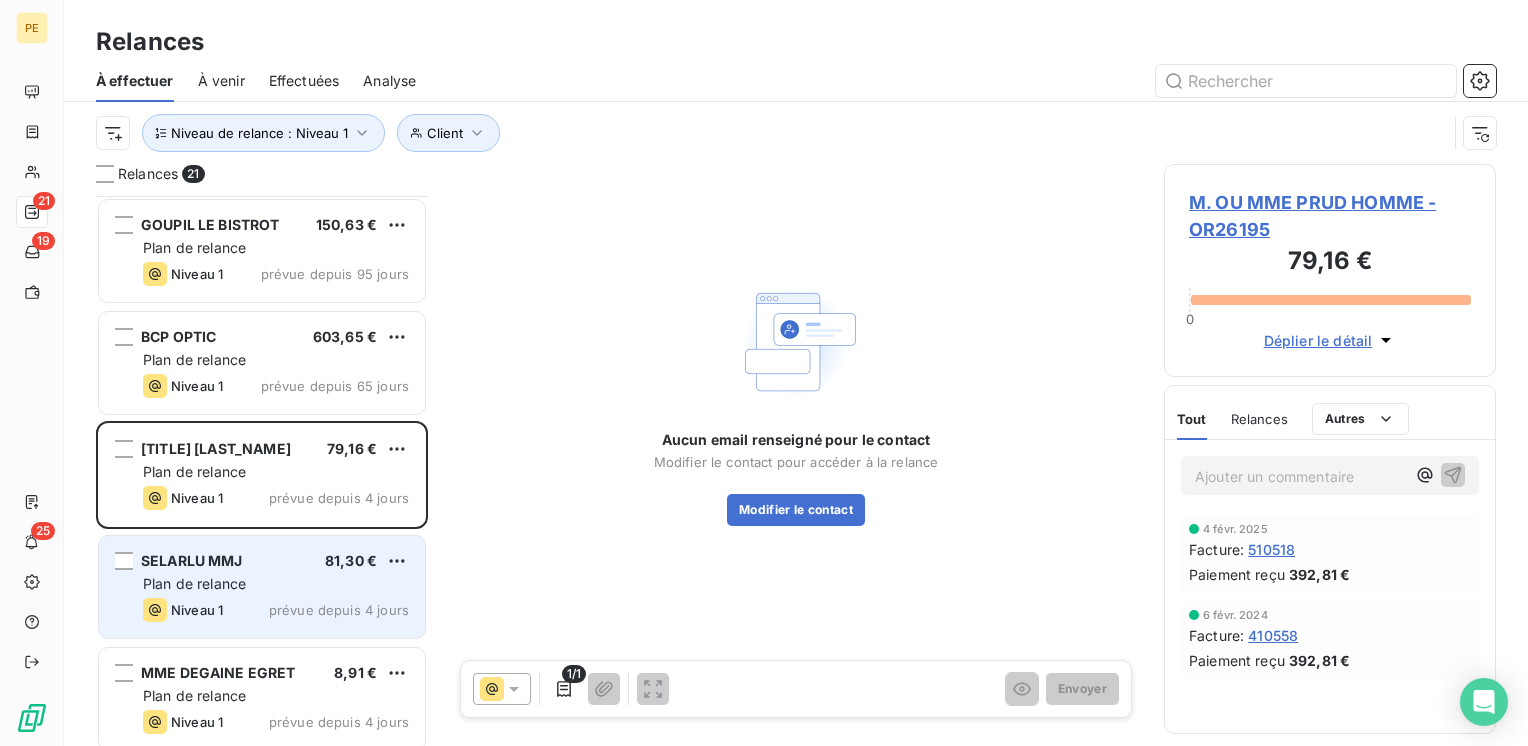 type 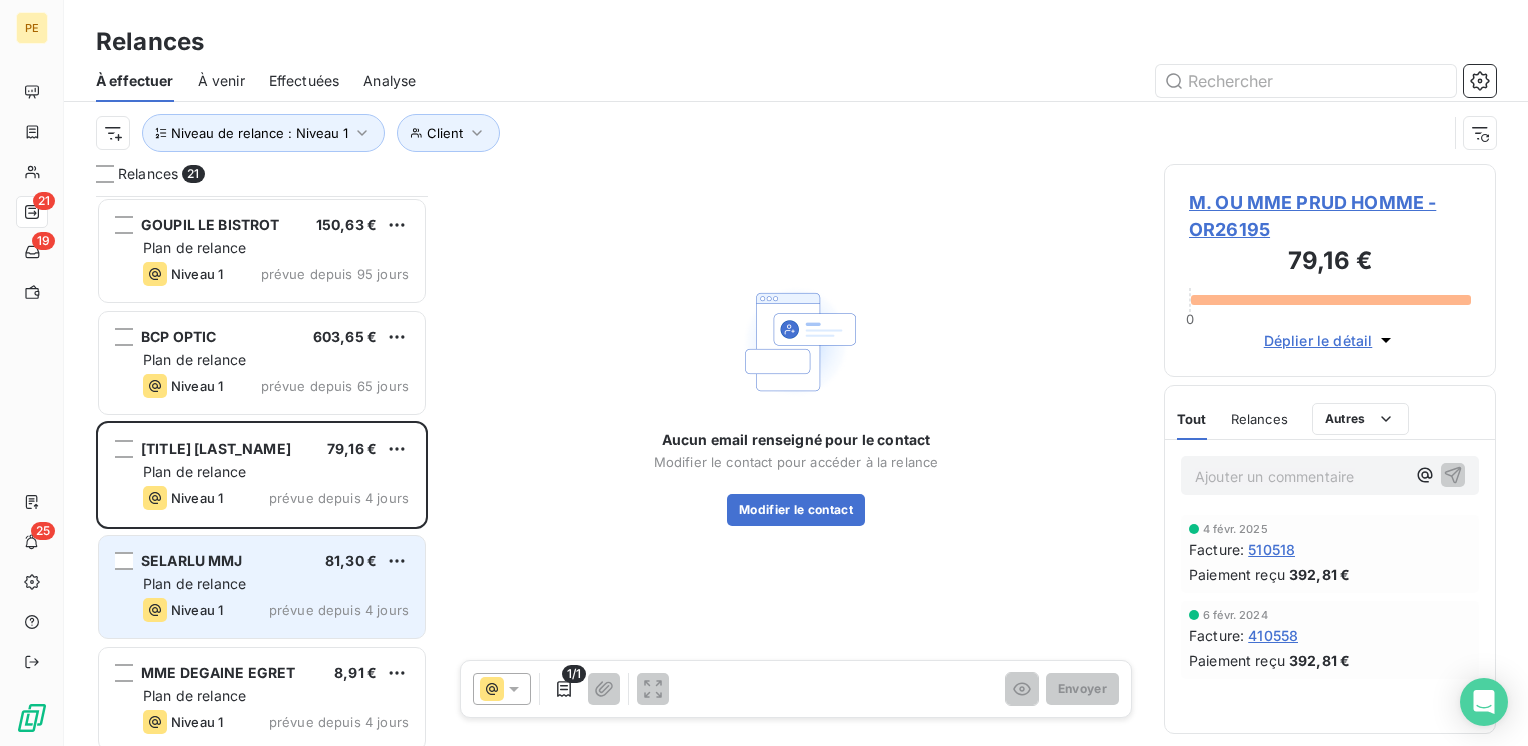 click on "[COMPANY_NAME] [PRICE] Plan de relance Niveau 1 prévue depuis [DAYS] jours" at bounding box center (262, 587) 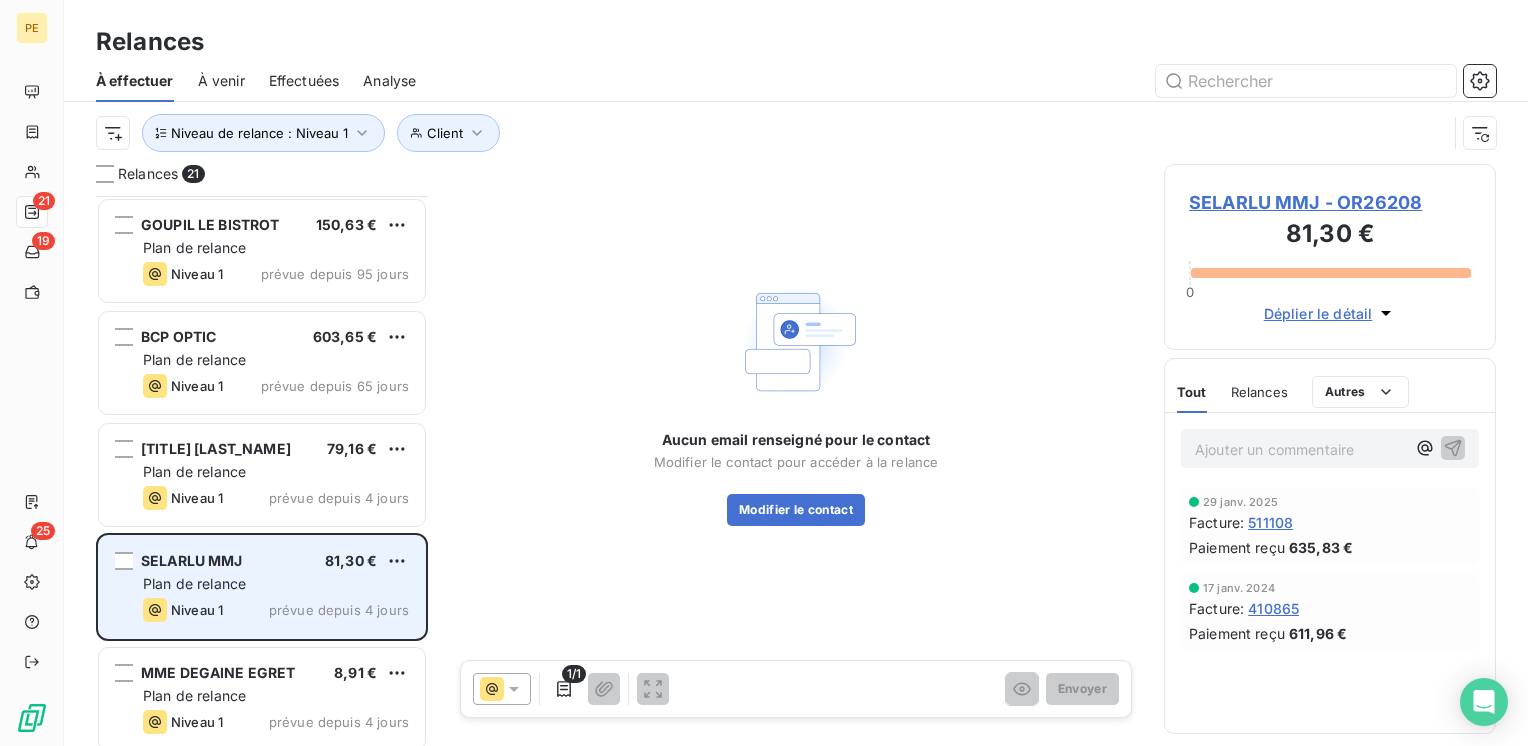 scroll, scrollTop: 600, scrollLeft: 0, axis: vertical 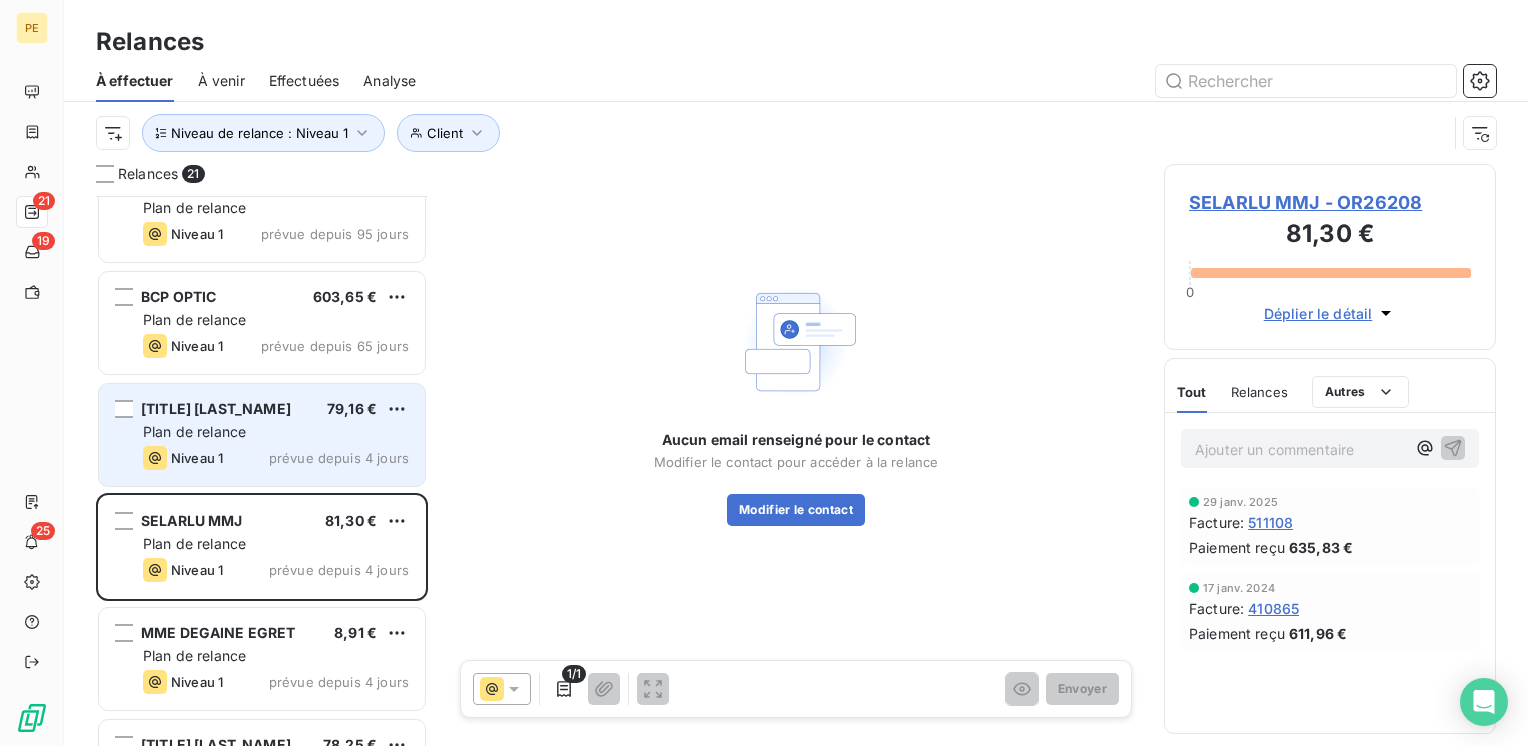 click on "Plan de relance" at bounding box center (276, 432) 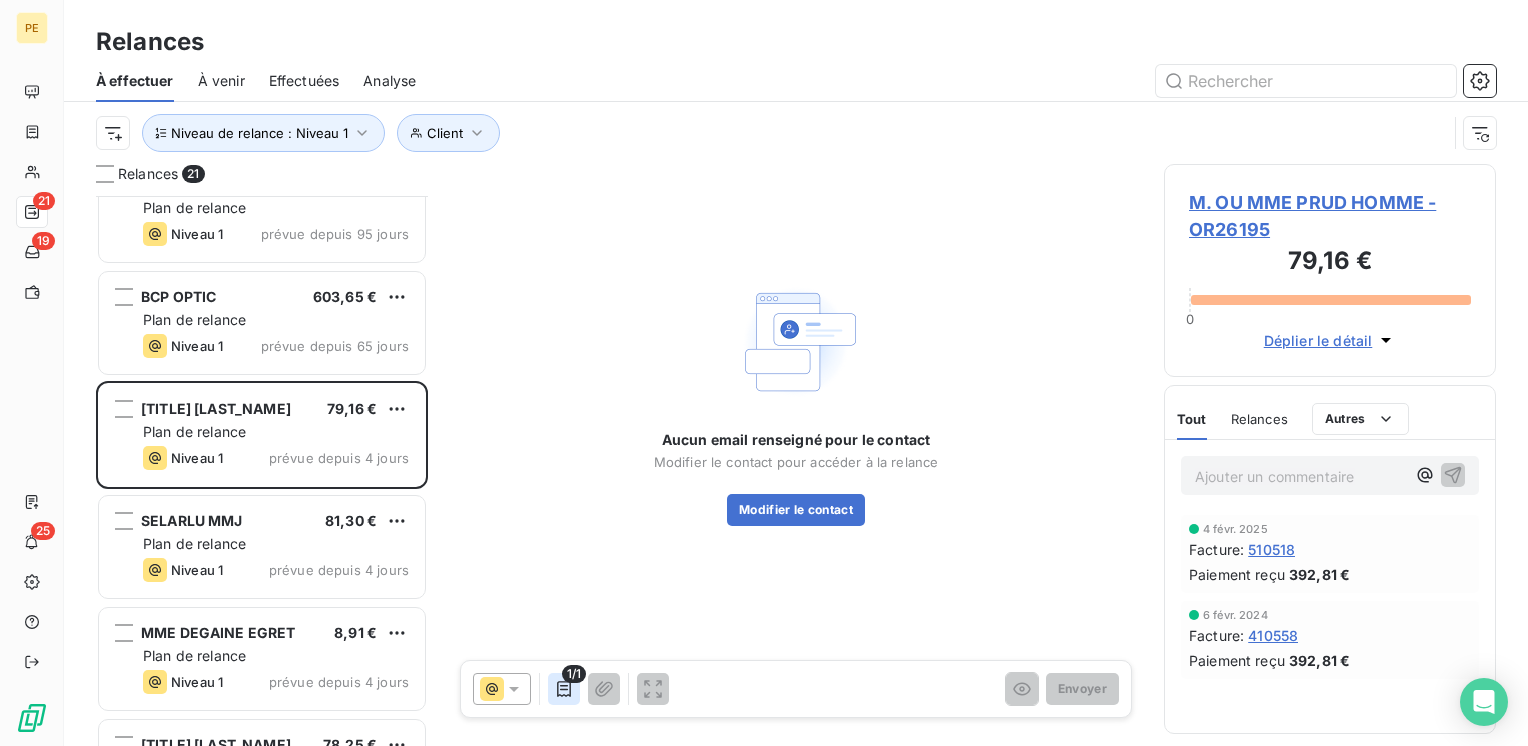 drag, startPoint x: 577, startPoint y: 706, endPoint x: 560, endPoint y: 688, distance: 24.758837 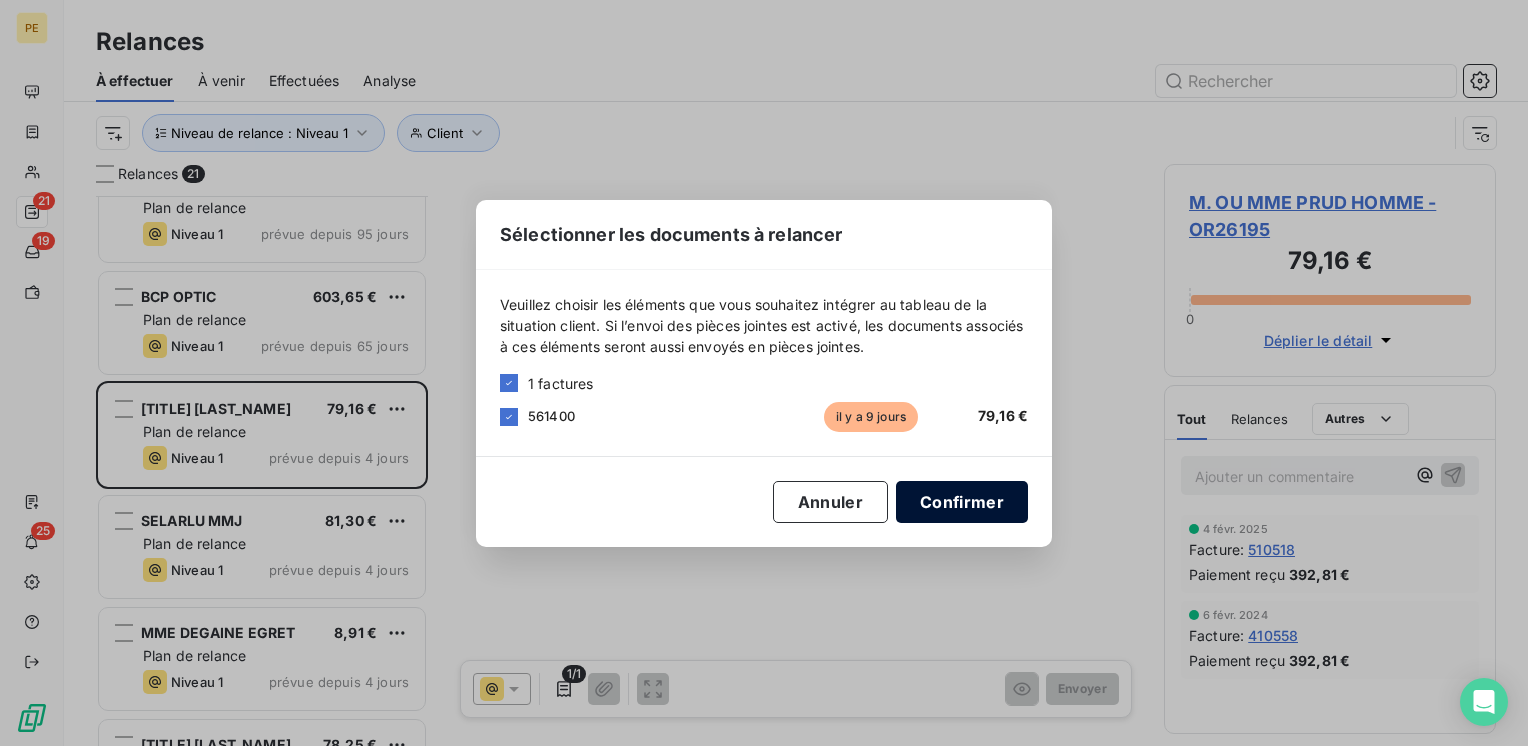 click on "Confirmer" at bounding box center [962, 502] 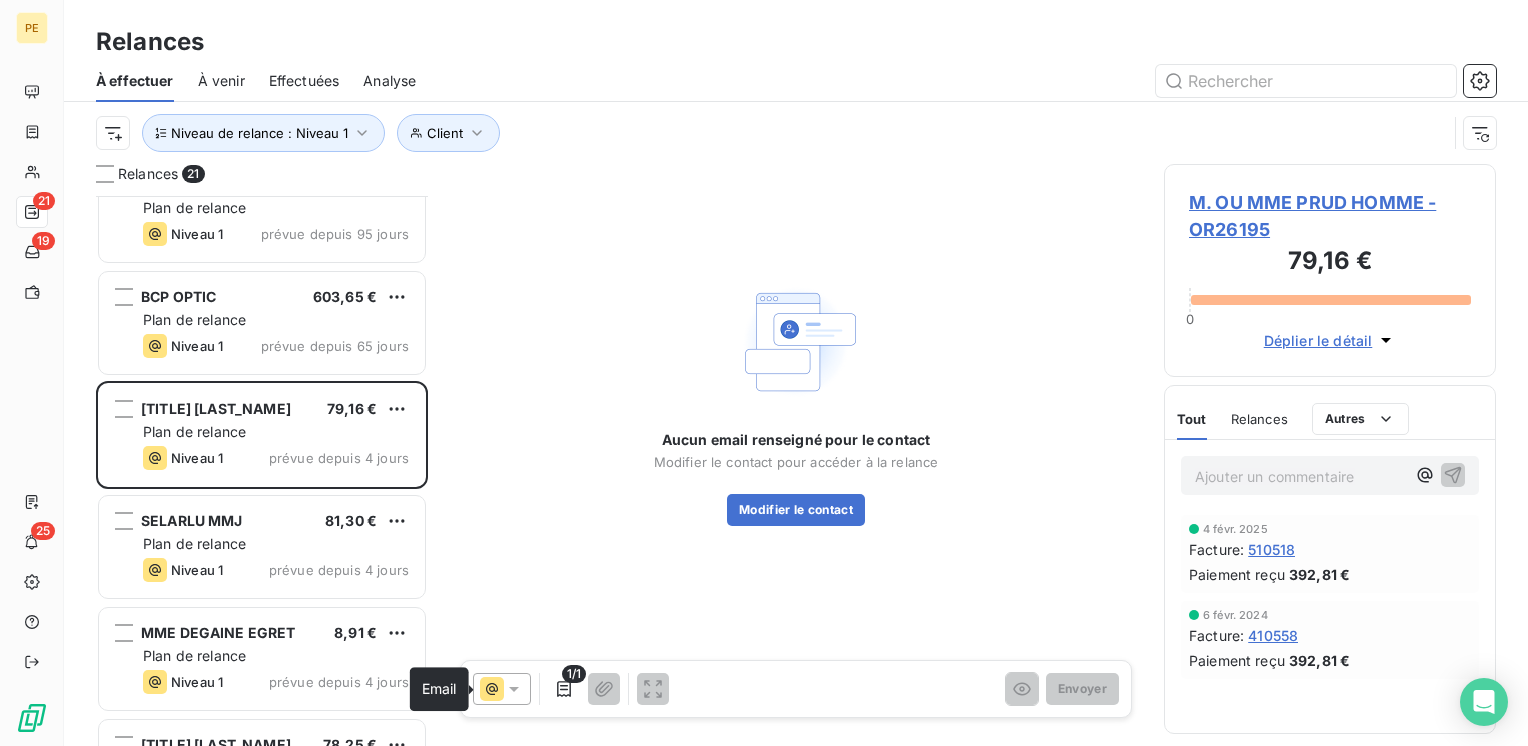 click 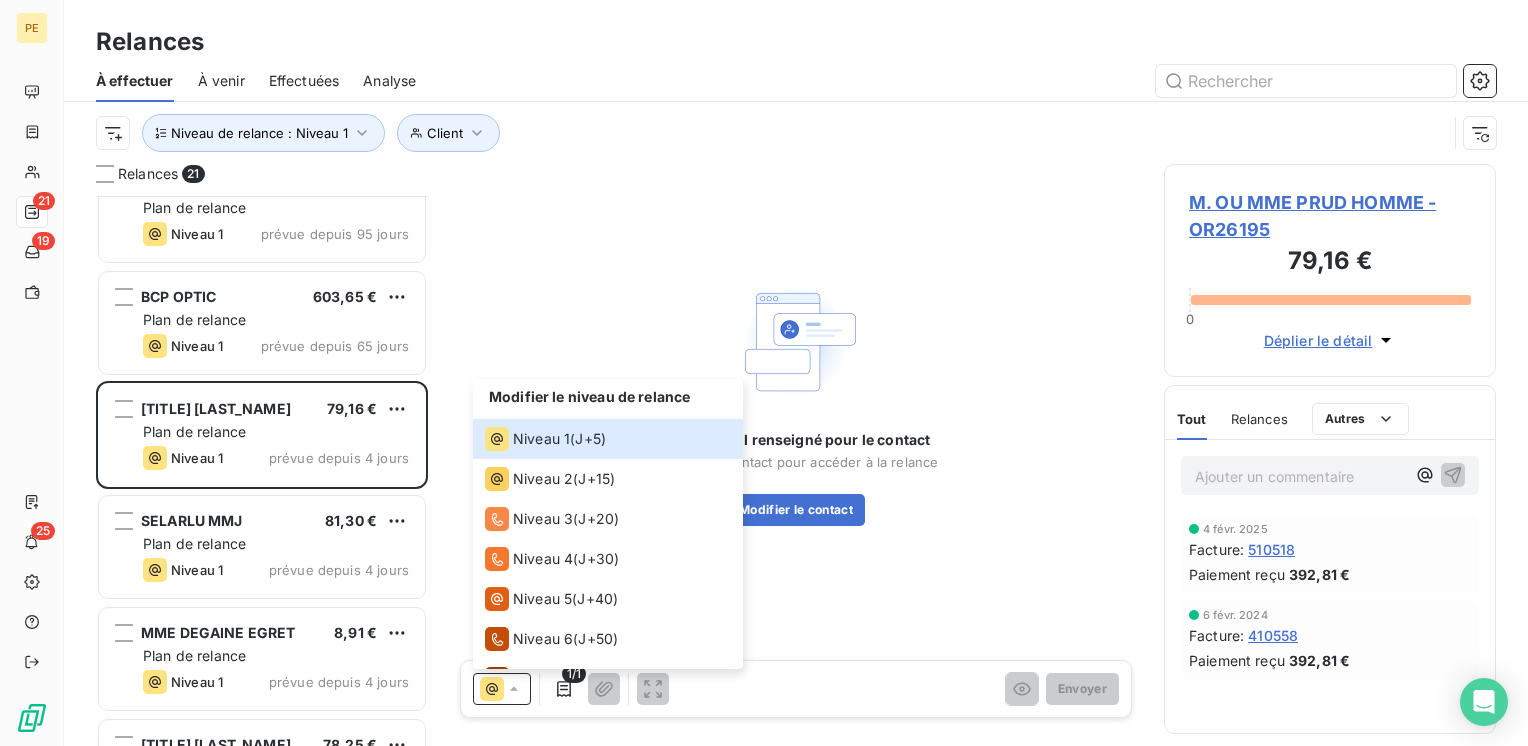 click on "Aucun email renseigné pour le contact Modifier le contact pour accéder à la relance Modifier le contact" at bounding box center (796, 402) 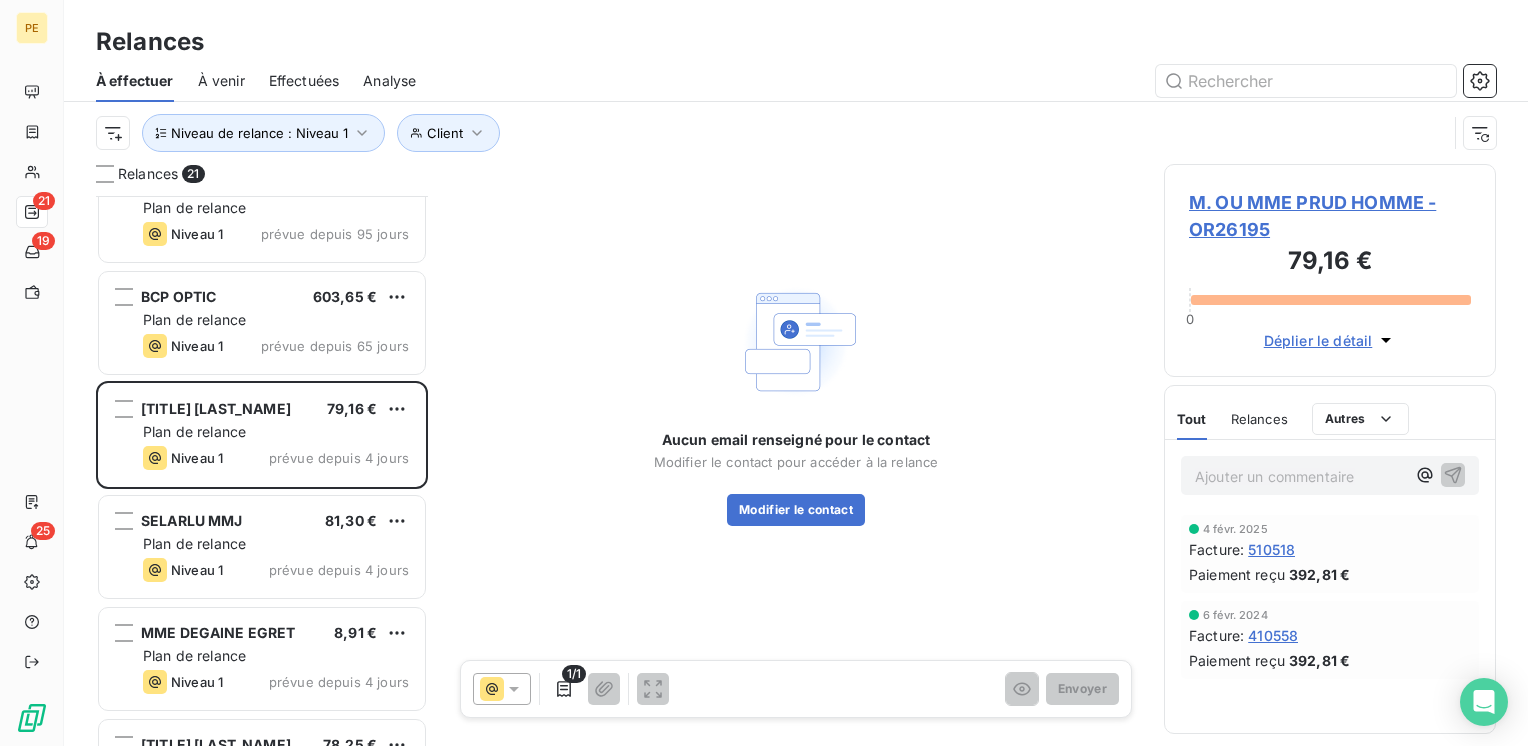 click 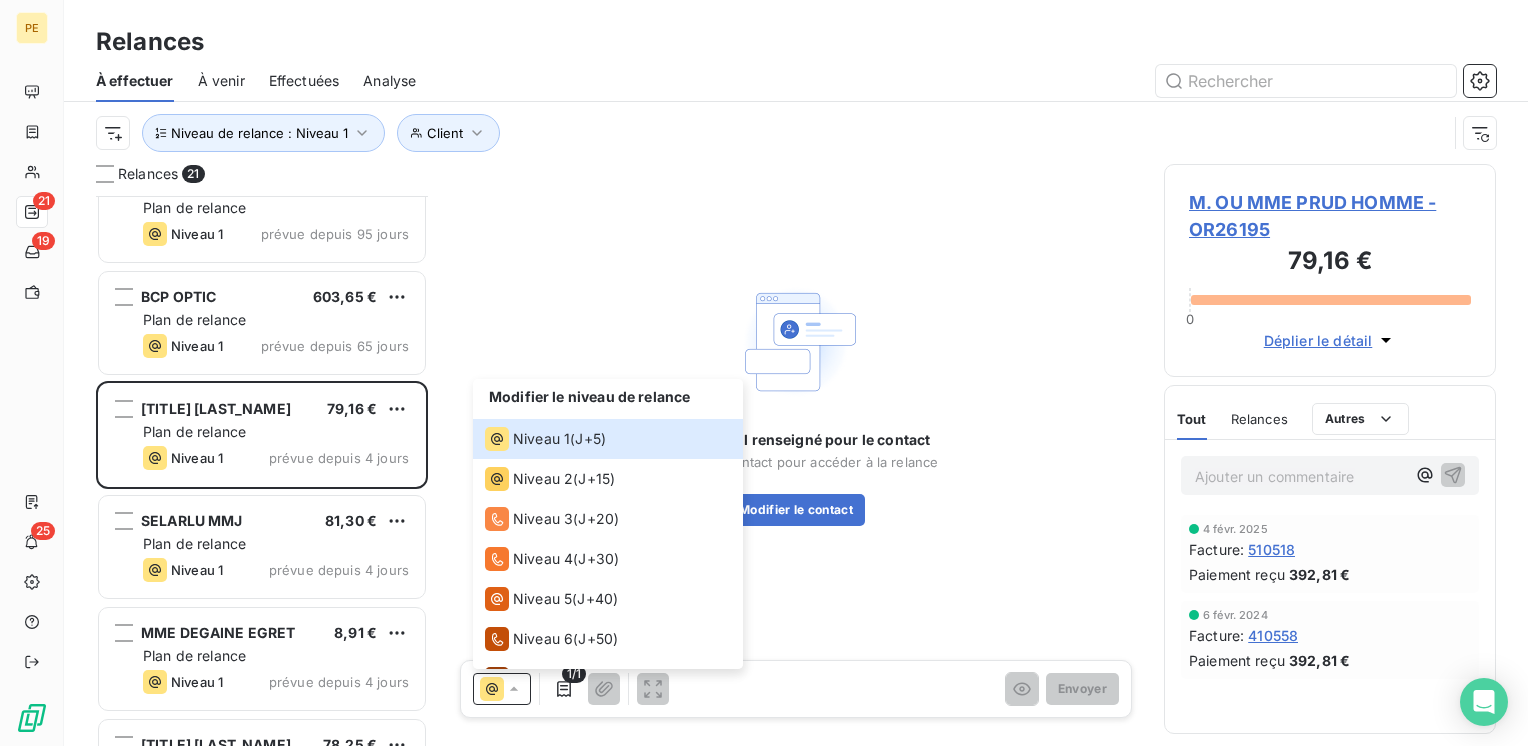 click on "Aucun email renseigné pour le contact Modifier le contact pour accéder à la relance Modifier le contact" at bounding box center [796, 402] 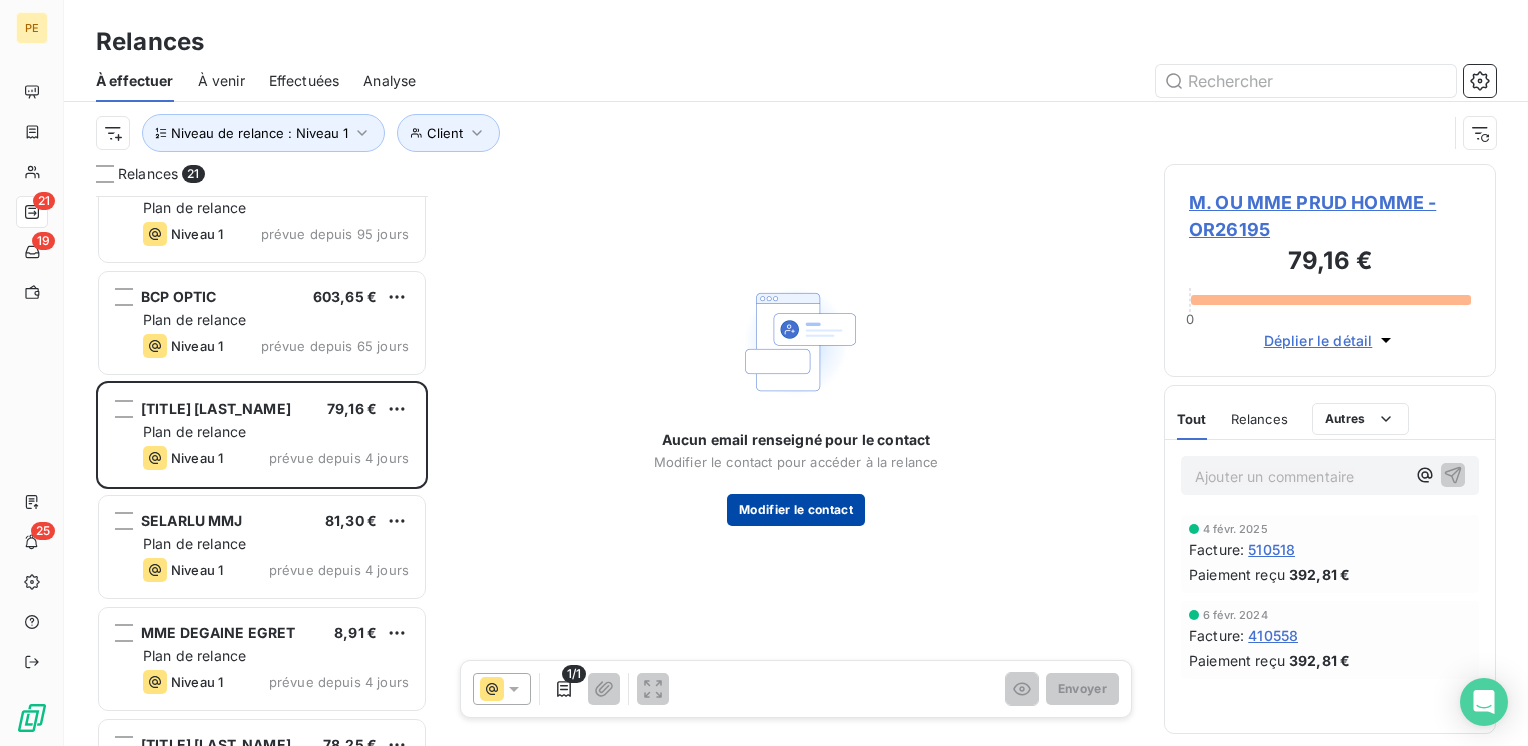 click on "Modifier le contact" at bounding box center (796, 510) 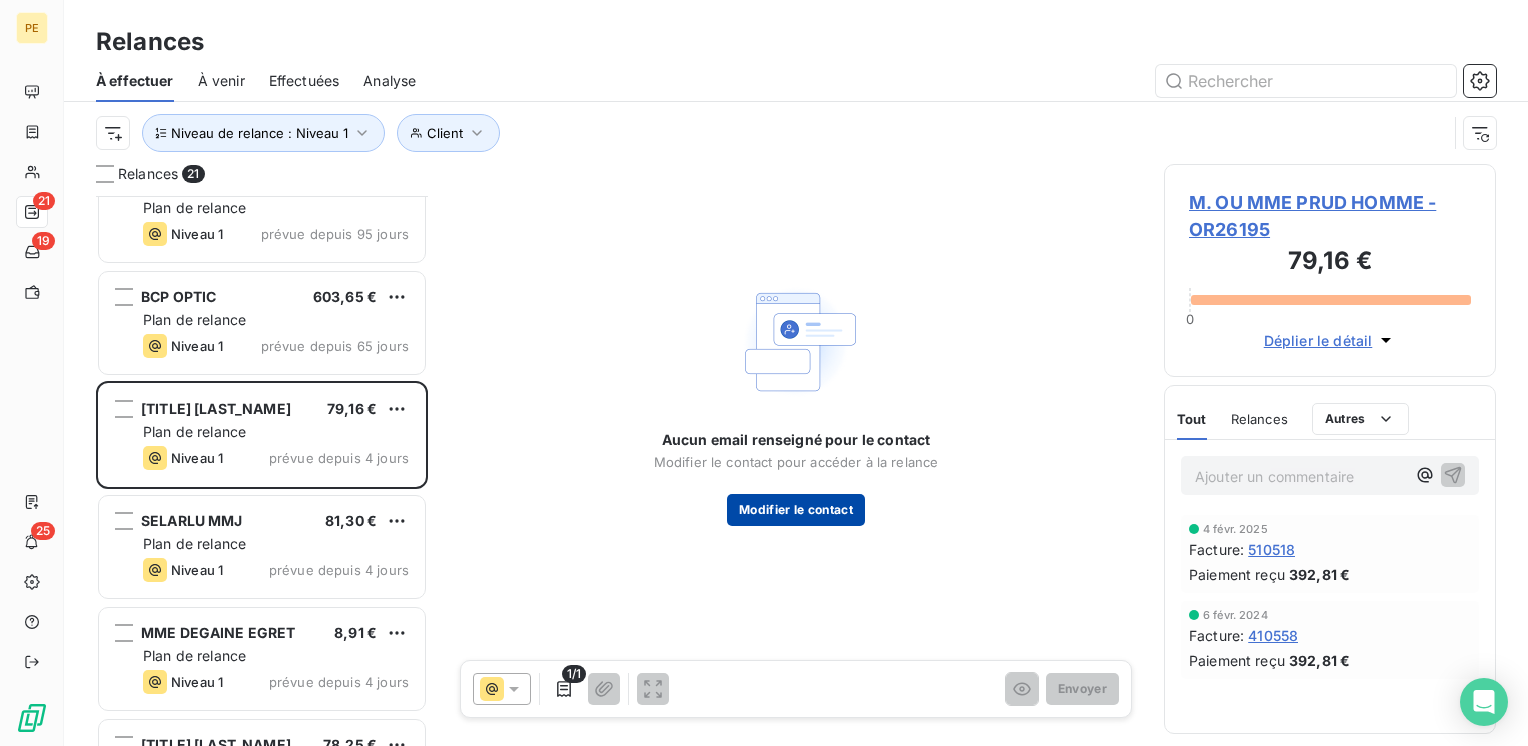 type on "PRUD'HOMME" 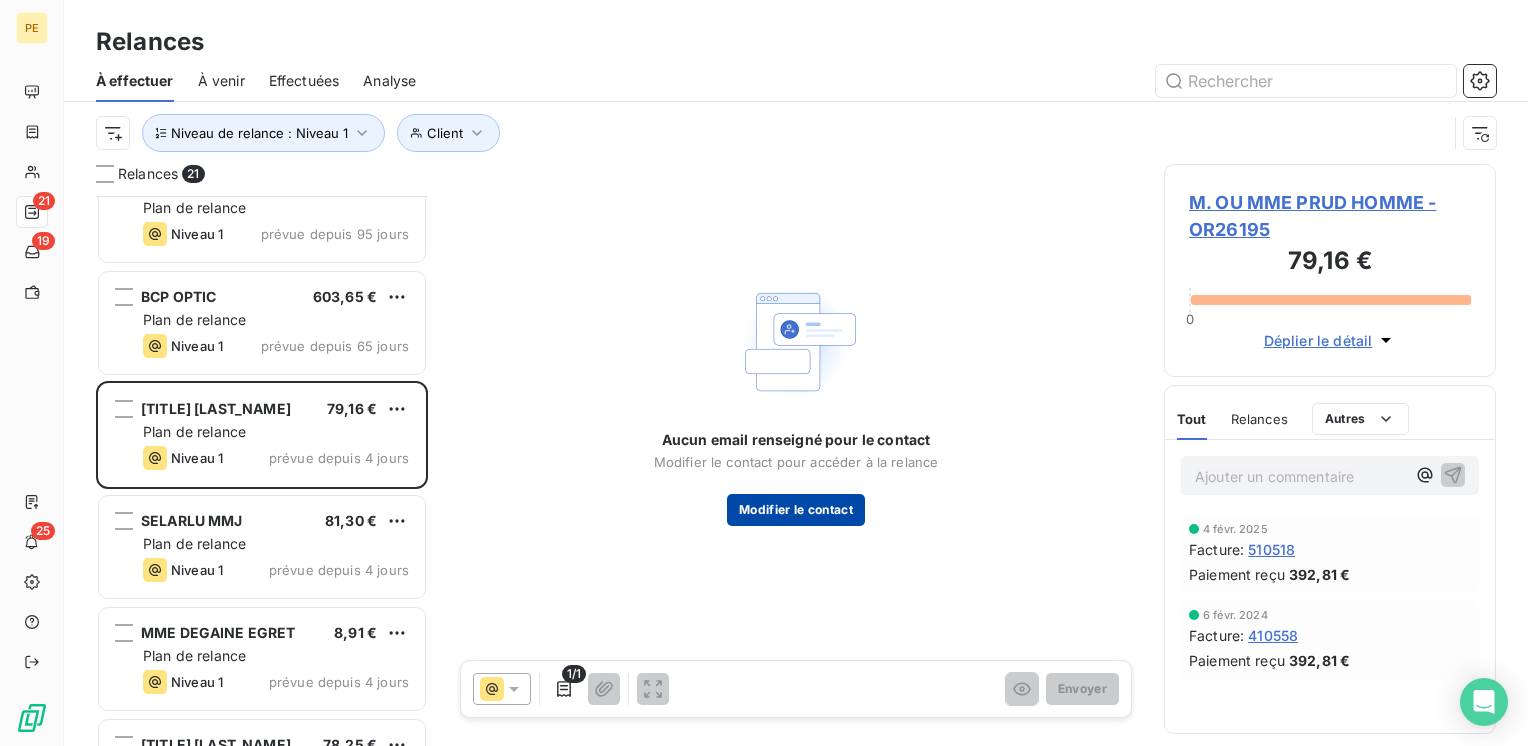 type on "[PHONE]" 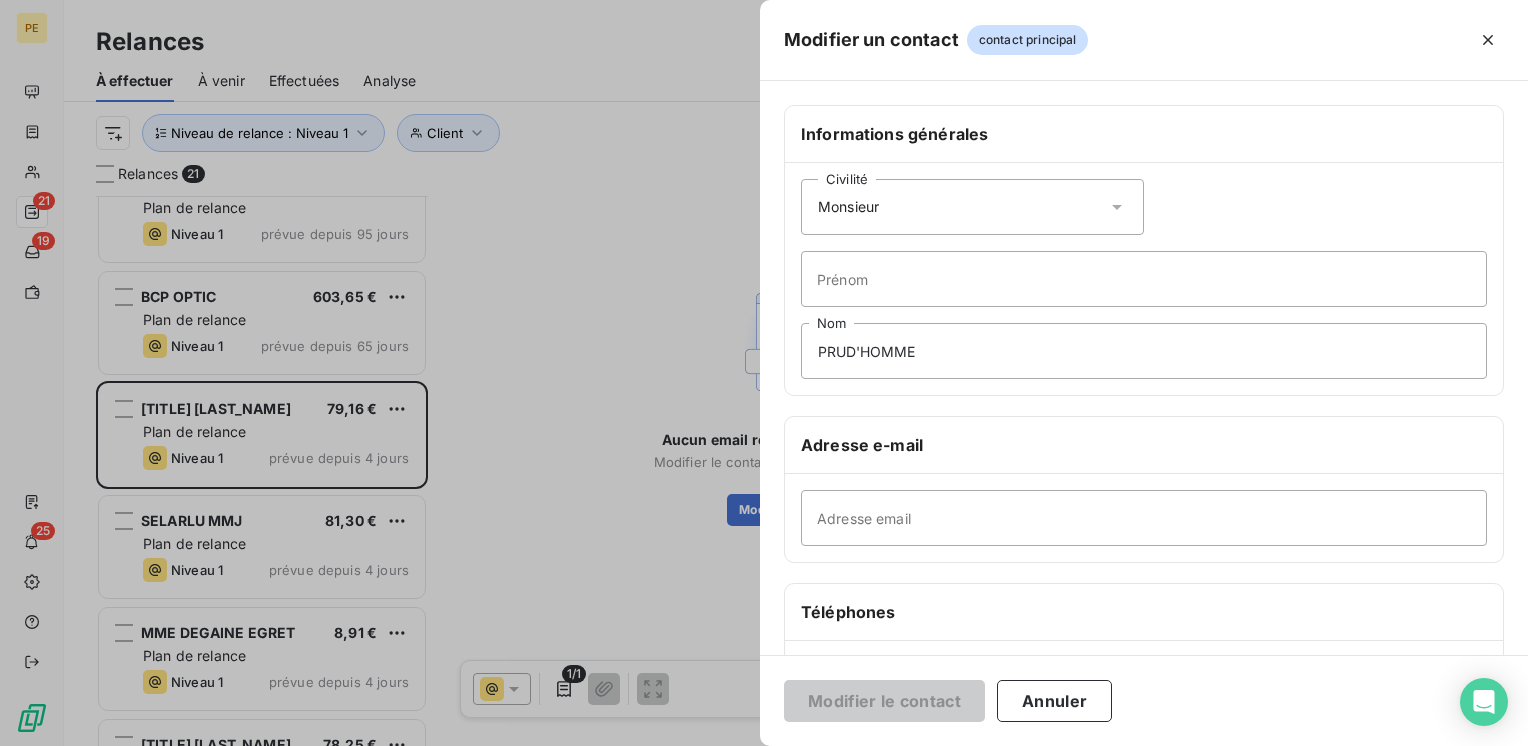 click at bounding box center (764, 373) 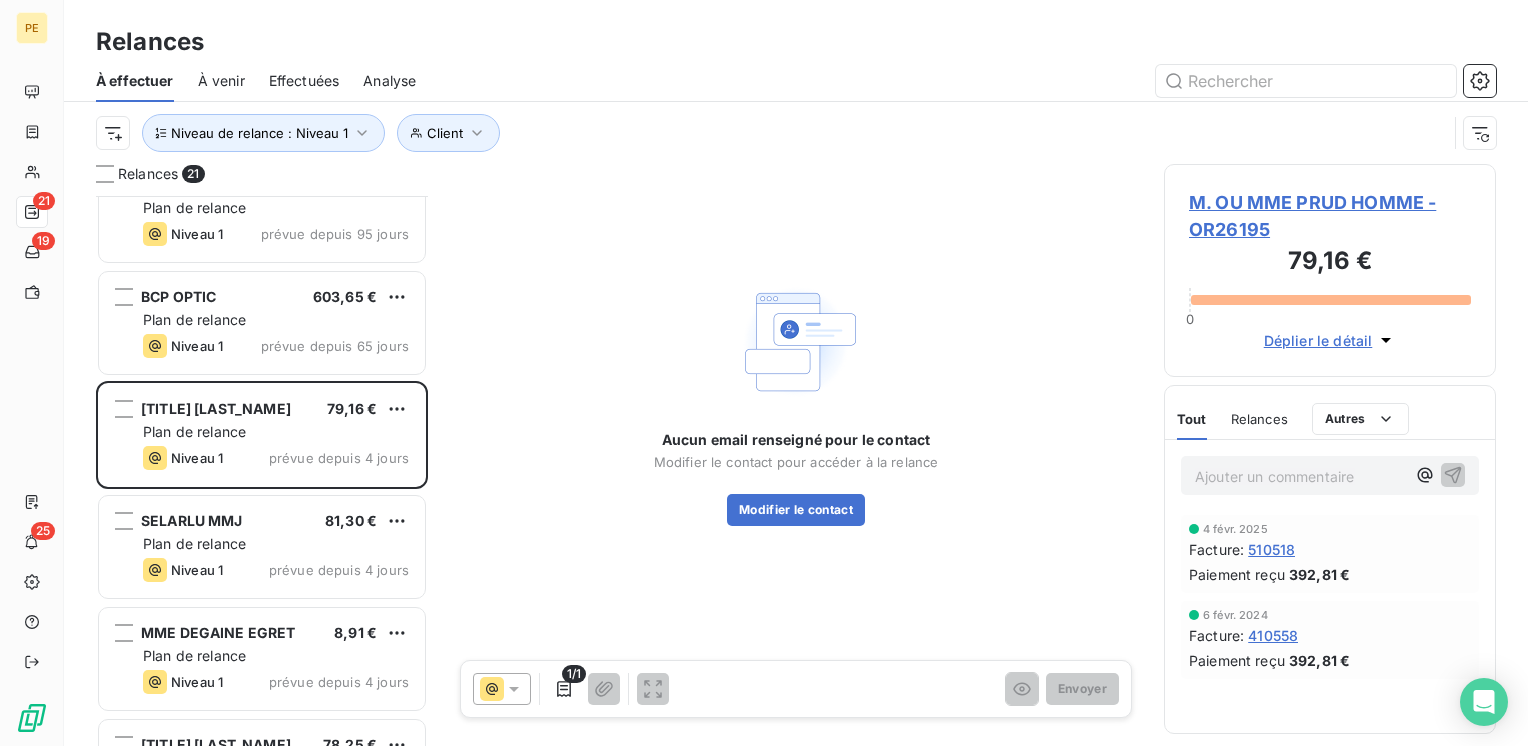 click 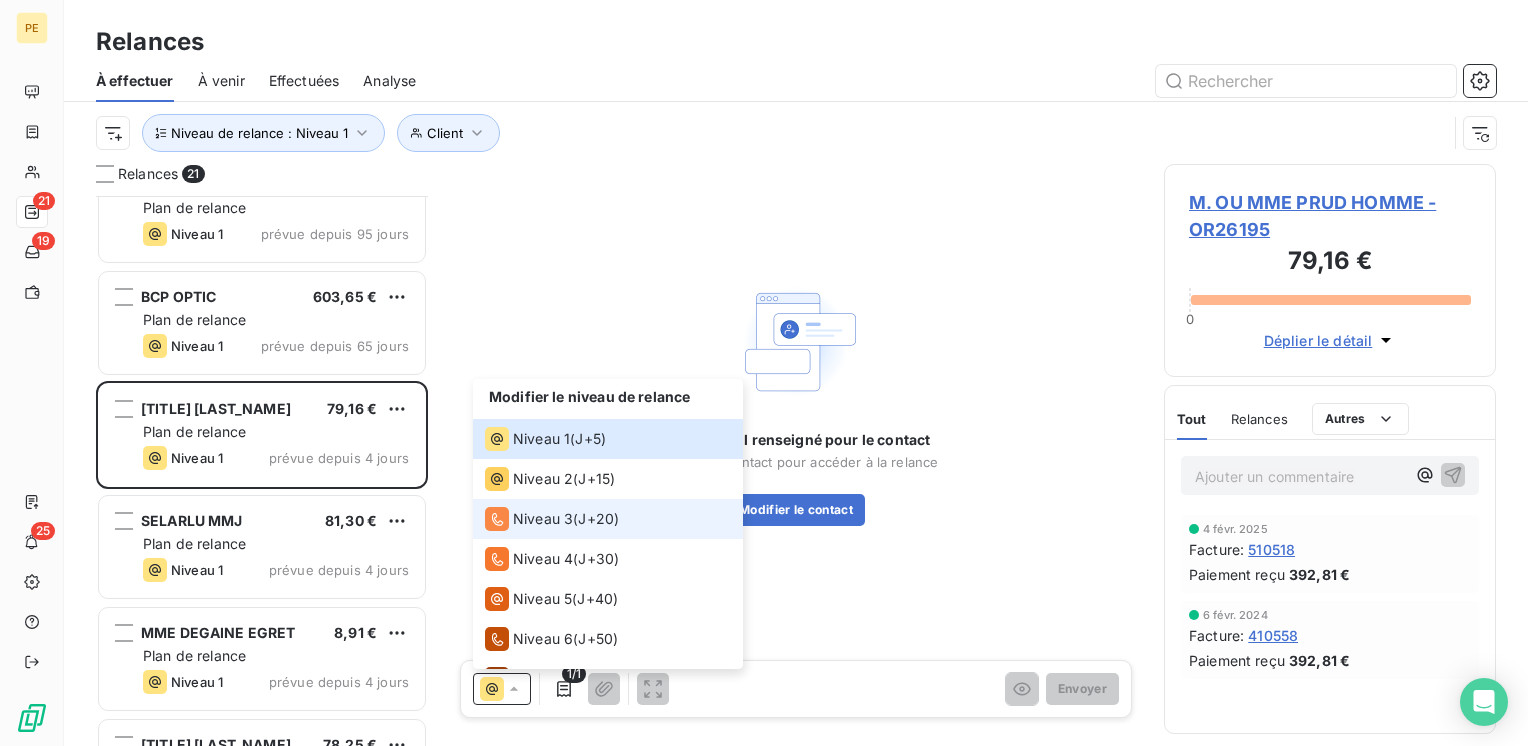 click on "J+20 )" at bounding box center [598, 519] 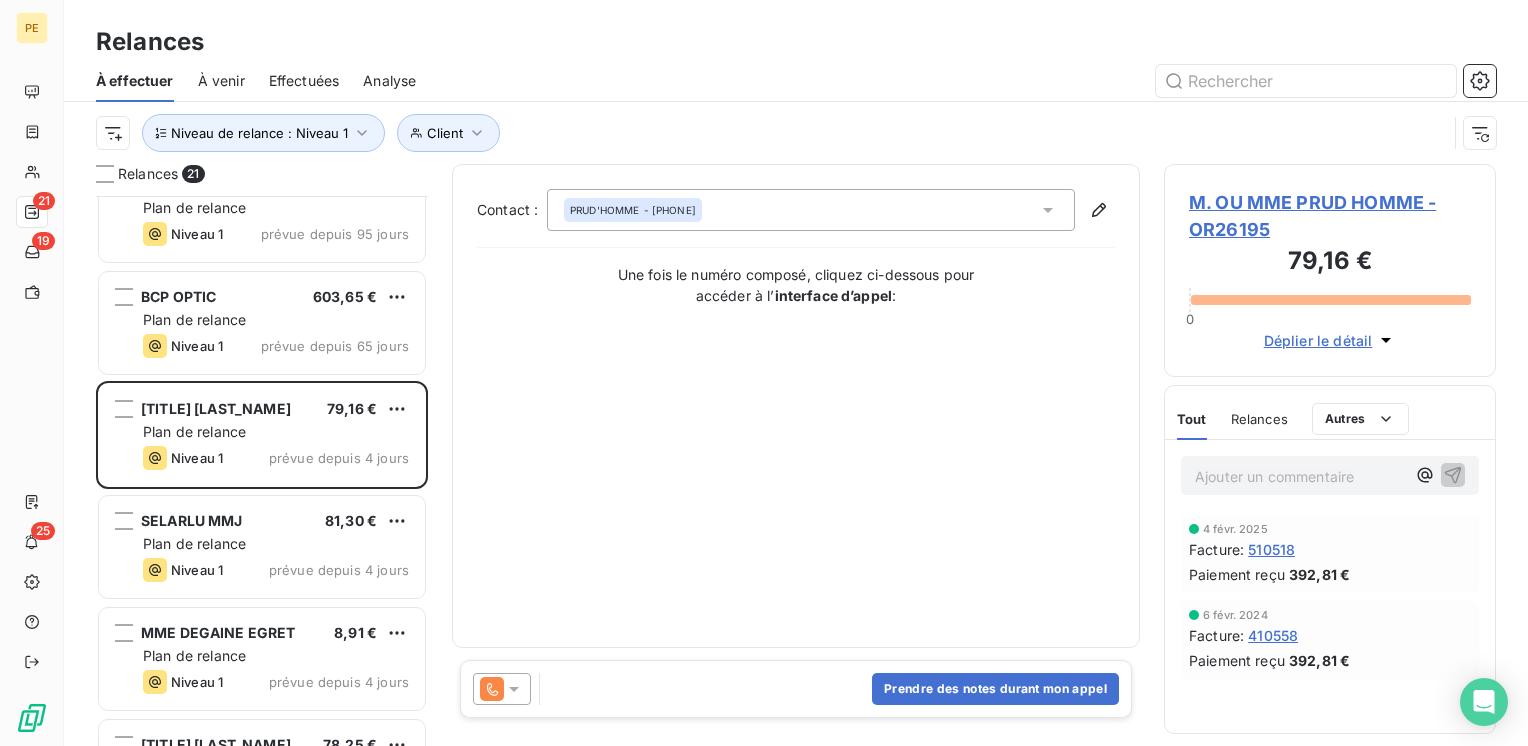 click 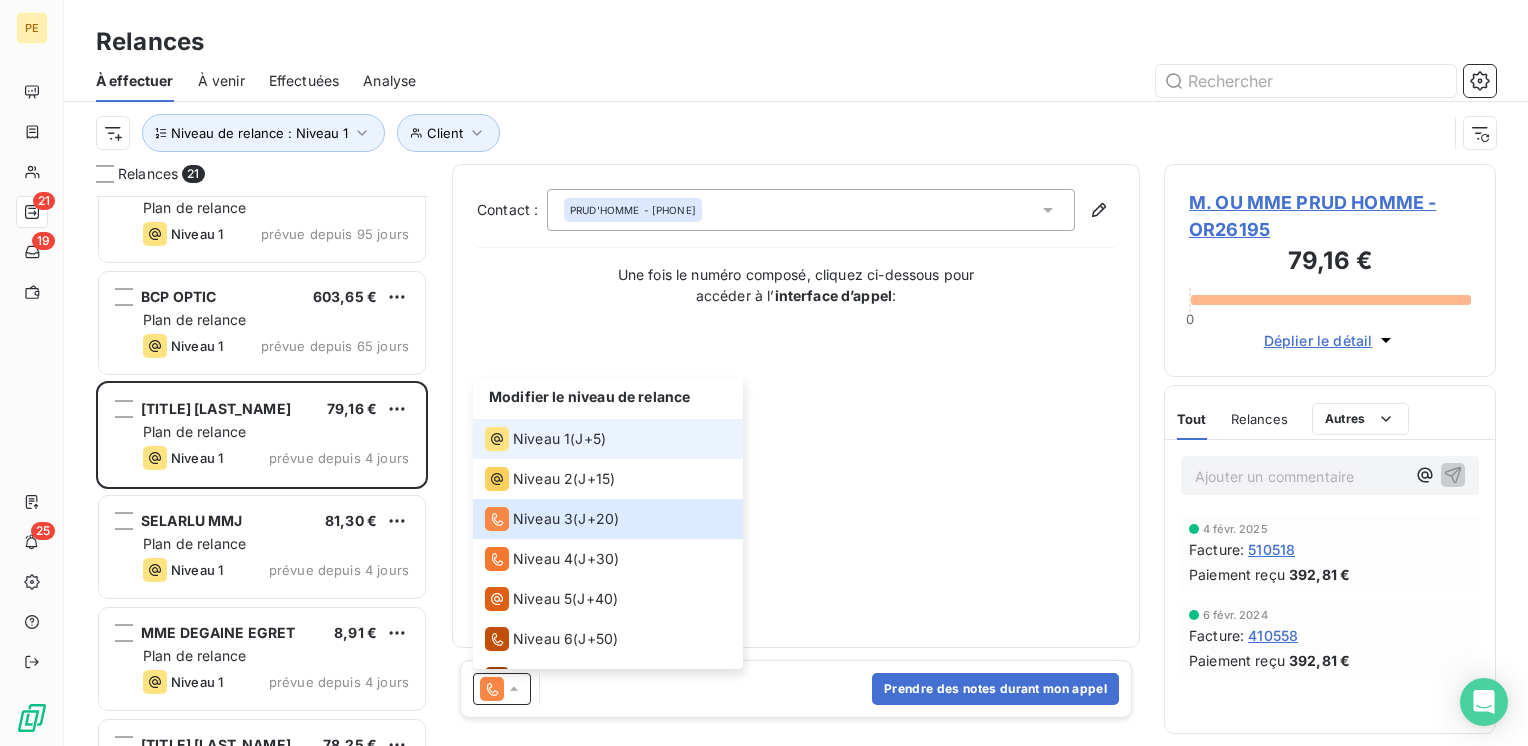 click on "Niveau 1  ( J+5 )" at bounding box center [608, 439] 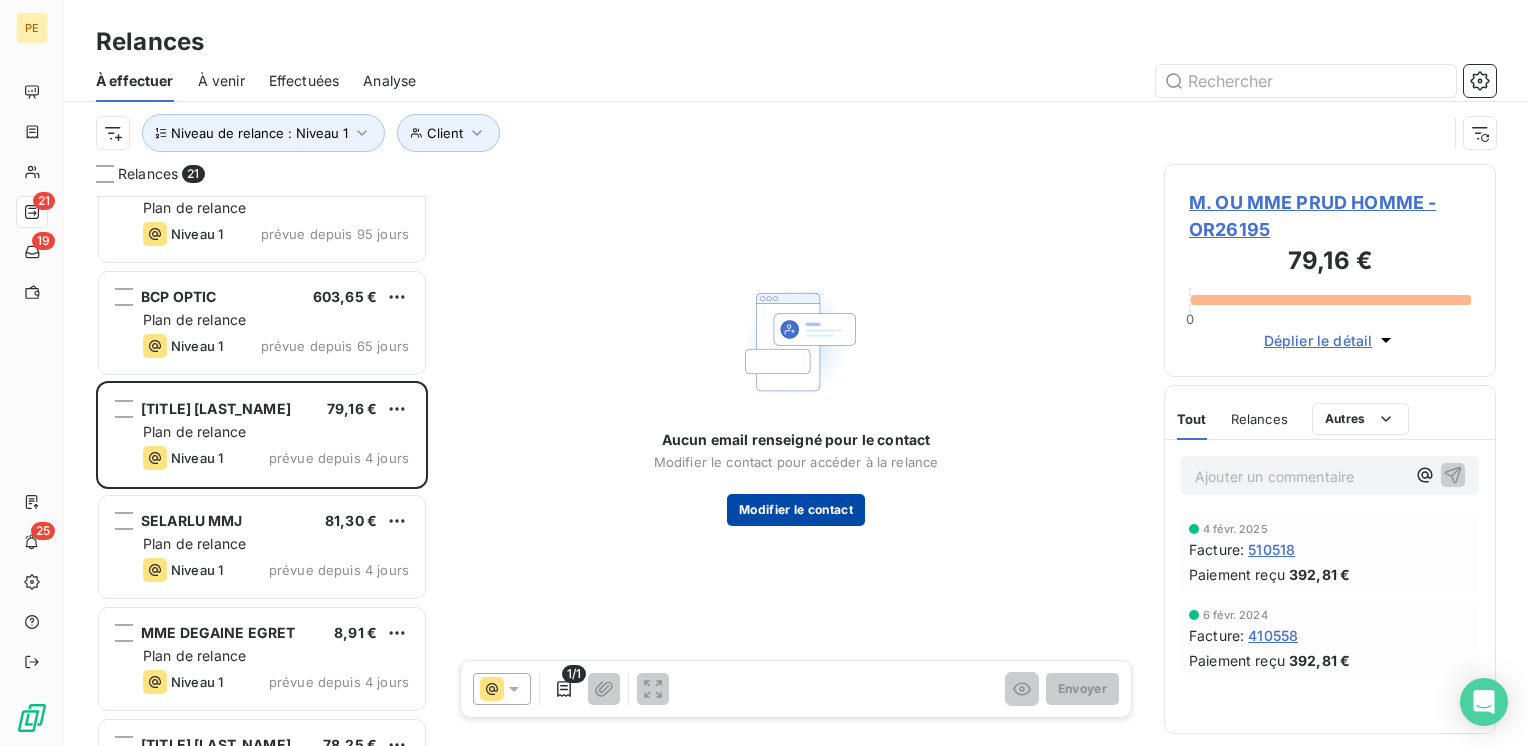 click on "Modifier le contact" at bounding box center [796, 510] 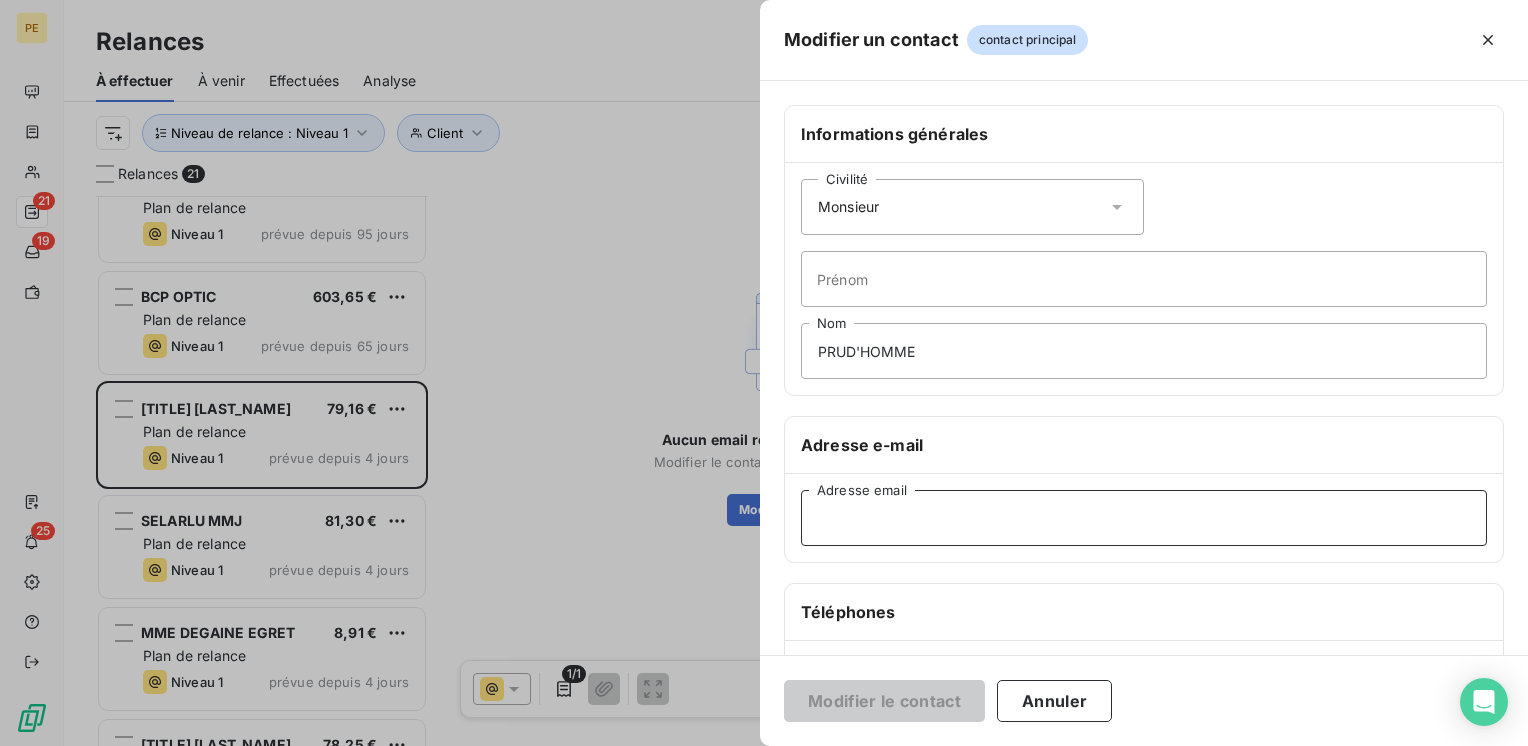 click on "Adresse email" at bounding box center (1144, 518) 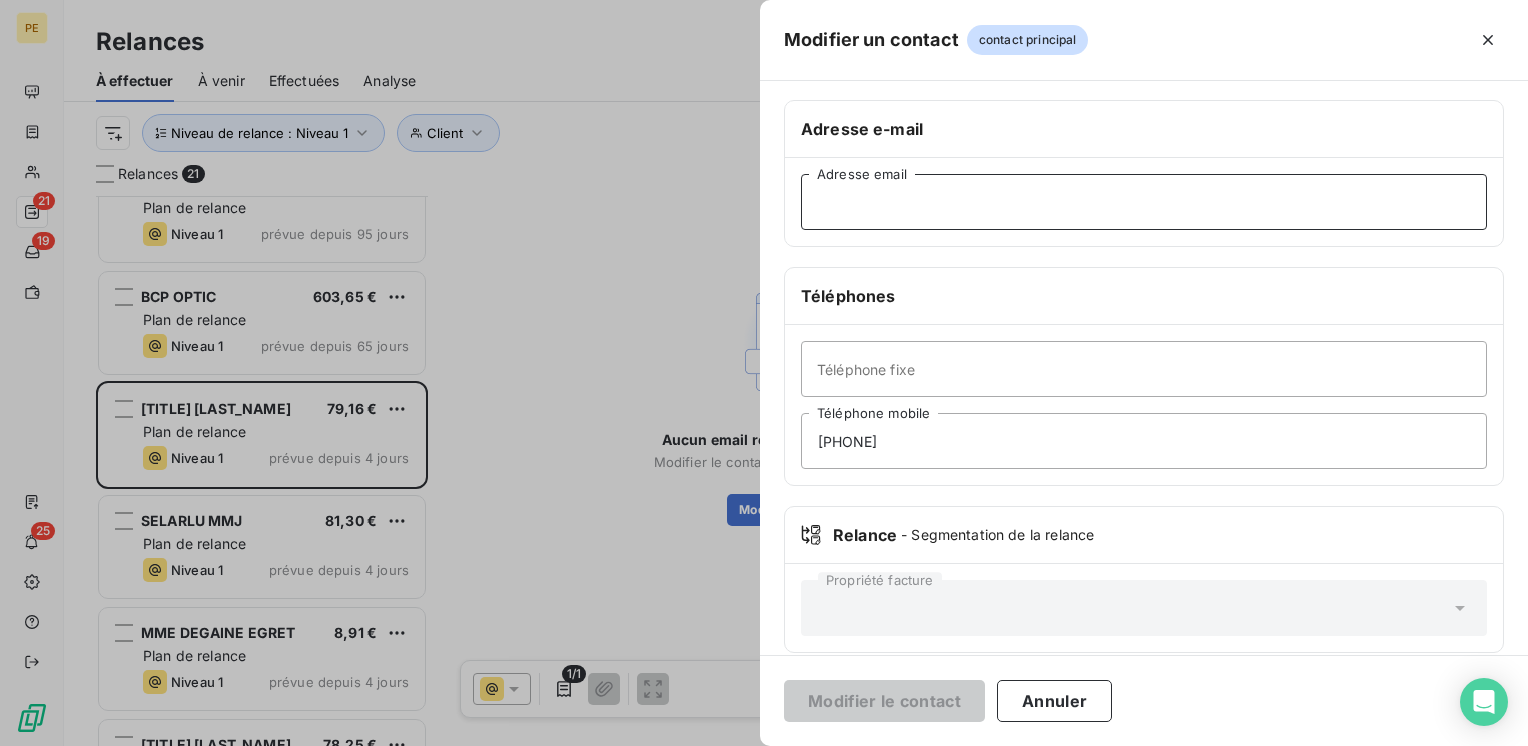 scroll, scrollTop: 334, scrollLeft: 0, axis: vertical 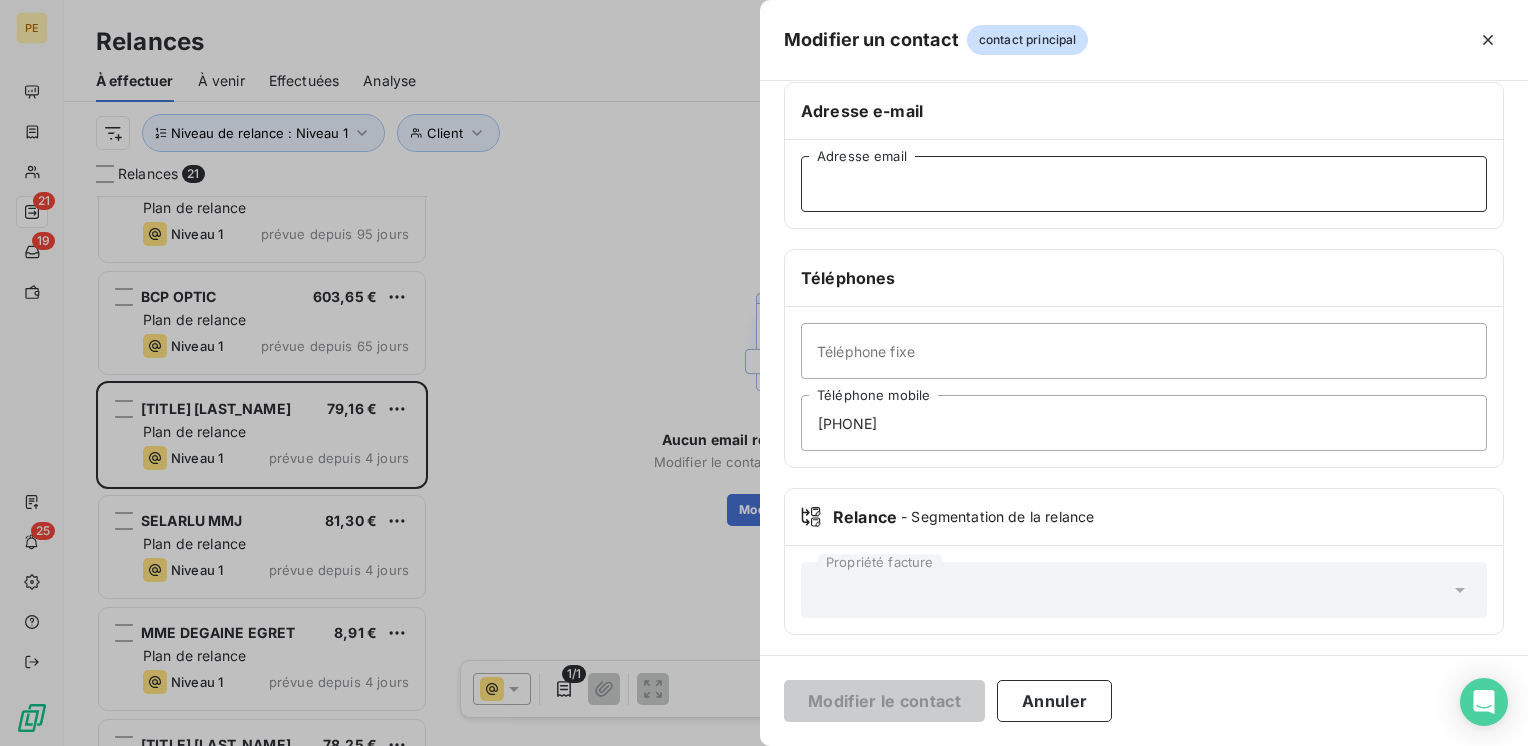 click on "Adresse email" at bounding box center [1144, 184] 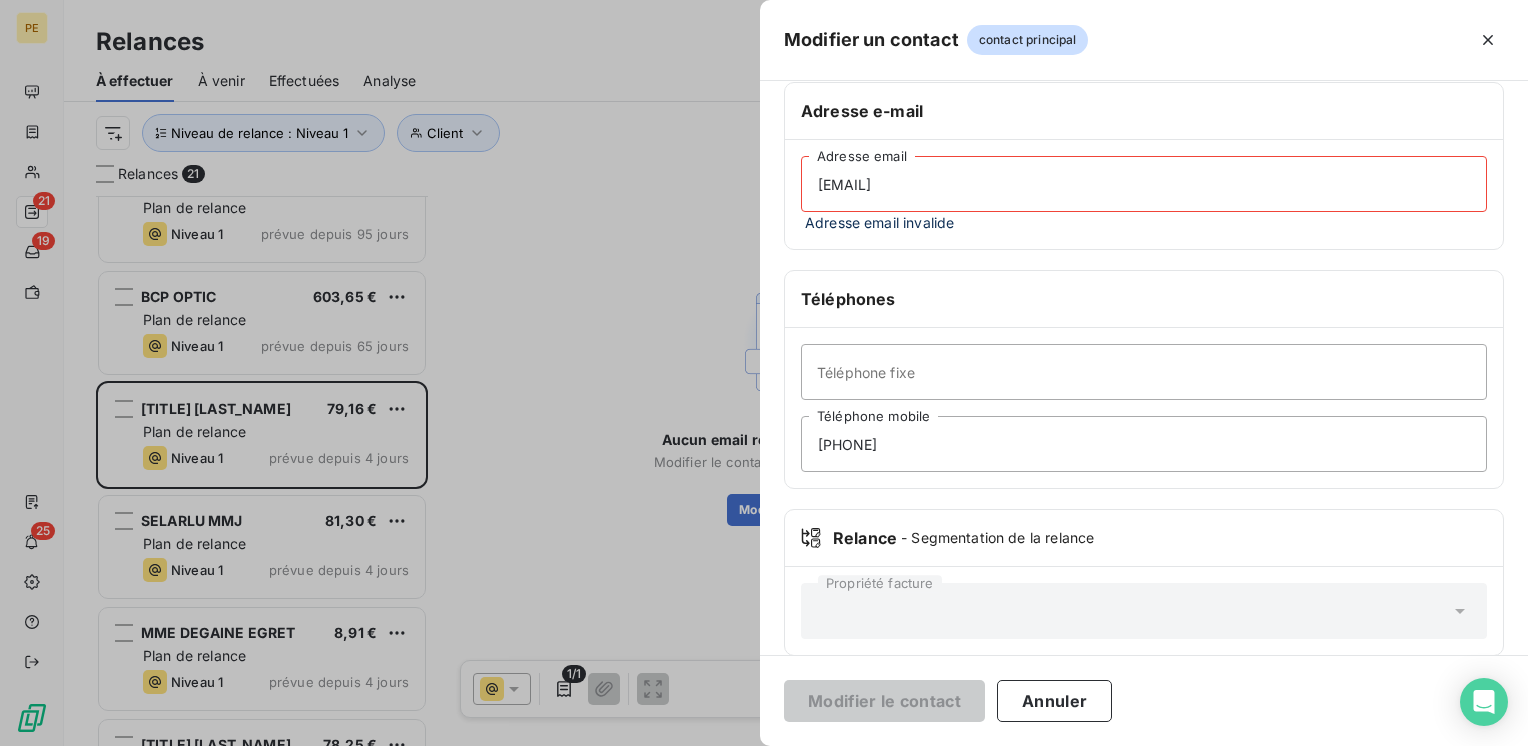click on "[EMAIL]" at bounding box center (1144, 184) 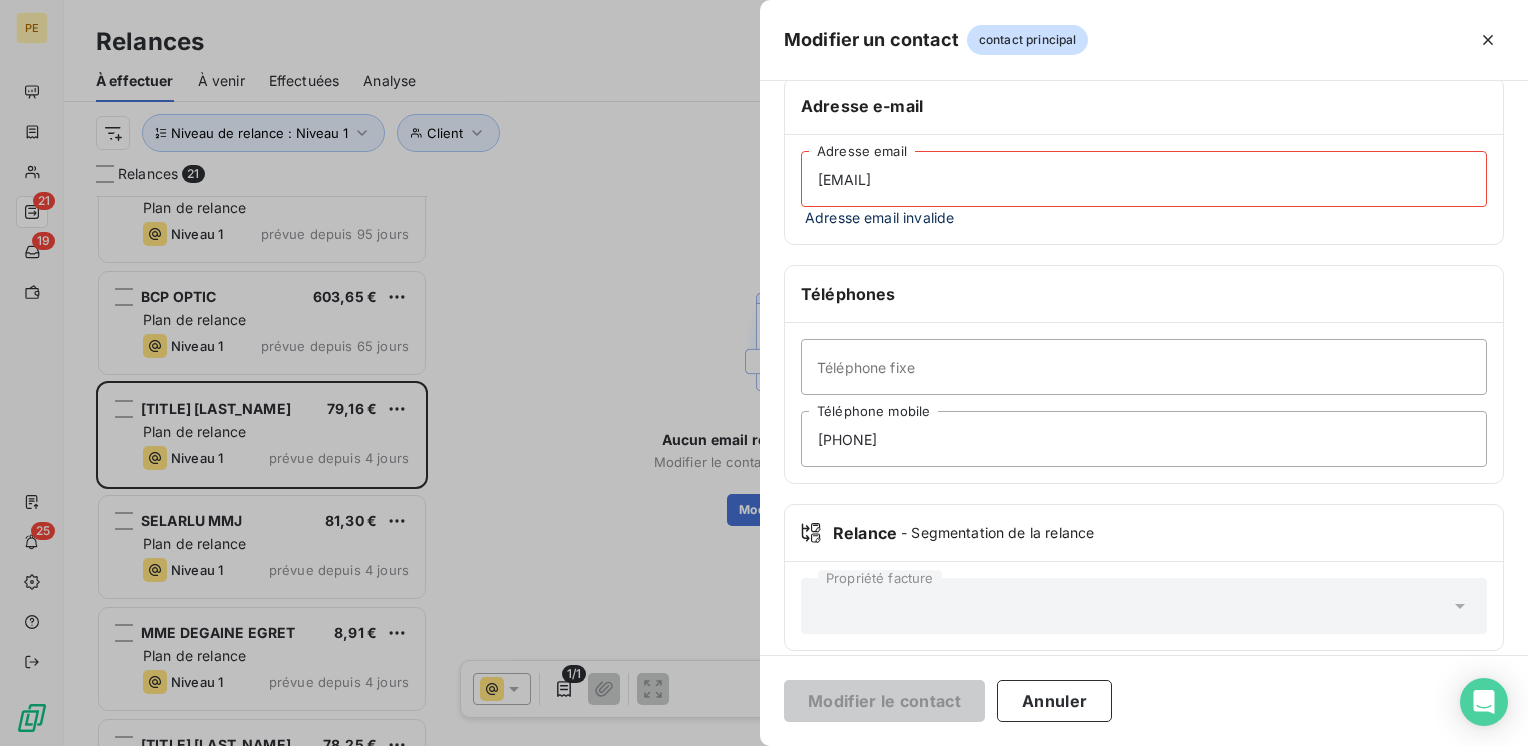scroll, scrollTop: 355, scrollLeft: 0, axis: vertical 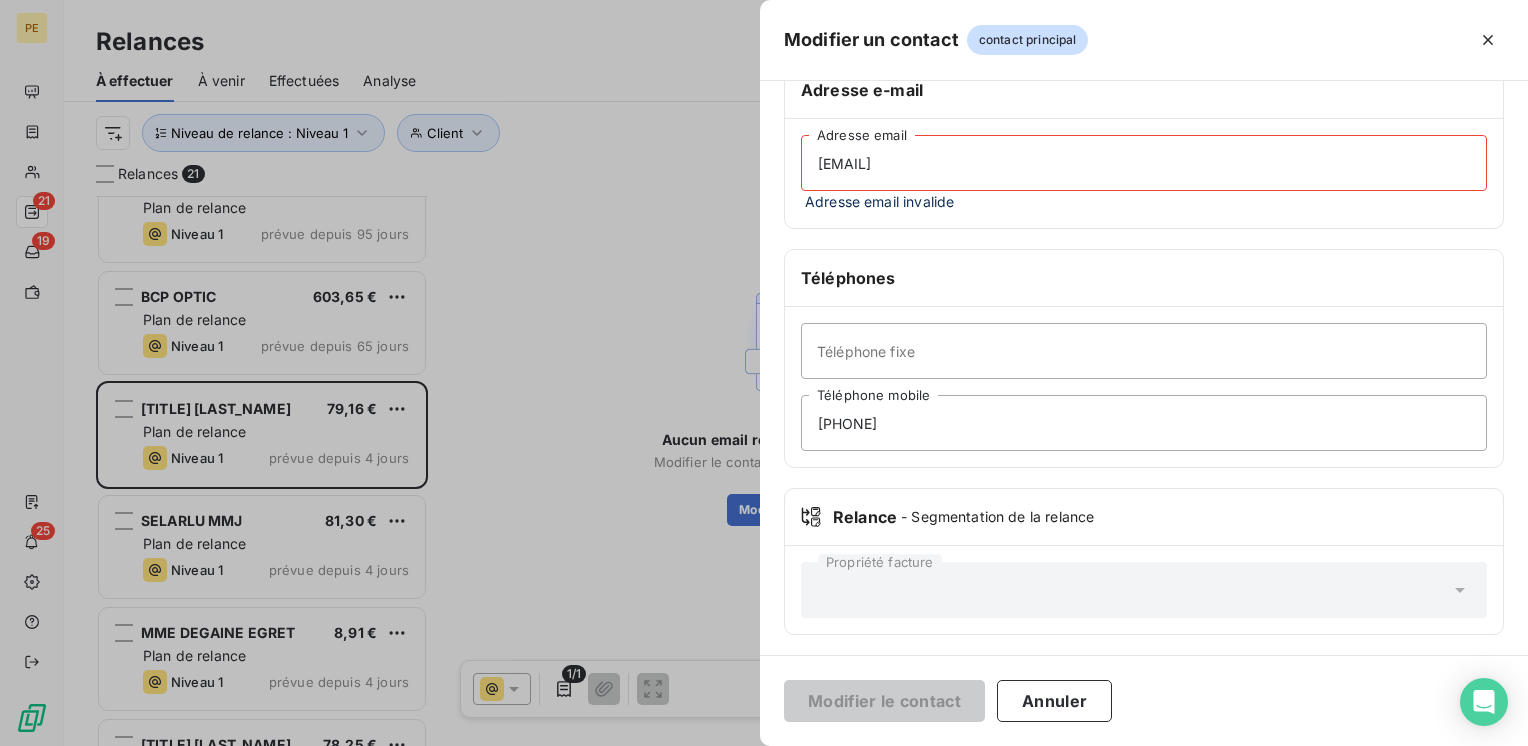 click on "[EMAIL]" at bounding box center [1144, 163] 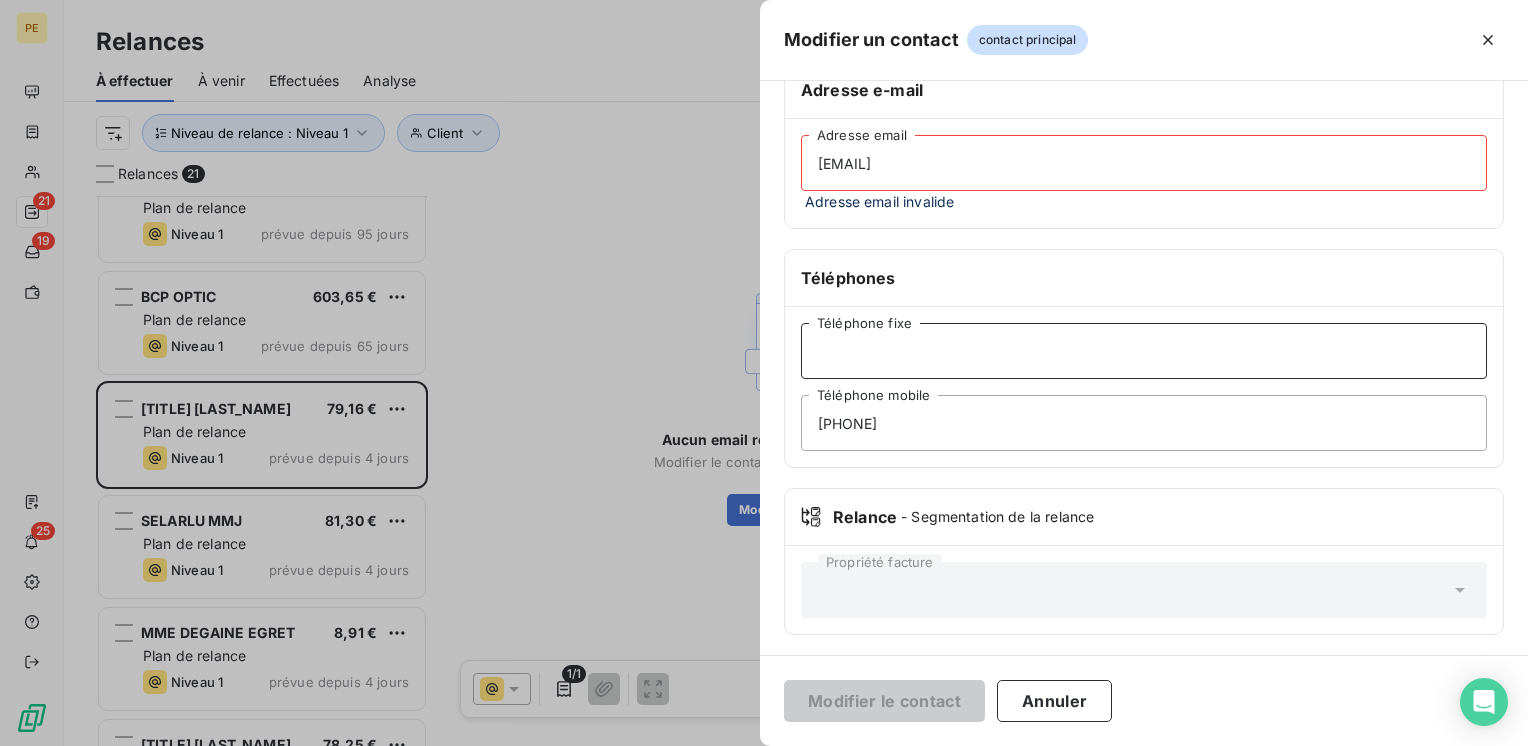 click on "Téléphone fixe" at bounding box center [1144, 351] 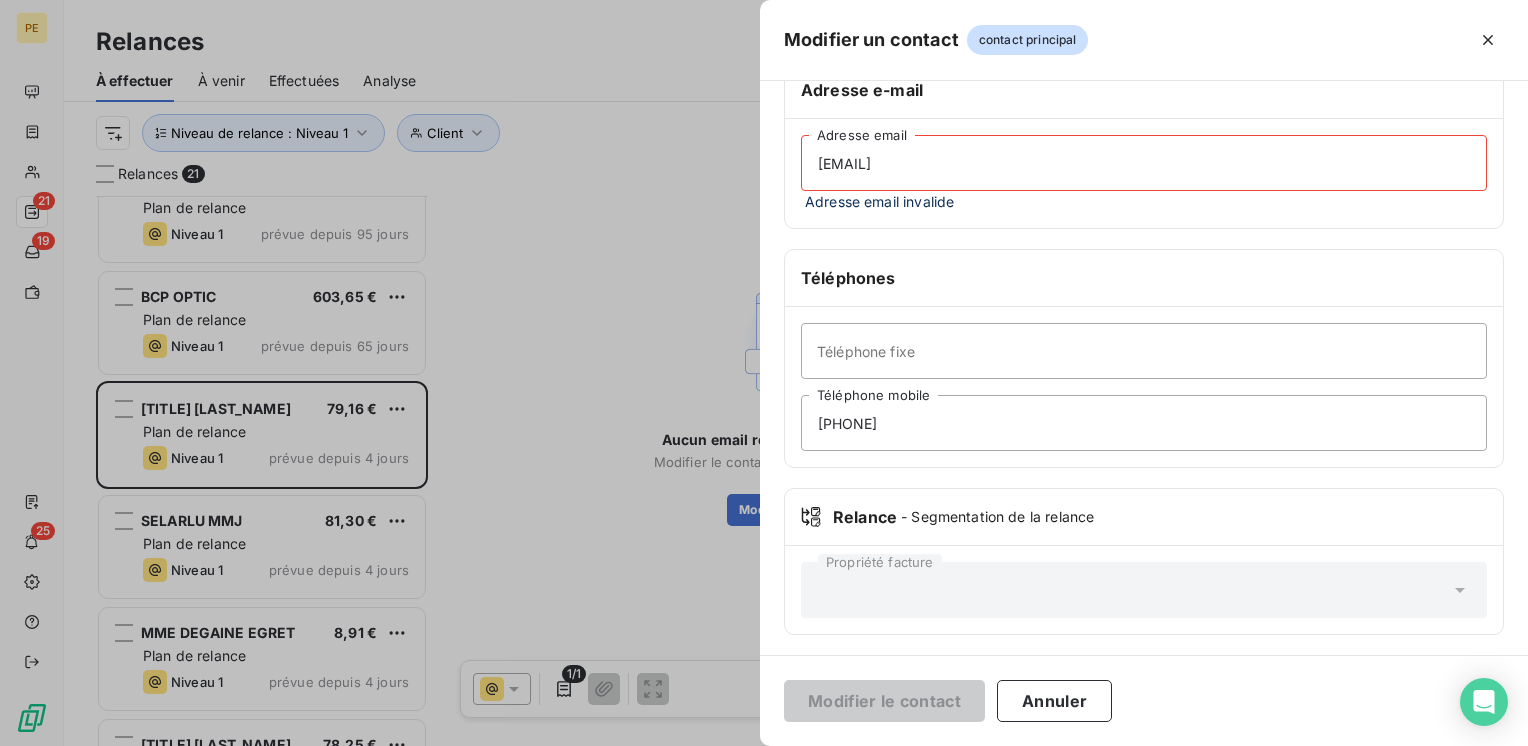 click on "[EMAIL]" at bounding box center [1144, 163] 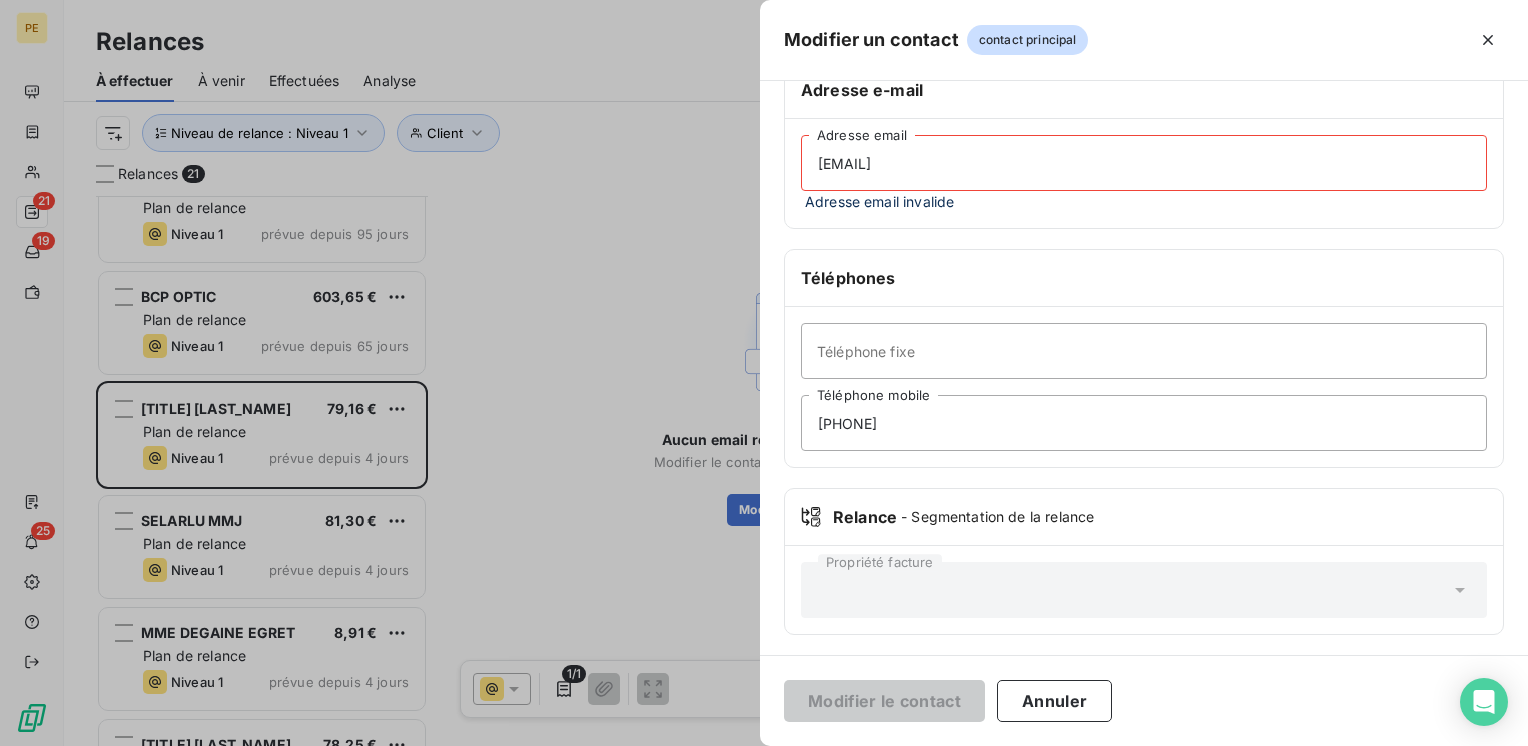 click on "[EMAIL]" at bounding box center (1144, 163) 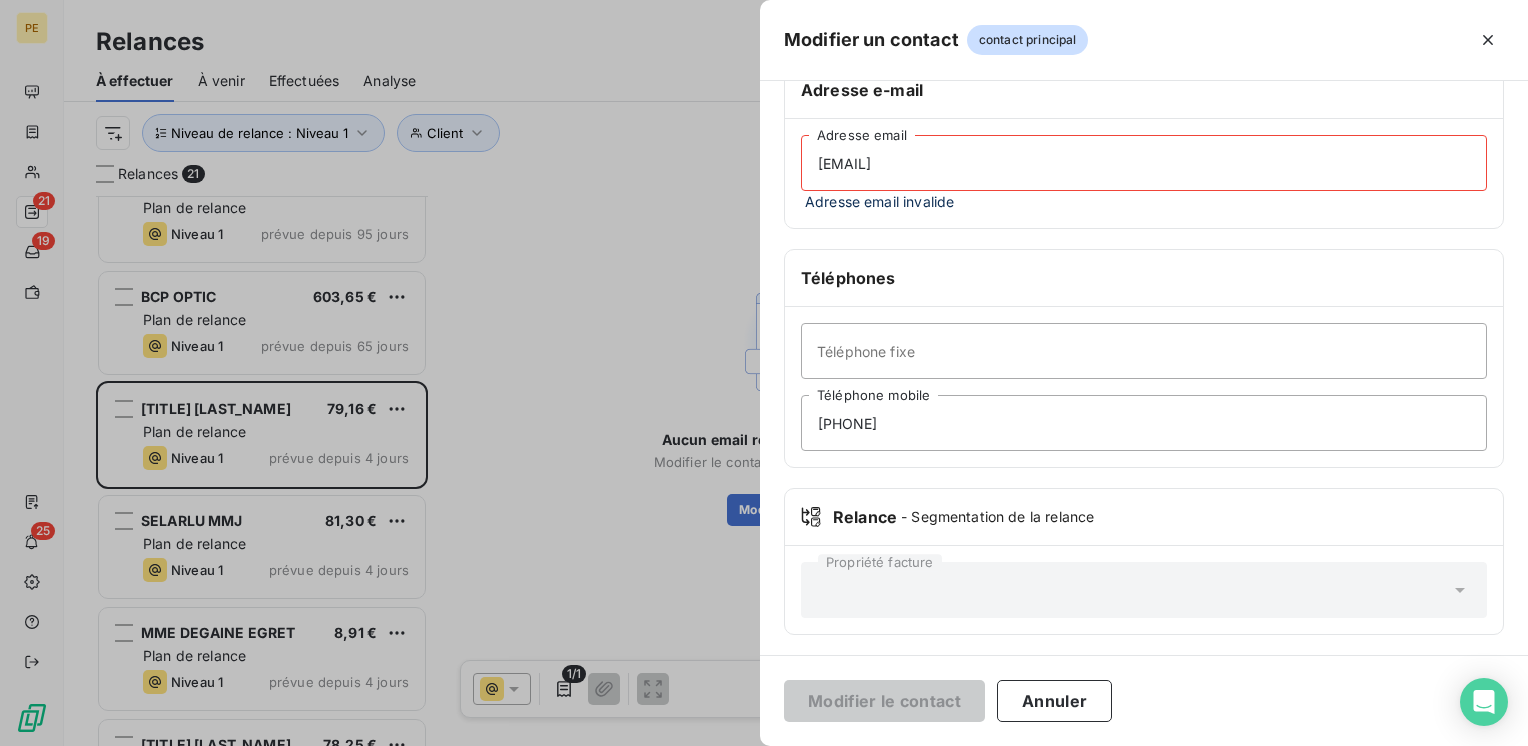 click on "[EMAIL]" at bounding box center (1144, 163) 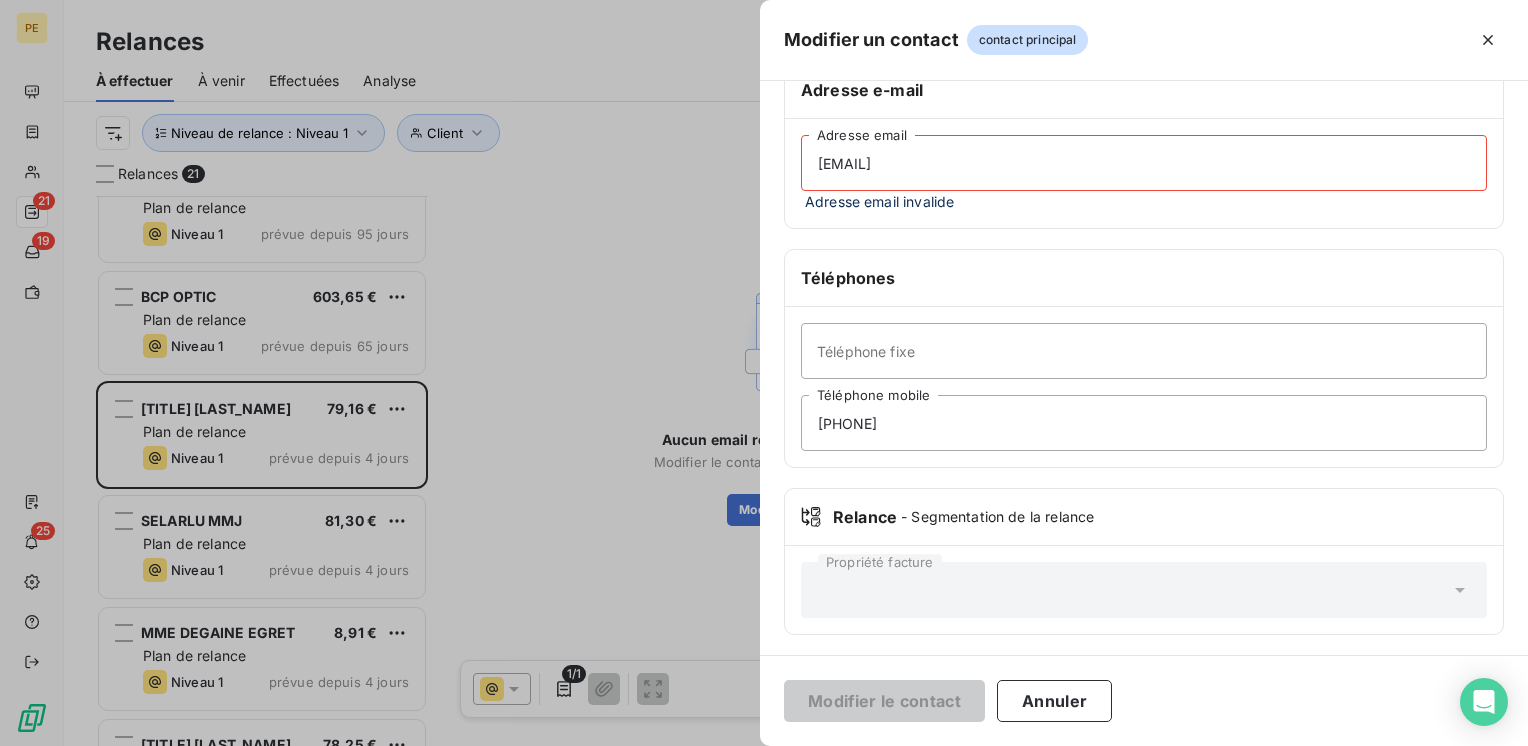 click on "[EMAIL]" at bounding box center [1144, 163] 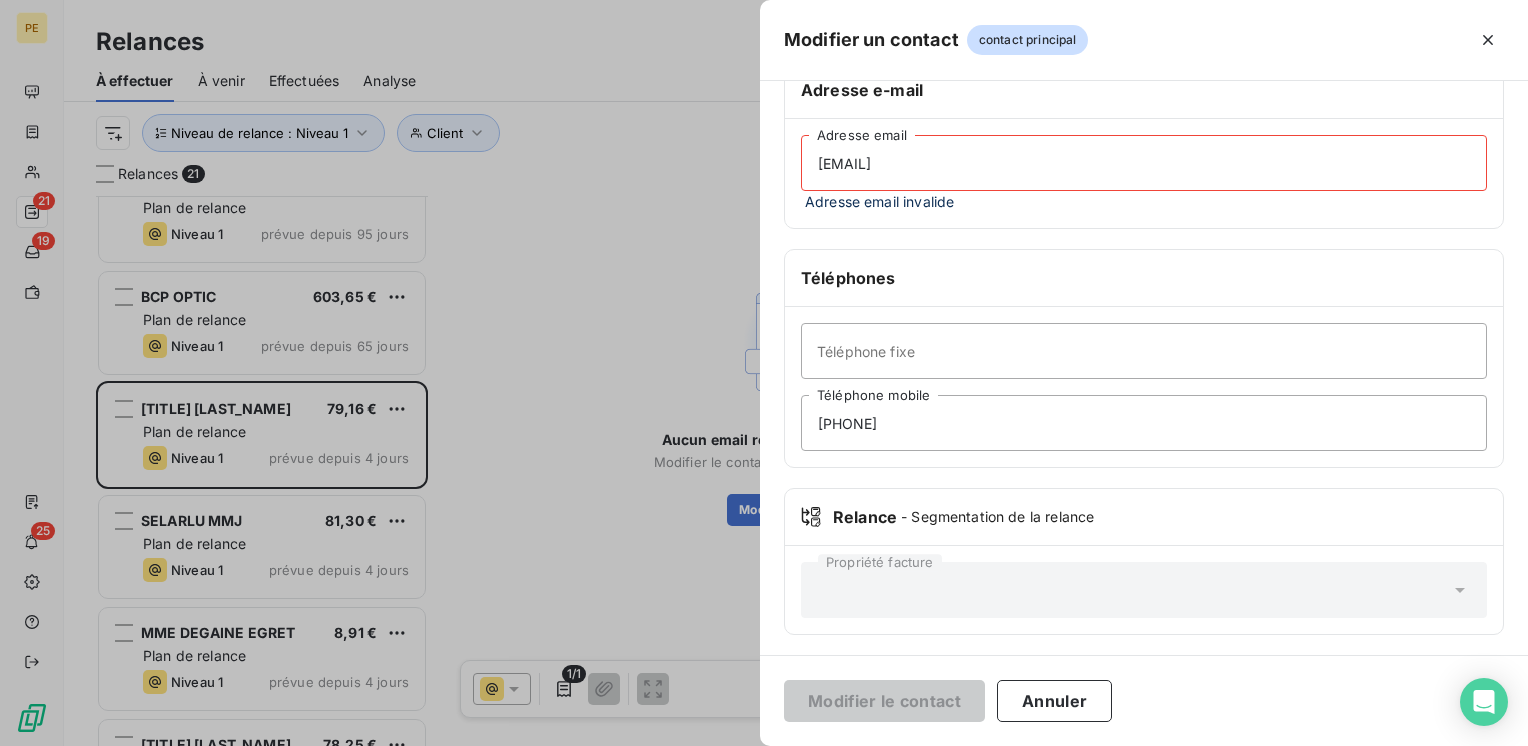 drag, startPoint x: 1058, startPoint y: 162, endPoint x: 809, endPoint y: 162, distance: 249 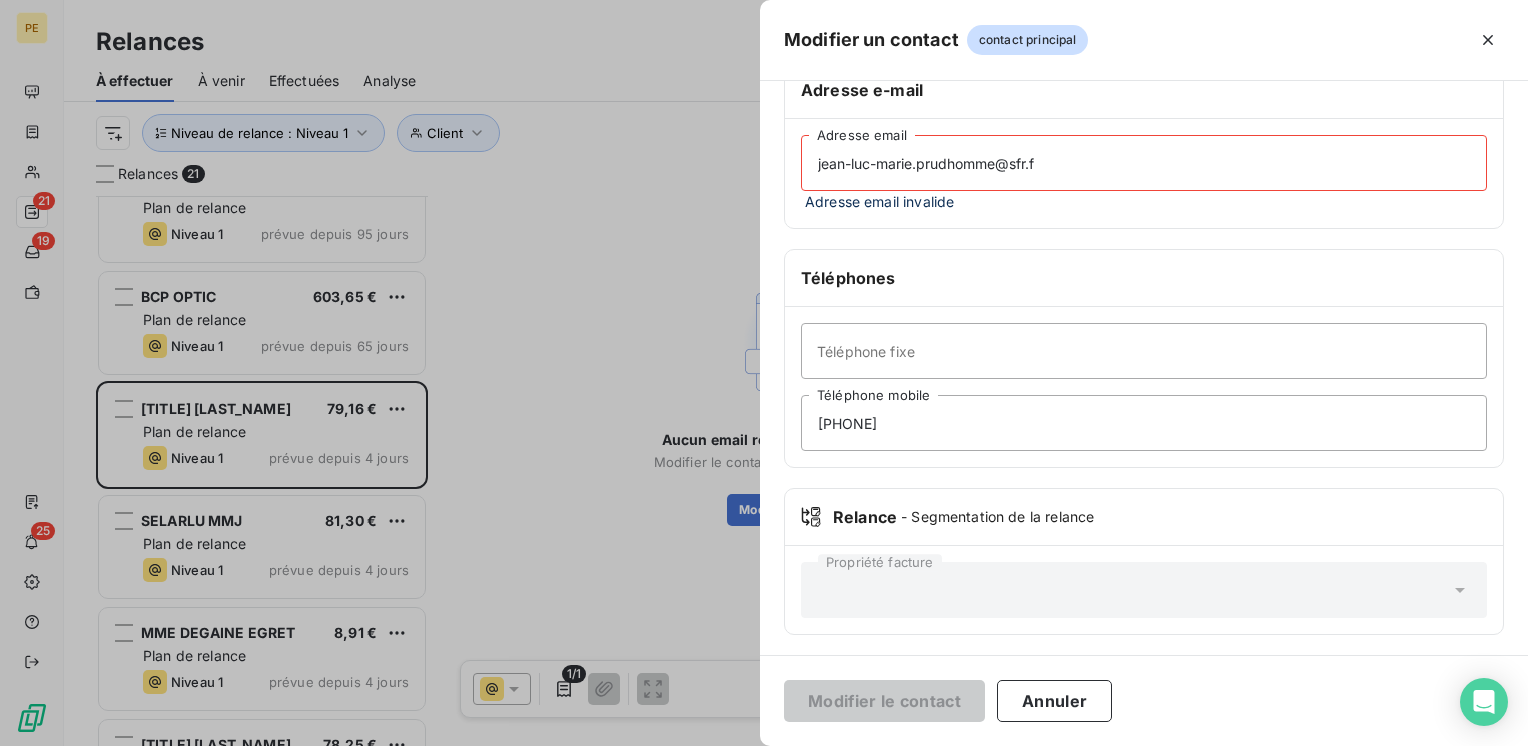 scroll, scrollTop: 334, scrollLeft: 0, axis: vertical 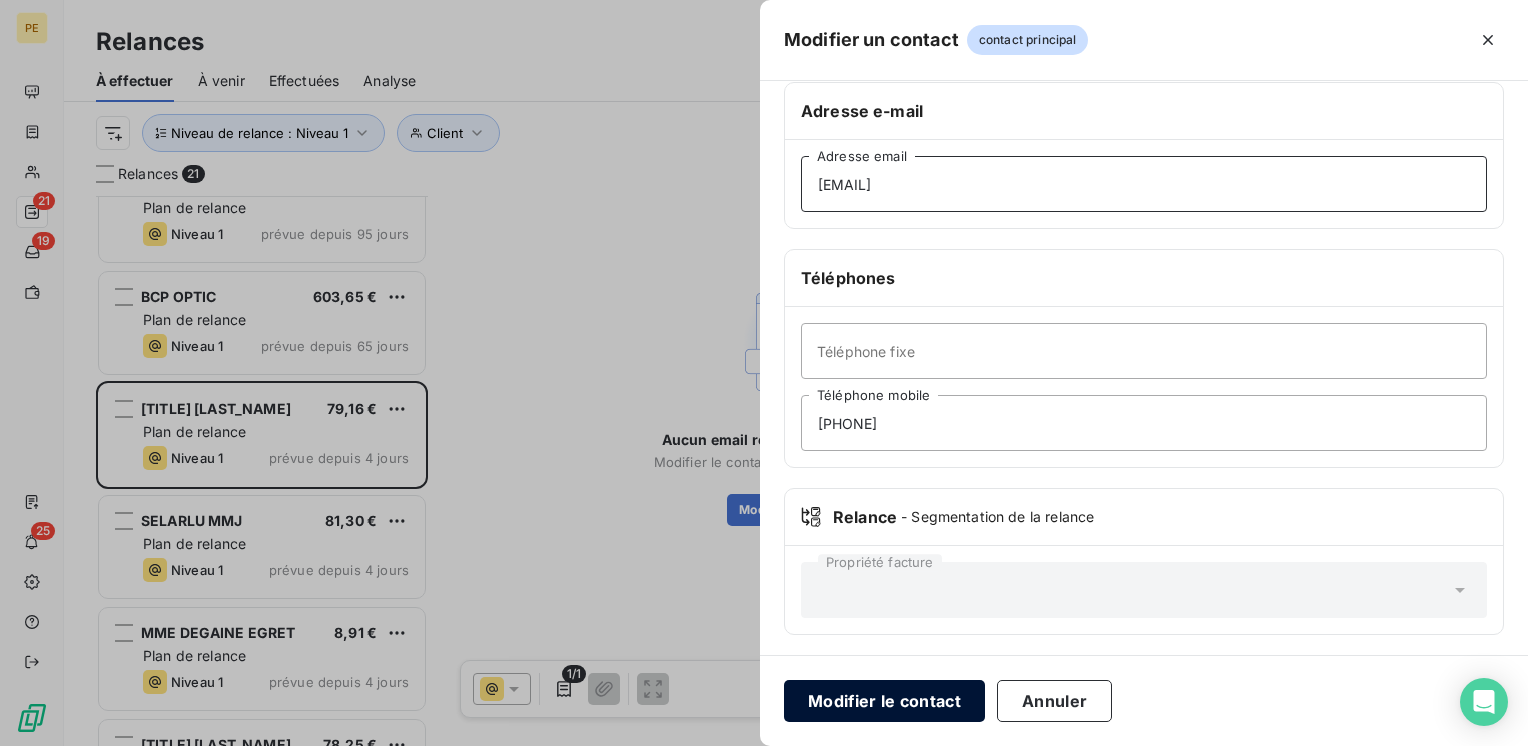 type on "[EMAIL]" 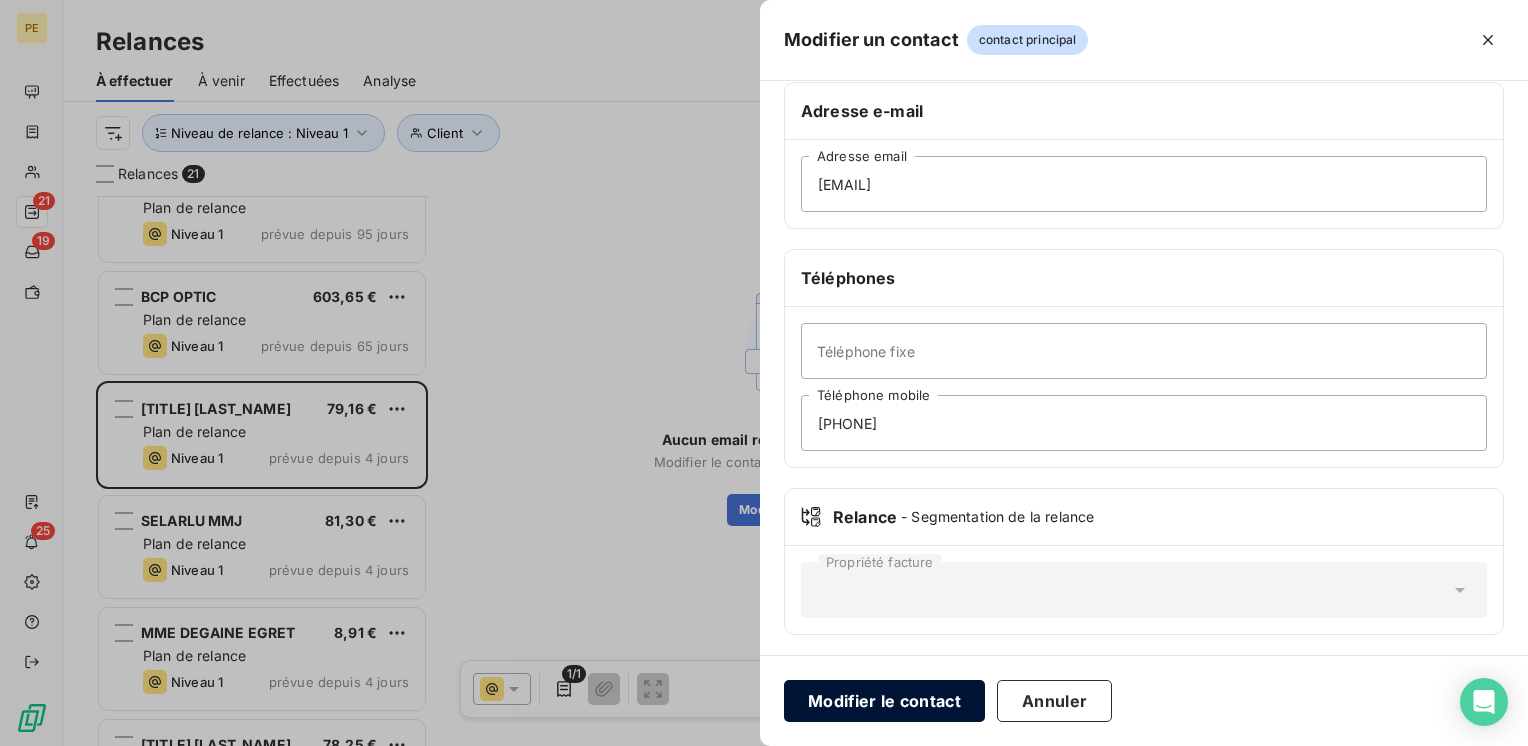 click on "Modifier le contact" at bounding box center (884, 701) 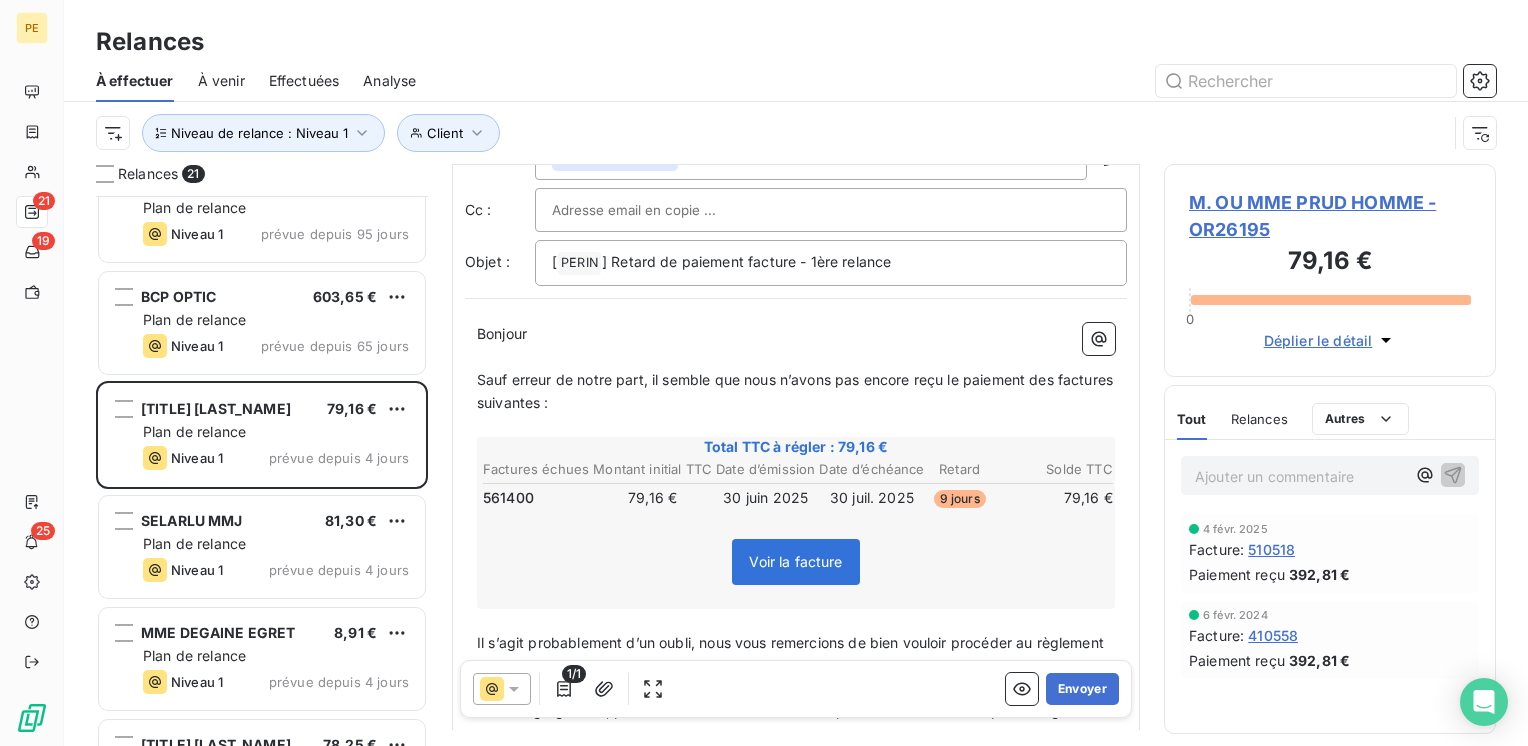 scroll, scrollTop: 0, scrollLeft: 0, axis: both 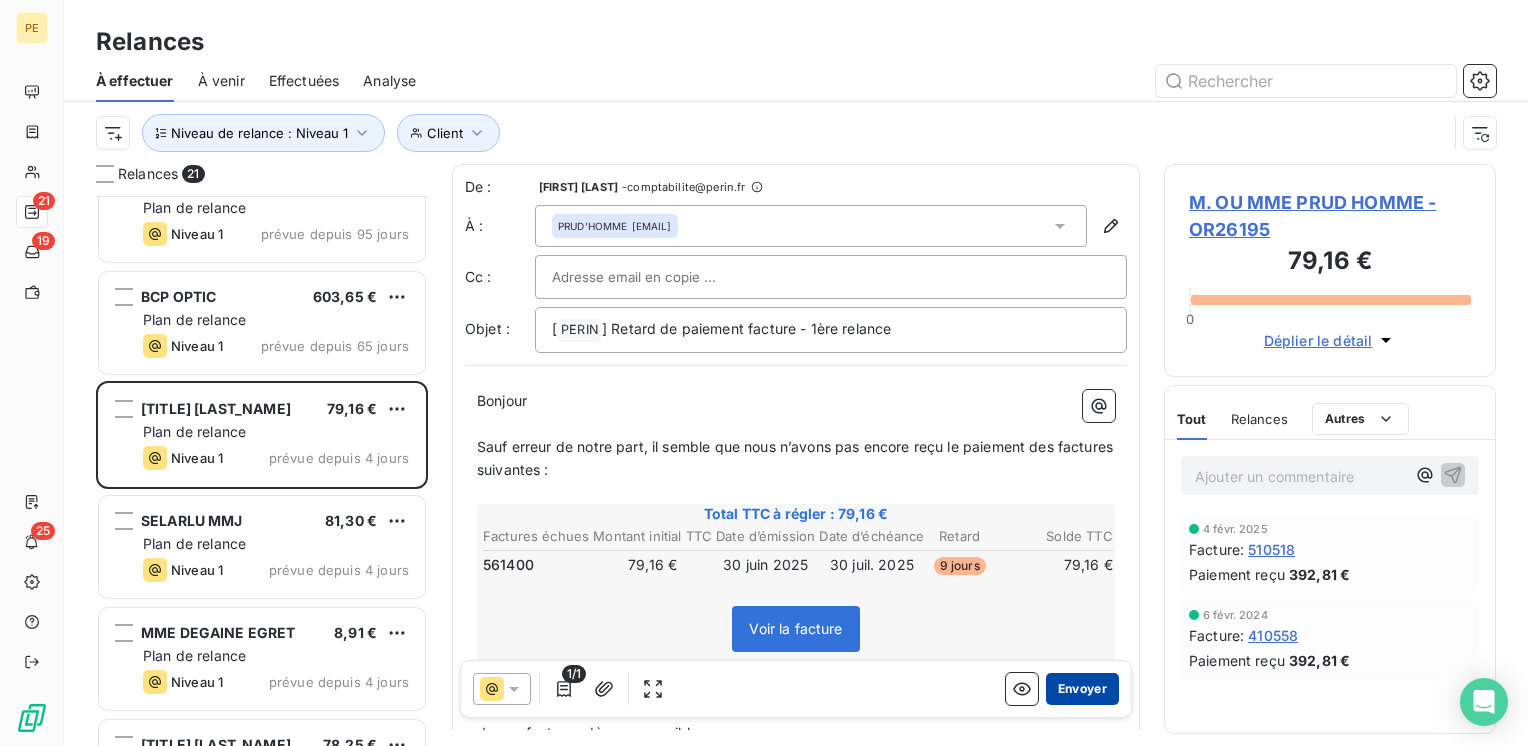 click on "Envoyer" at bounding box center (1082, 689) 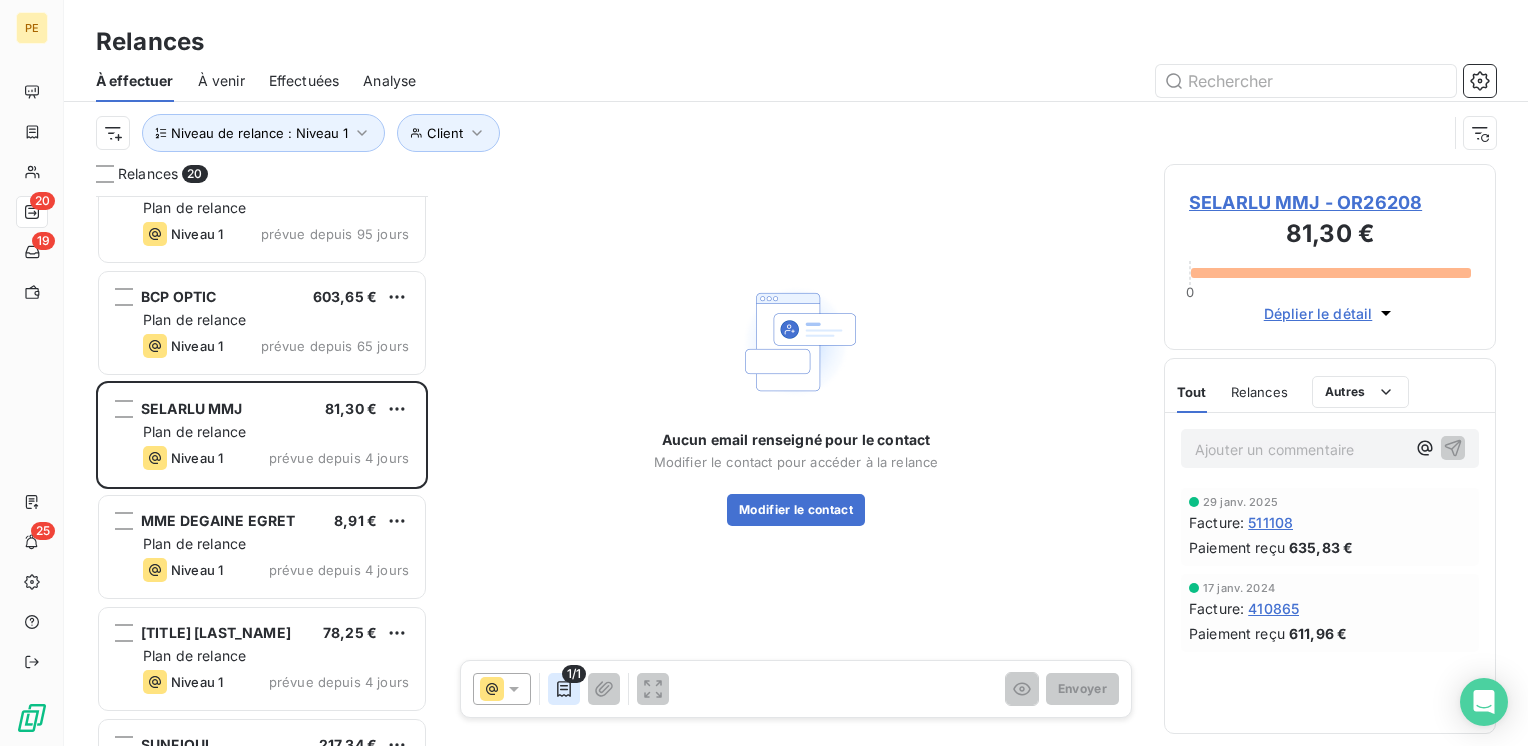 click 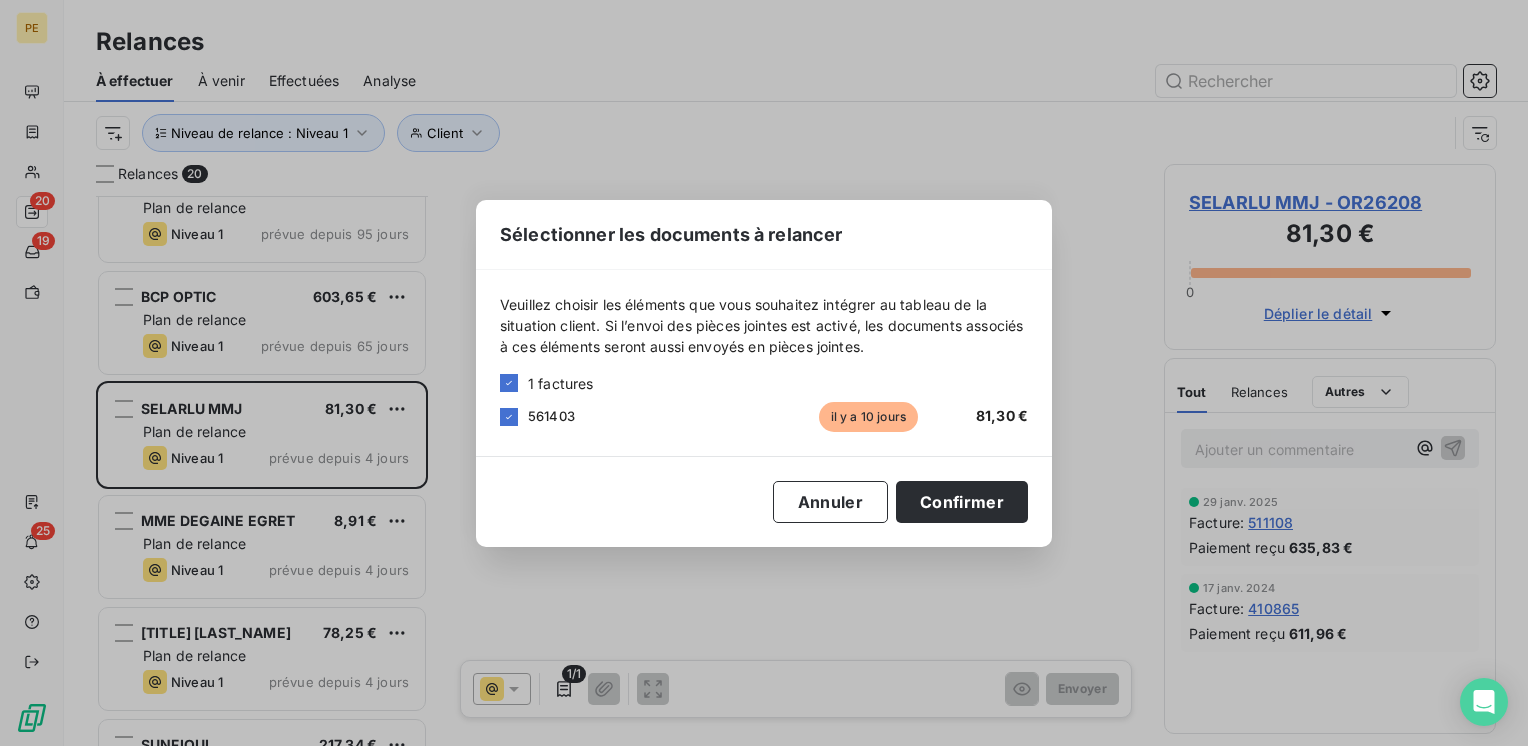click on "Sélectionner les documents à relancer Veuillez choisir les éléments que vous souhaitez intégrer au tableau de la situation client. Si l’envoi des pièces jointes est activé, les documents associés à ces éléments seront aussi envoyés en pièces jointes. [NUMBER] factures [NUMBER] il y a [NUMBER] jours   [PRICE] Annuler Confirmer" at bounding box center [764, 373] 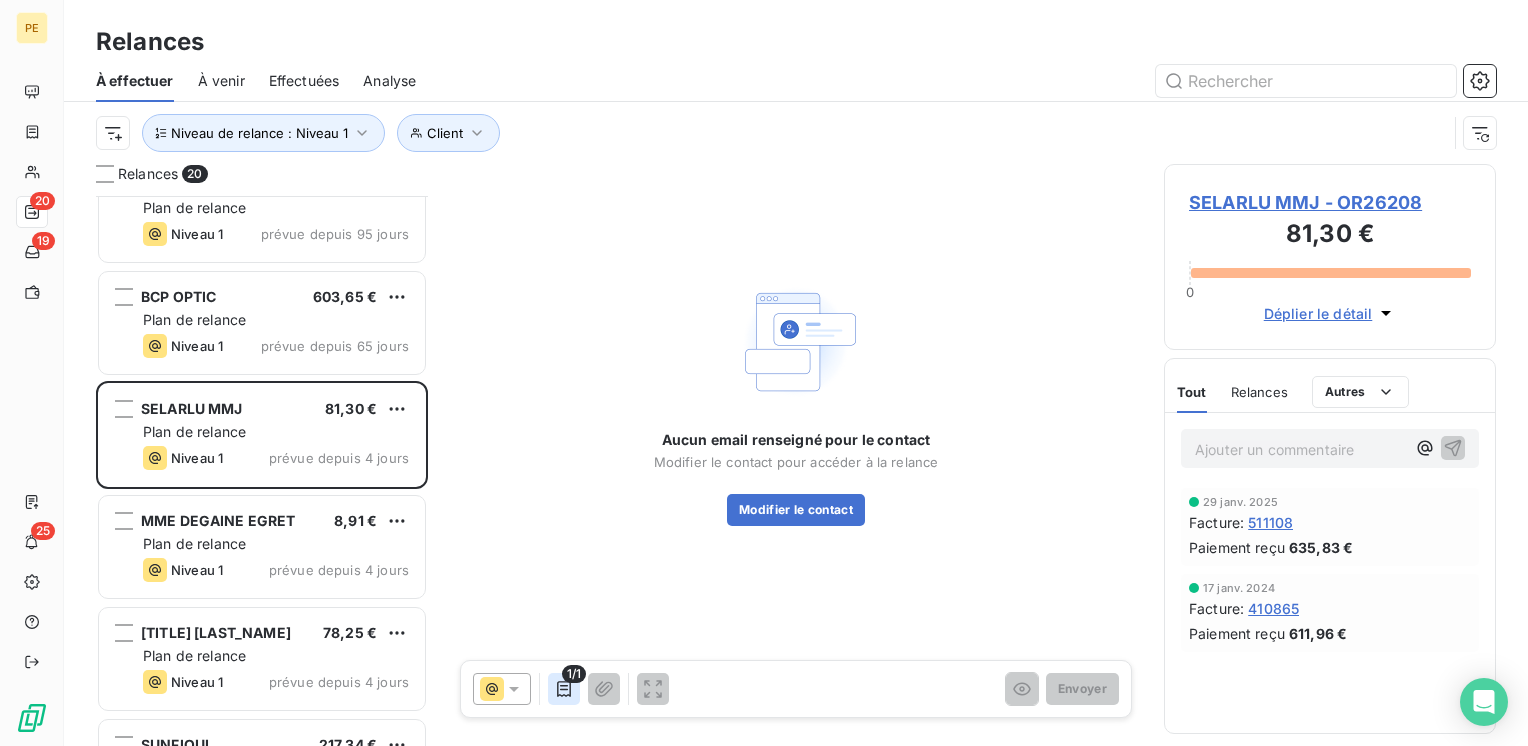 click at bounding box center (564, 689) 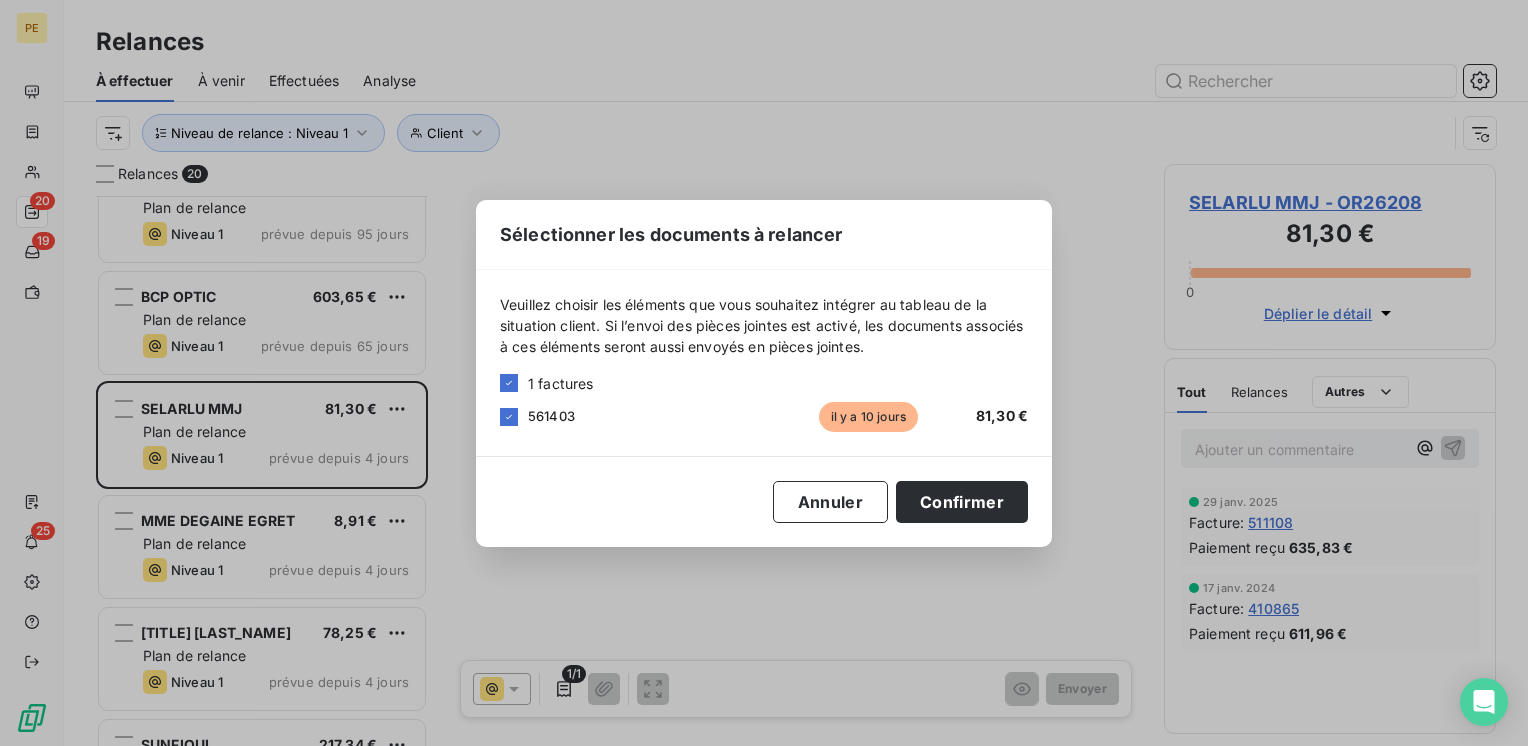 click on "Sélectionner les documents à relancer Veuillez choisir les éléments que vous souhaitez intégrer au tableau de la situation client. Si l’envoi des pièces jointes est activé, les documents associés à ces éléments seront aussi envoyés en pièces jointes. [NUMBER] factures [NUMBER] il y a [NUMBER] jours   [PRICE] Annuler Confirmer" at bounding box center (764, 373) 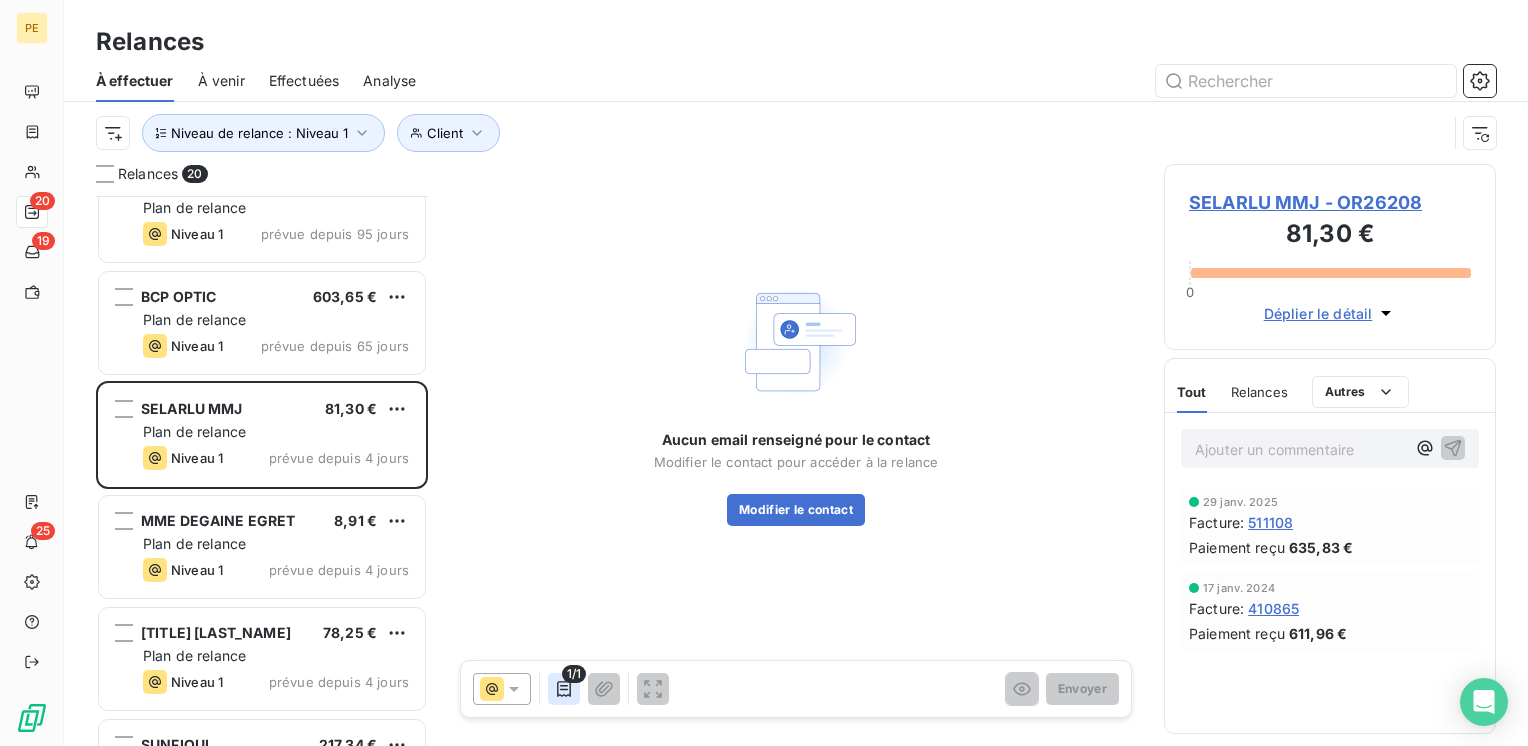 click 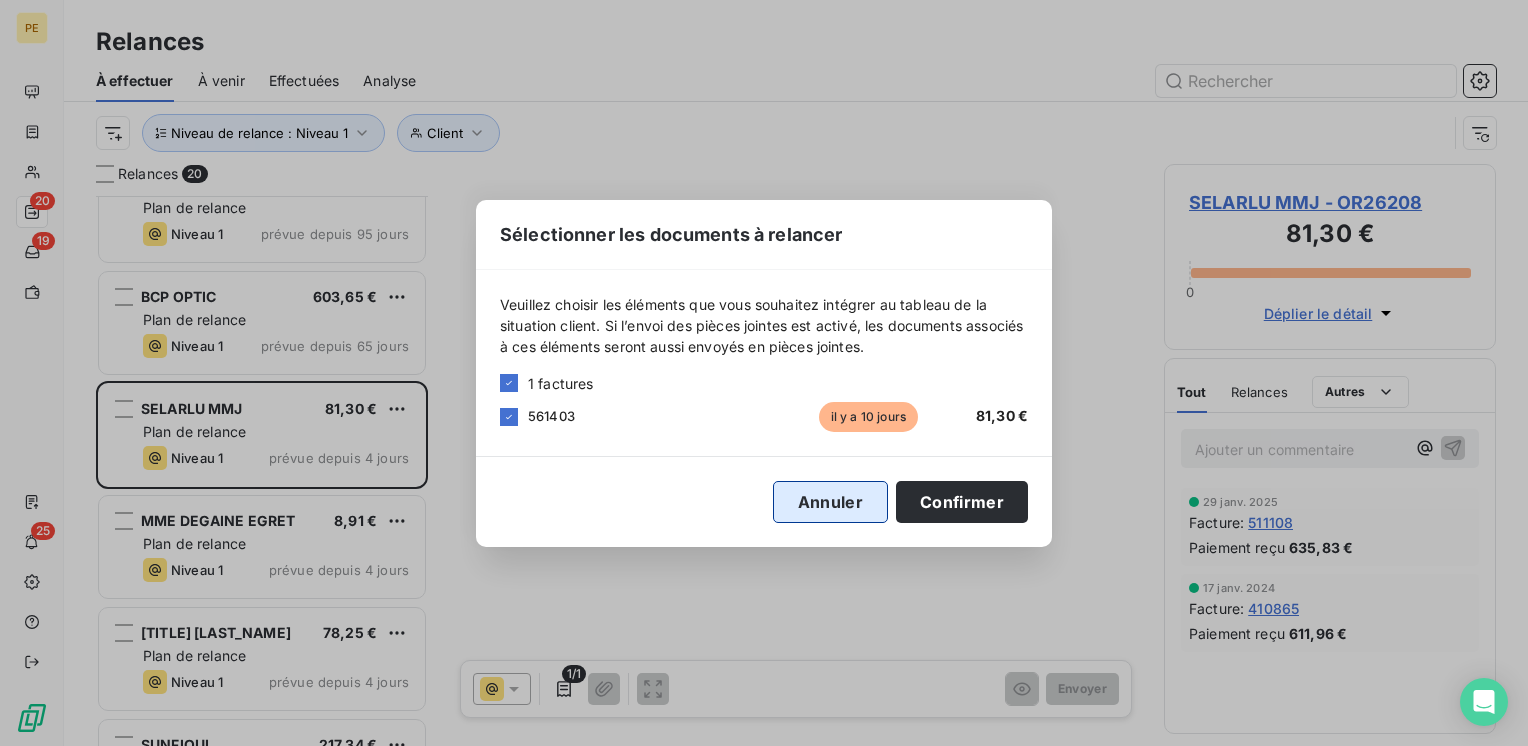 click on "Annuler" at bounding box center (830, 502) 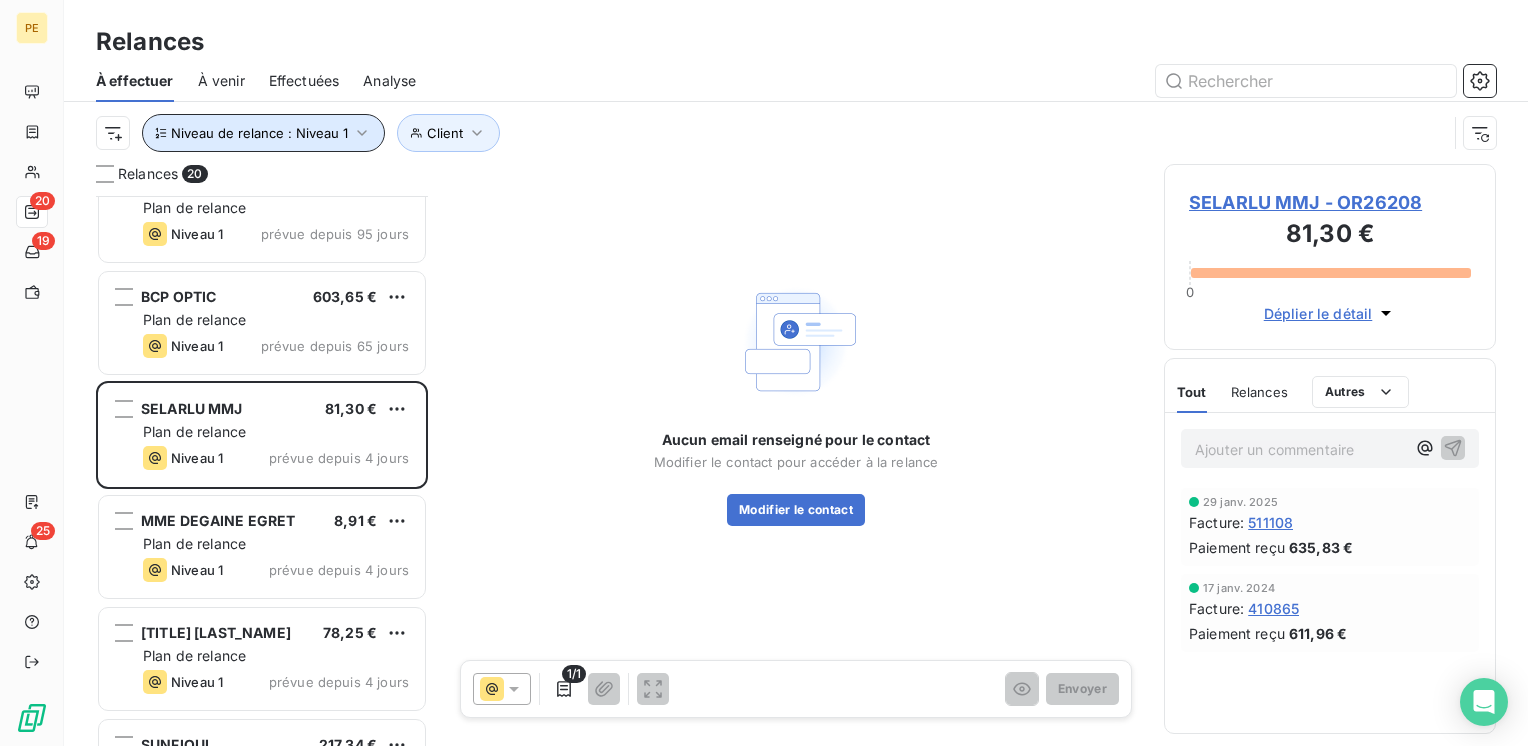 click on "Niveau de relance  : Niveau 1" at bounding box center (263, 133) 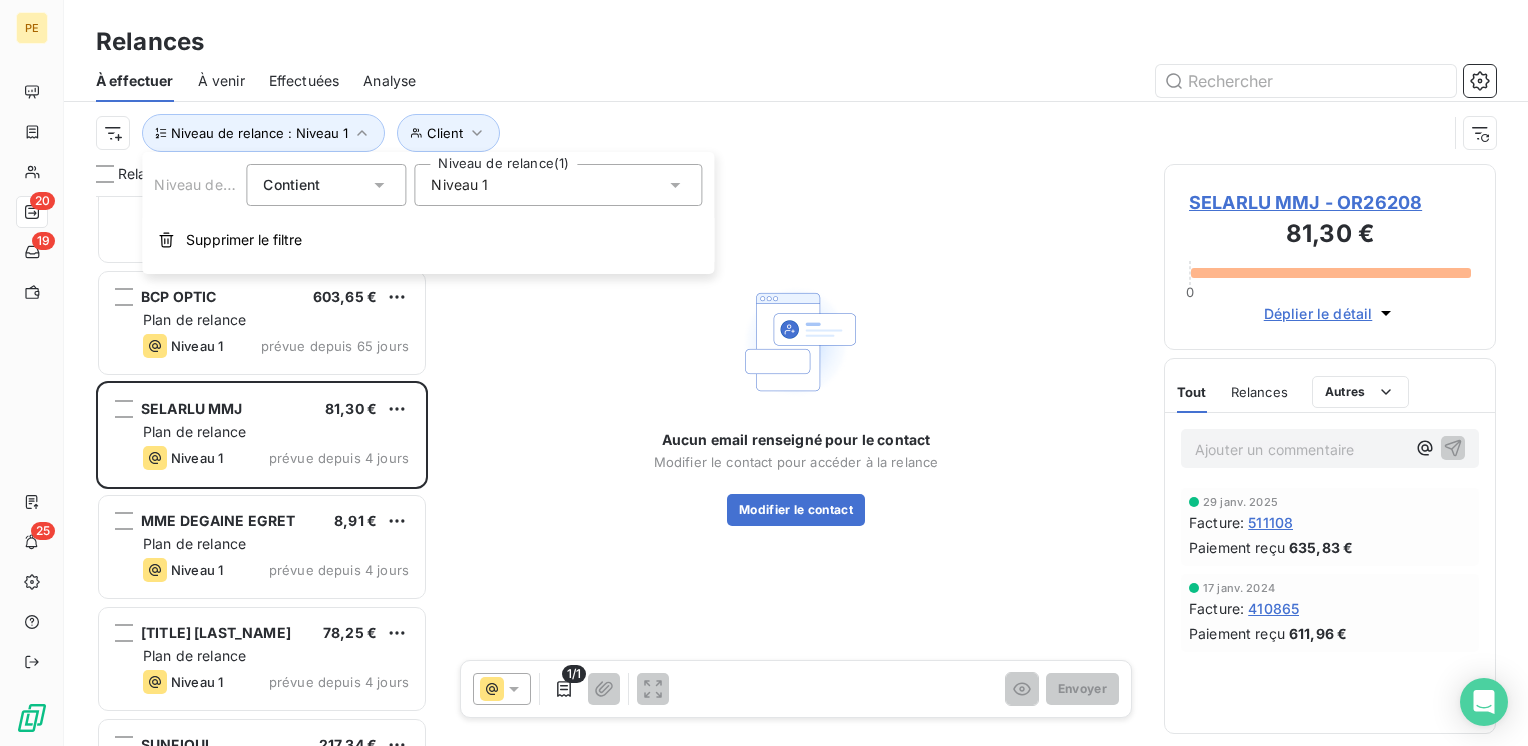 click on "Niveau 1" at bounding box center [558, 185] 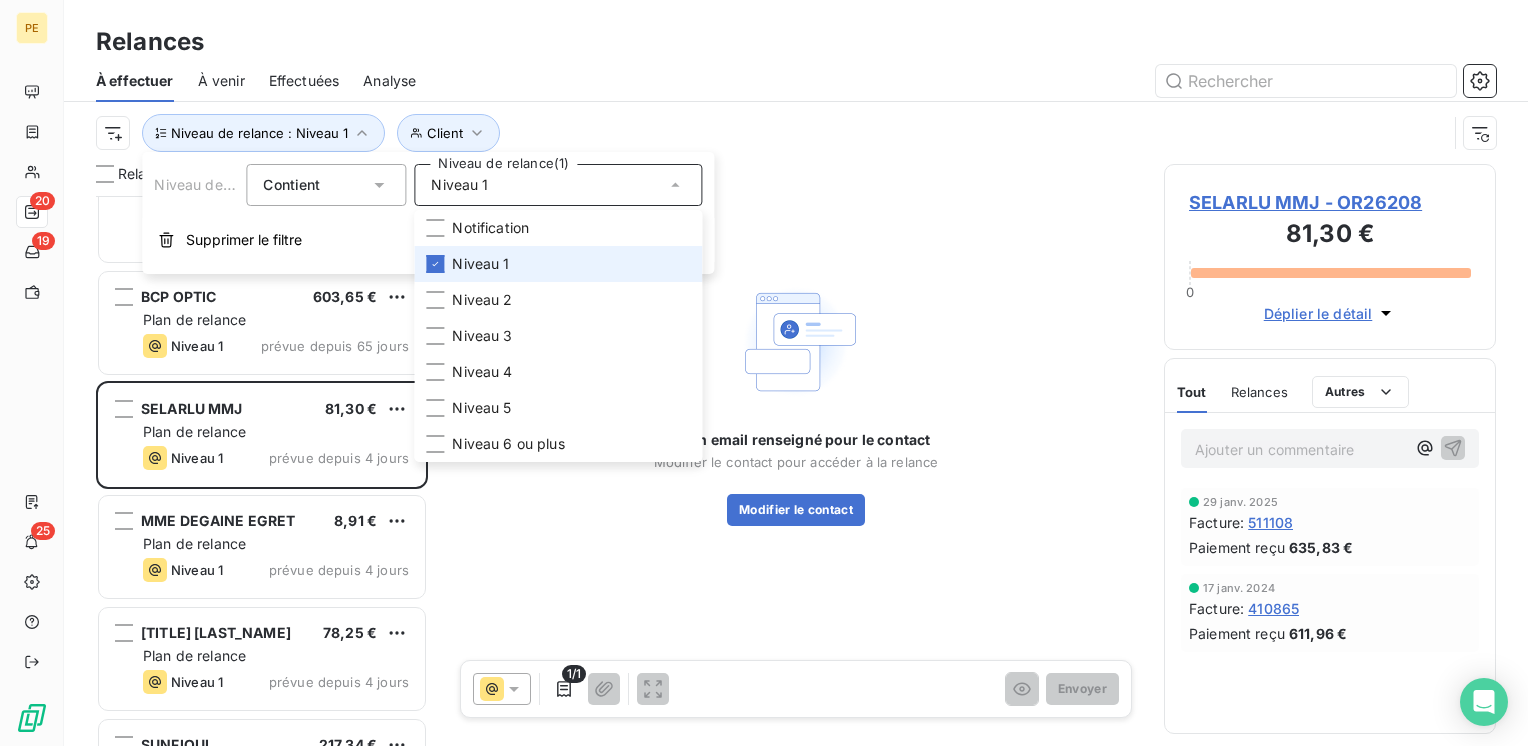 click on "Niveau 1" at bounding box center (480, 264) 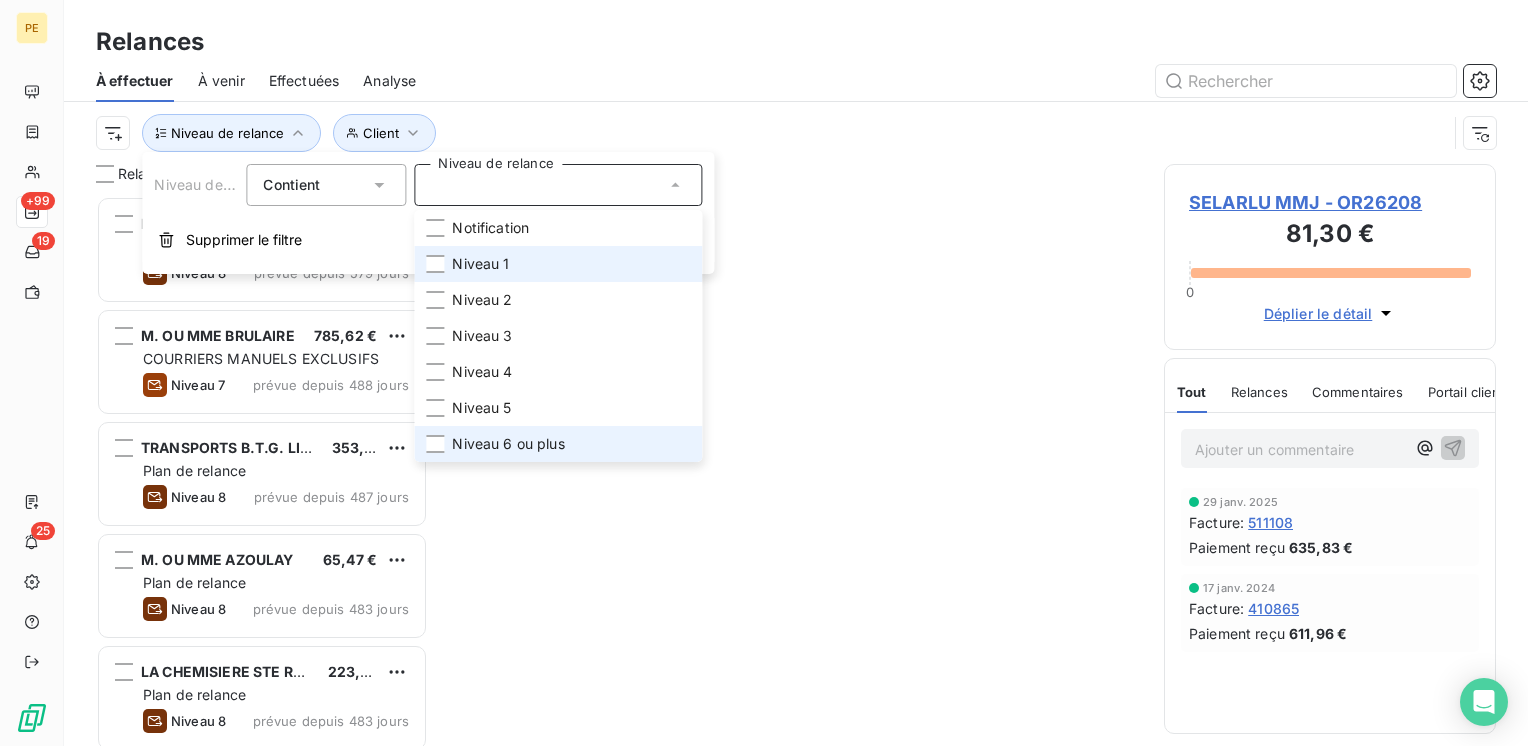 scroll, scrollTop: 16, scrollLeft: 16, axis: both 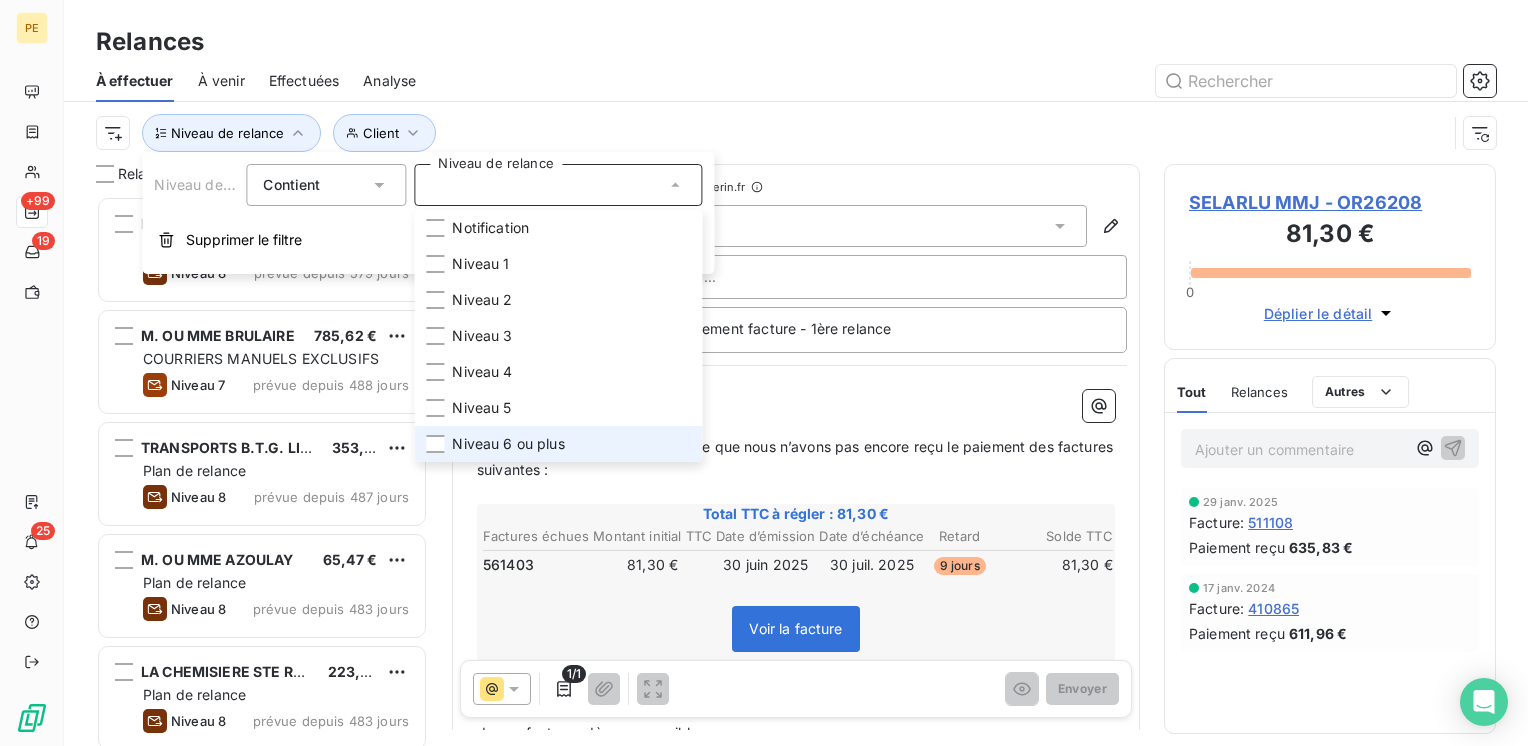 click on "Niveau 6 ou plus" at bounding box center [508, 444] 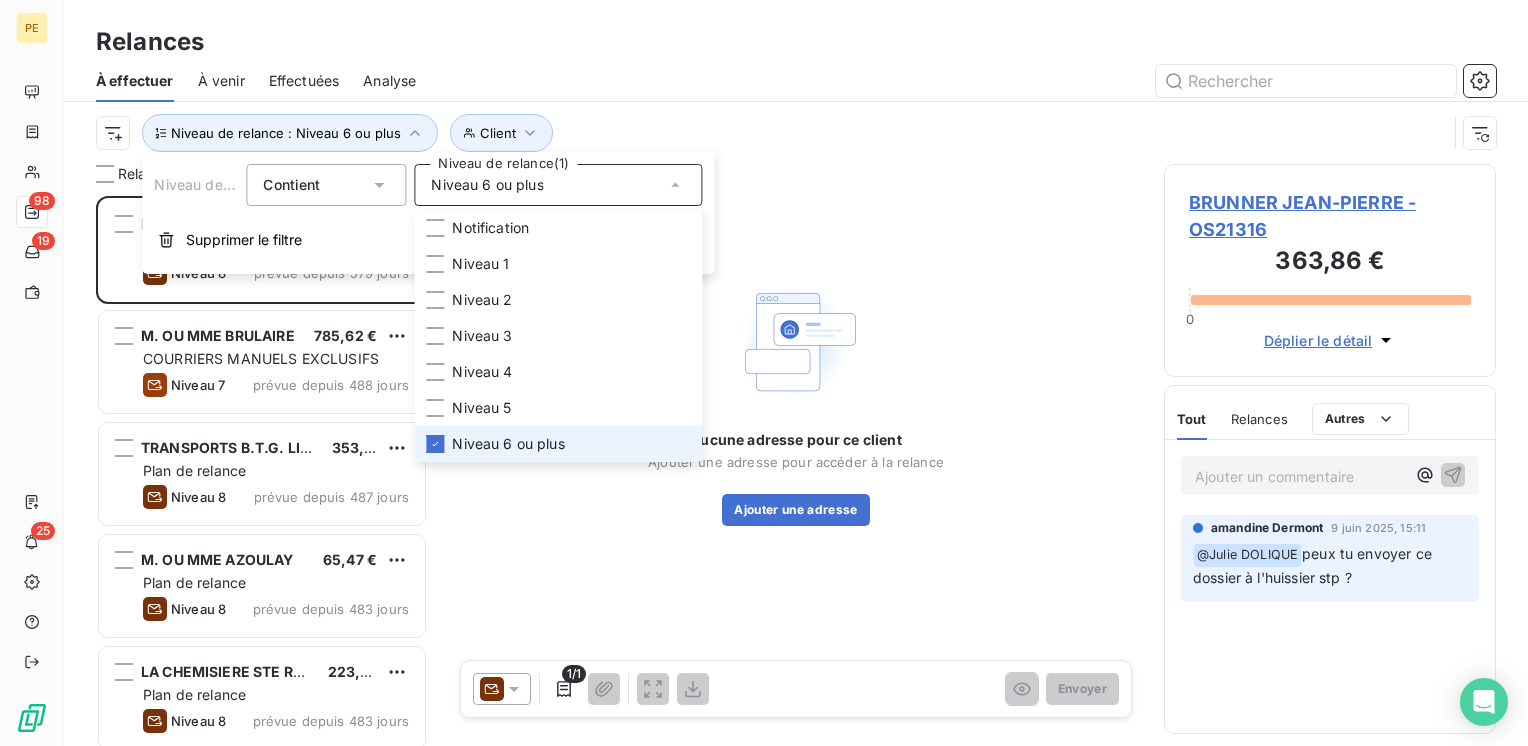 scroll, scrollTop: 16, scrollLeft: 16, axis: both 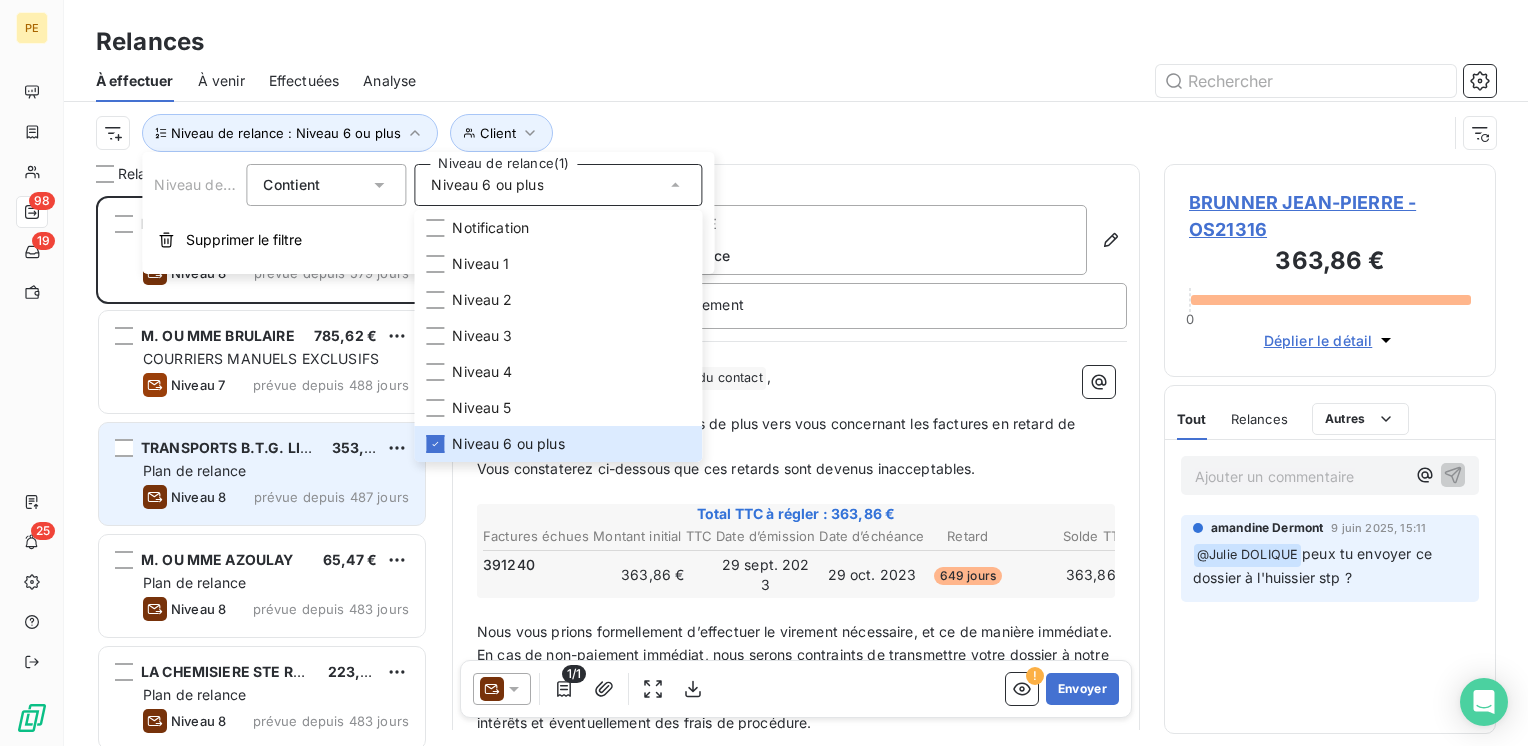 click on "[COMPANY_NAME] [PRICE] Plan de relance Niveau 8 prévue depuis [DAYS] jours" at bounding box center (262, 474) 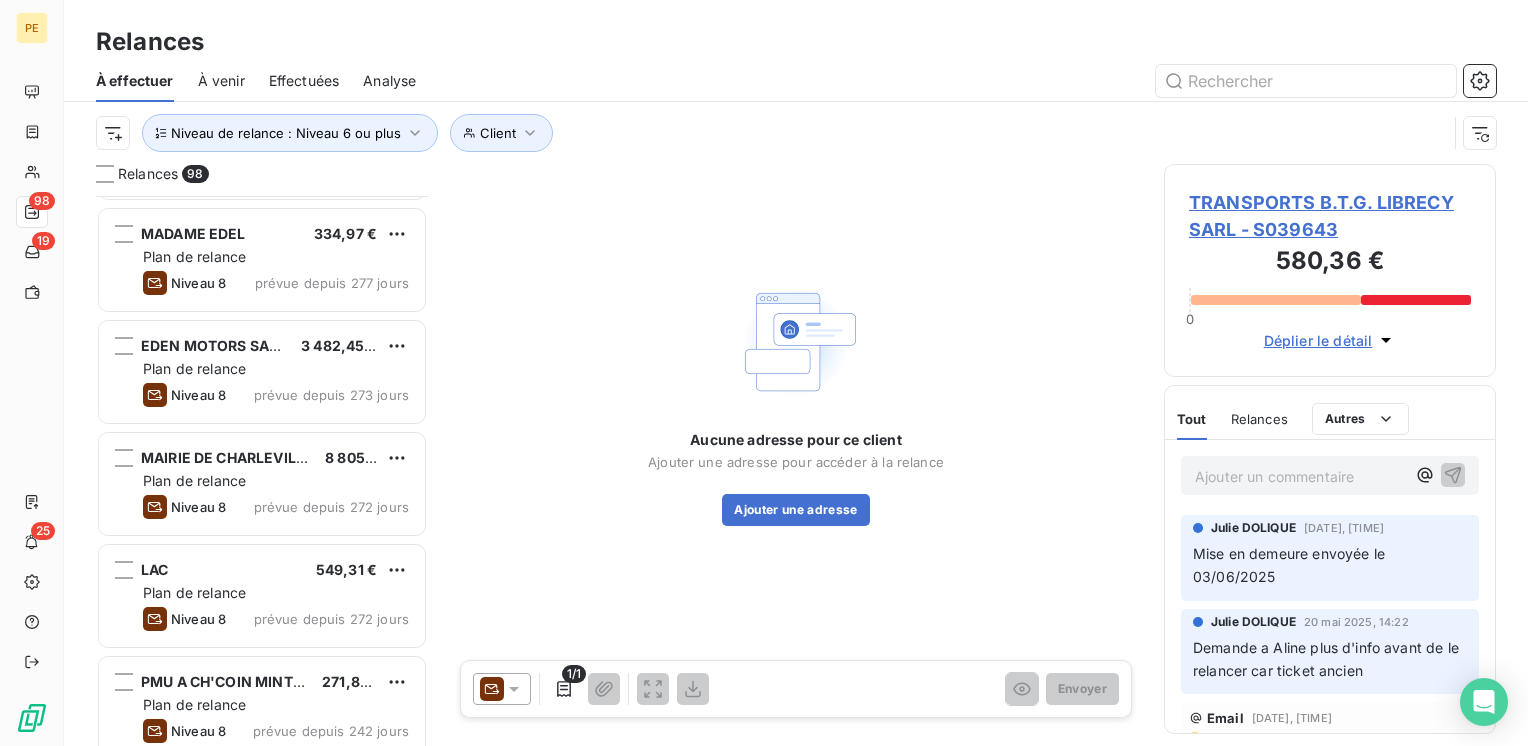 scroll, scrollTop: 800, scrollLeft: 0, axis: vertical 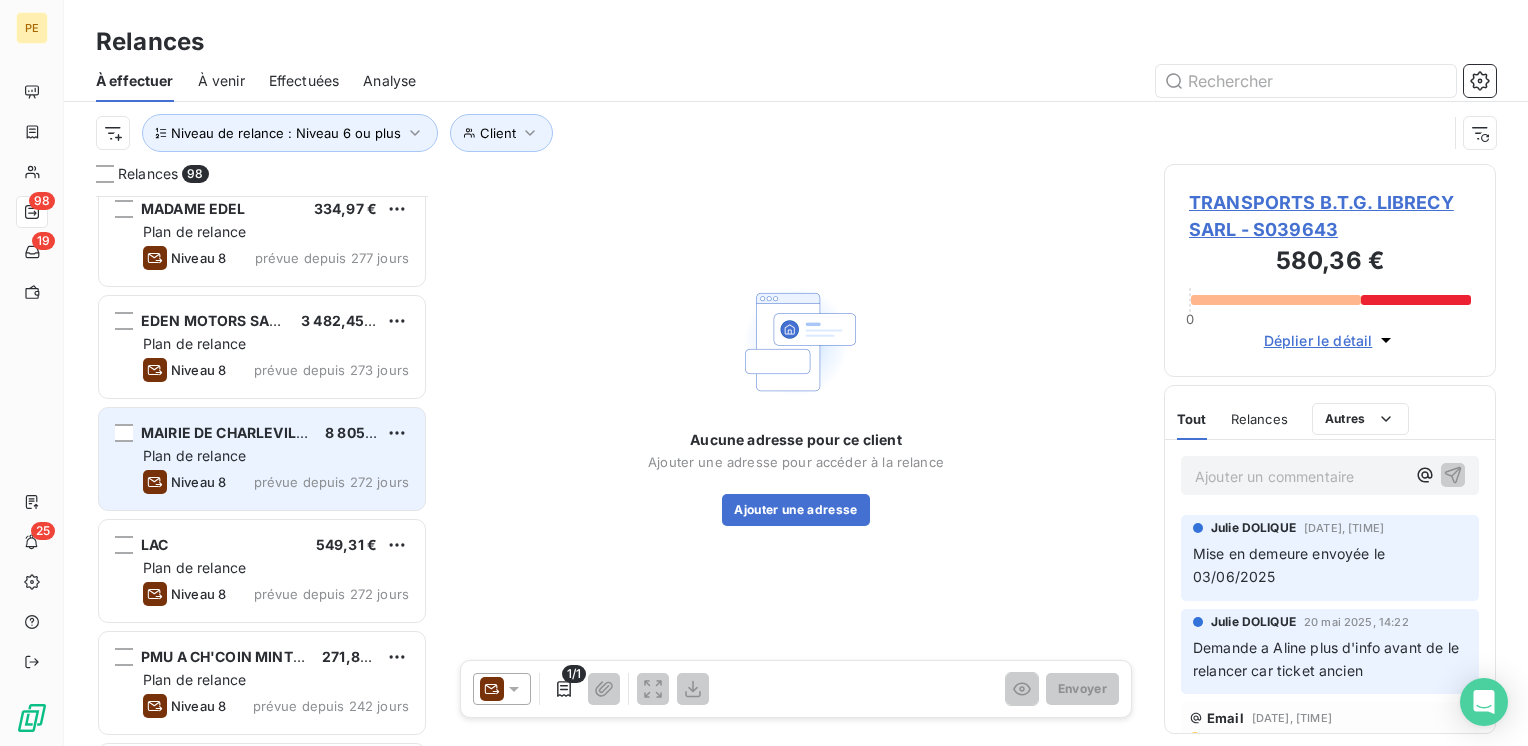 click on "Niveau 8 prévue depuis 272 jours" at bounding box center (276, 482) 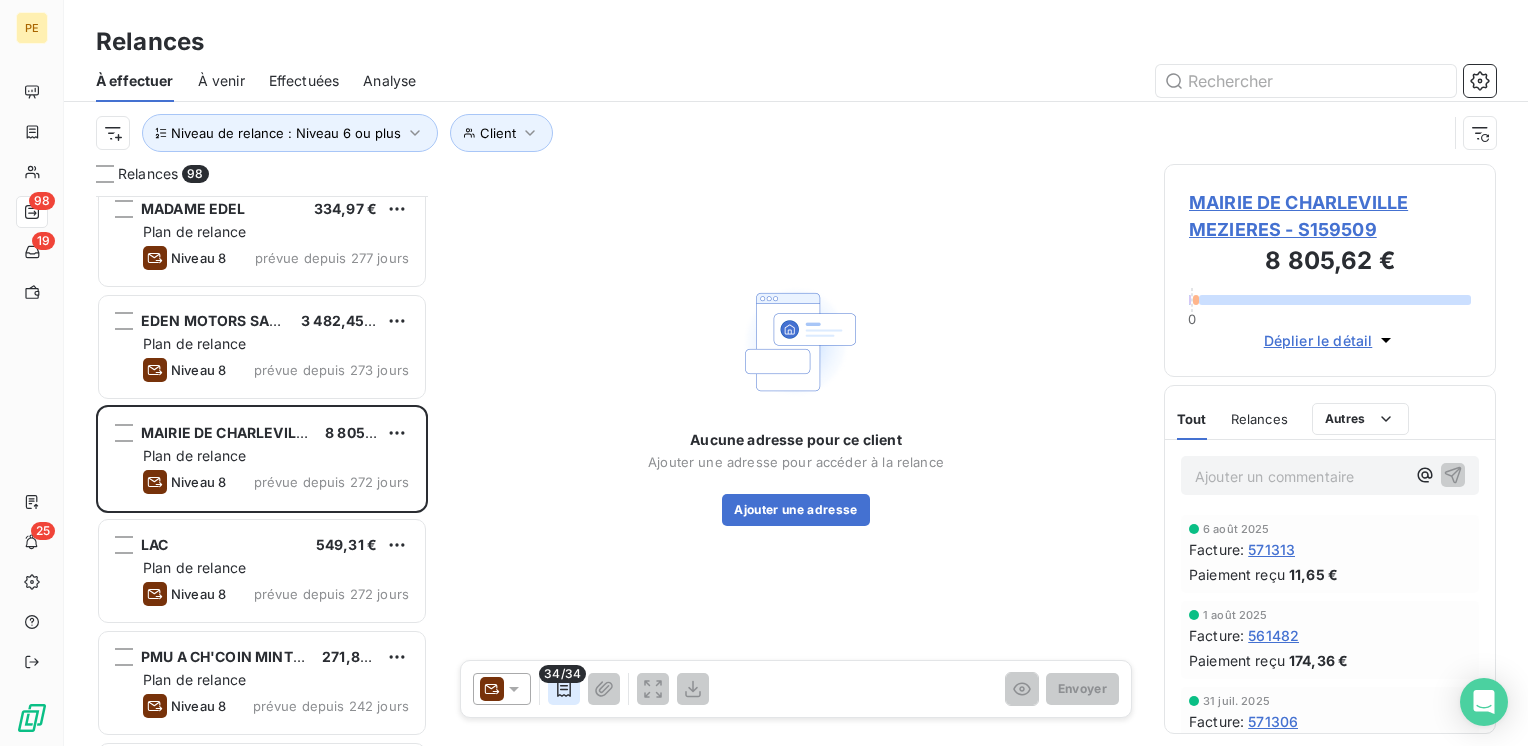 click 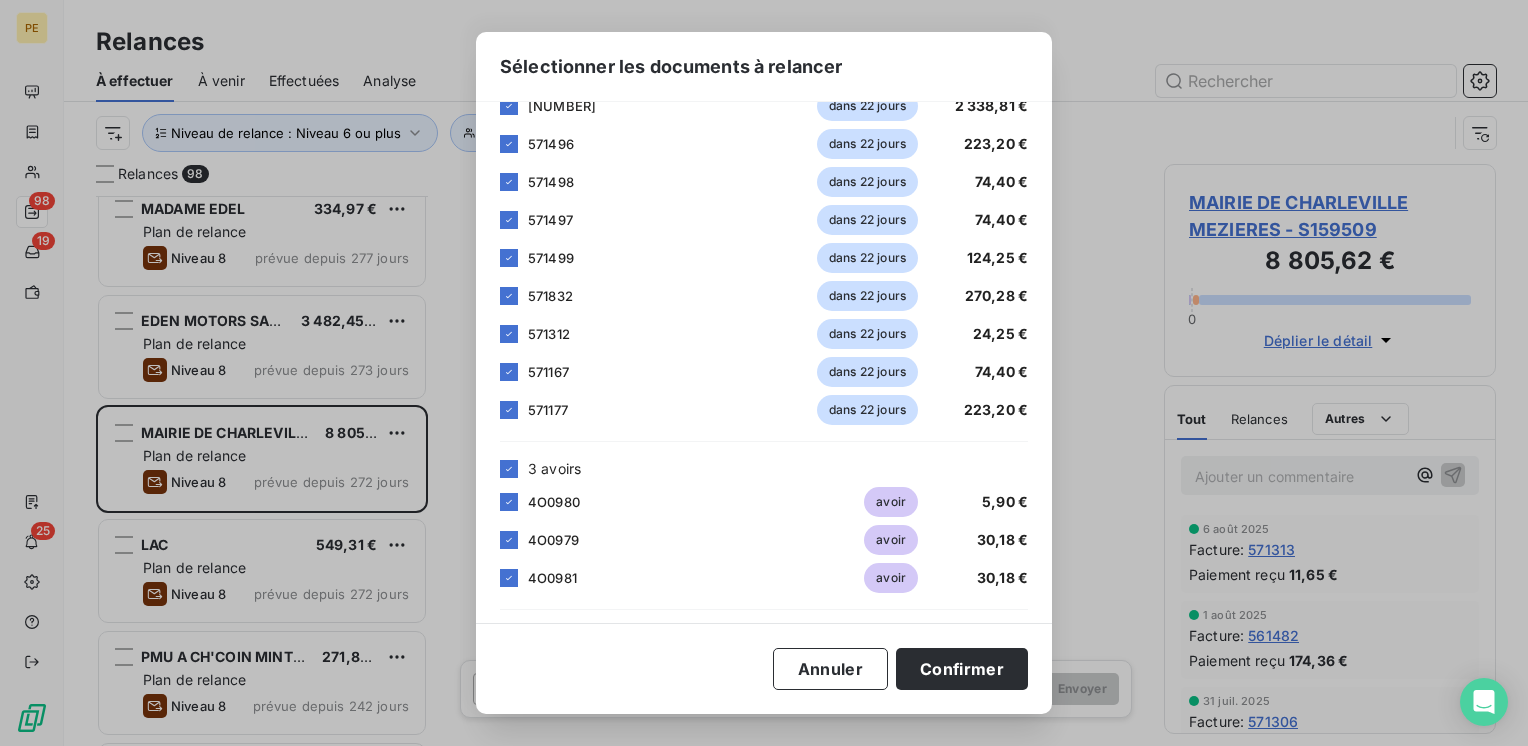 scroll, scrollTop: 0, scrollLeft: 0, axis: both 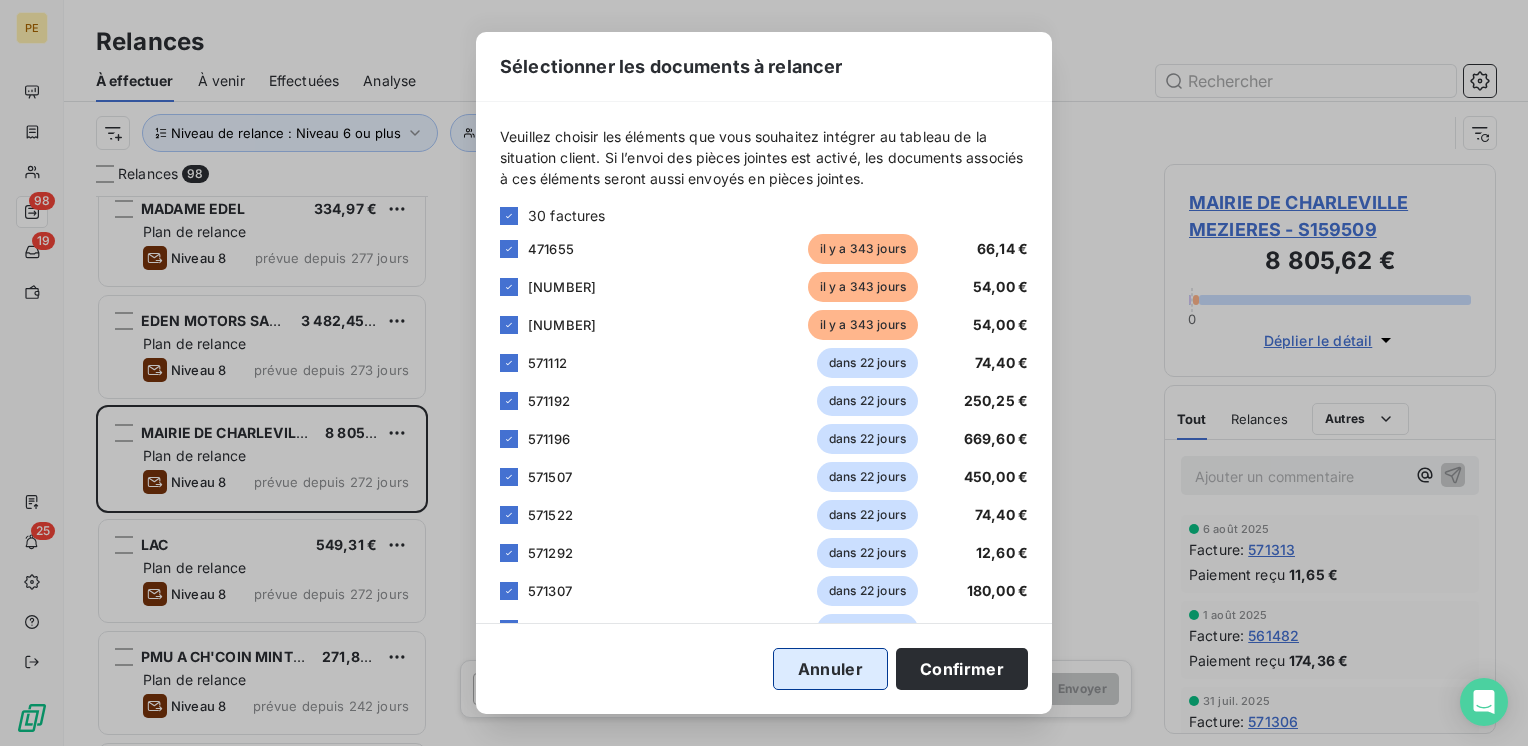 click on "Annuler" at bounding box center [830, 669] 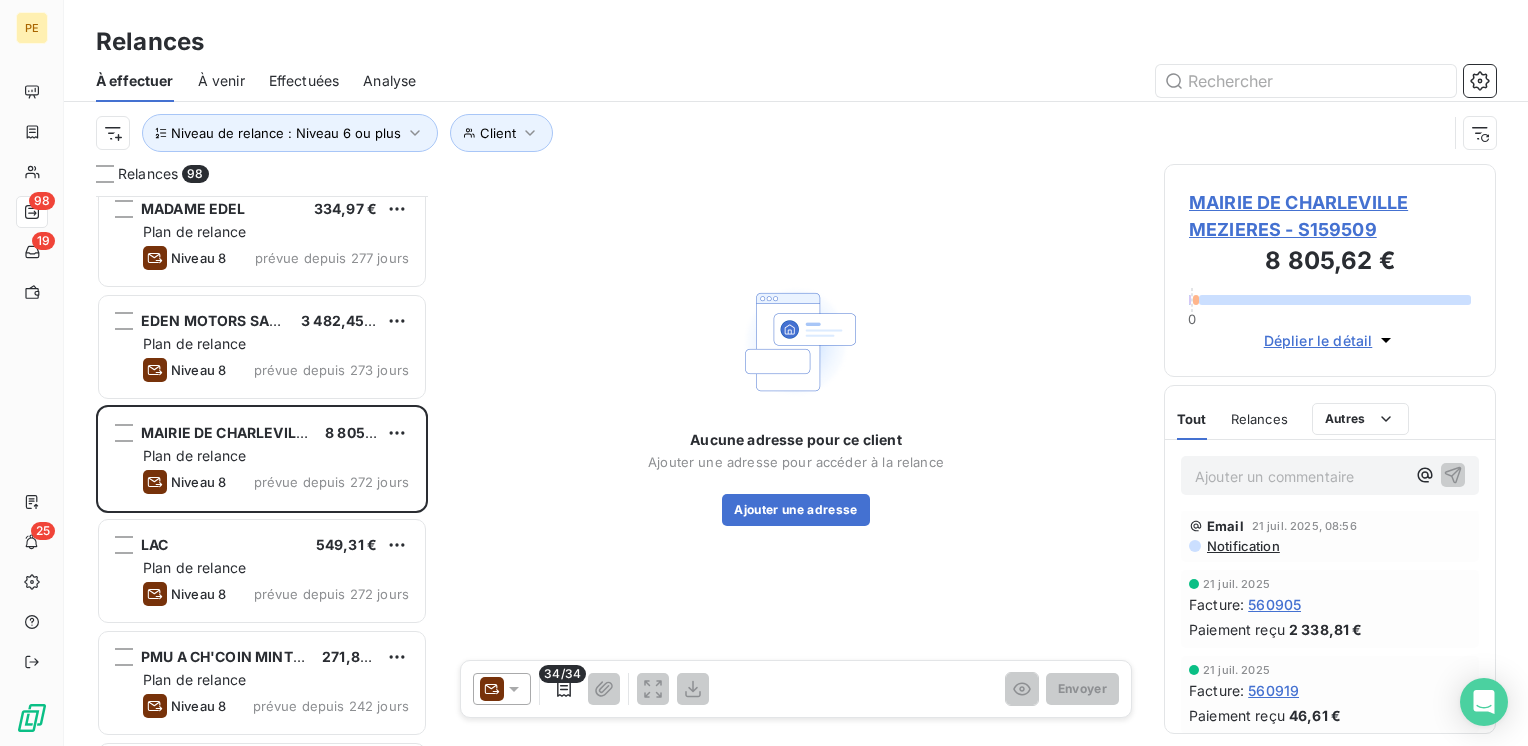 scroll, scrollTop: 561, scrollLeft: 0, axis: vertical 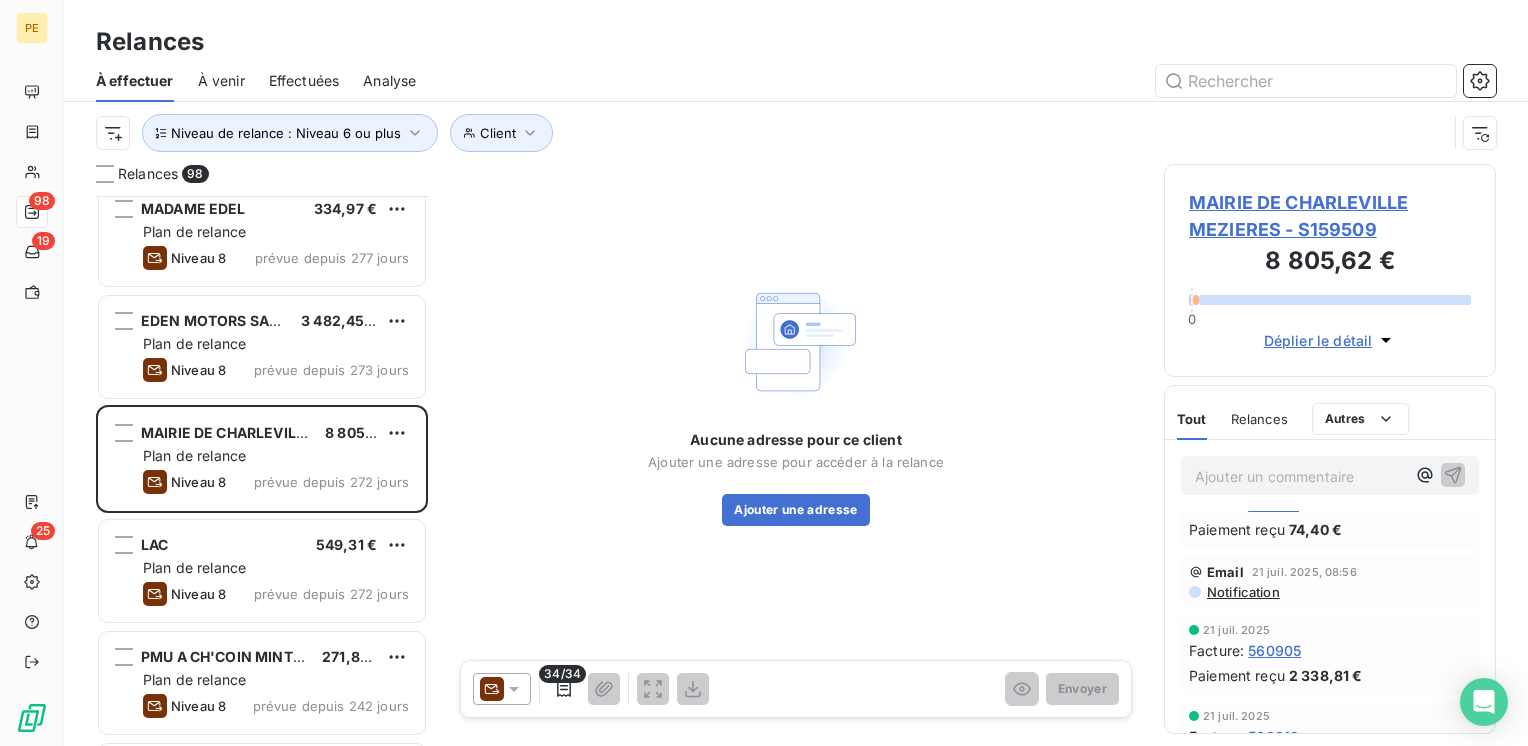 click on "Notification" at bounding box center [1242, 592] 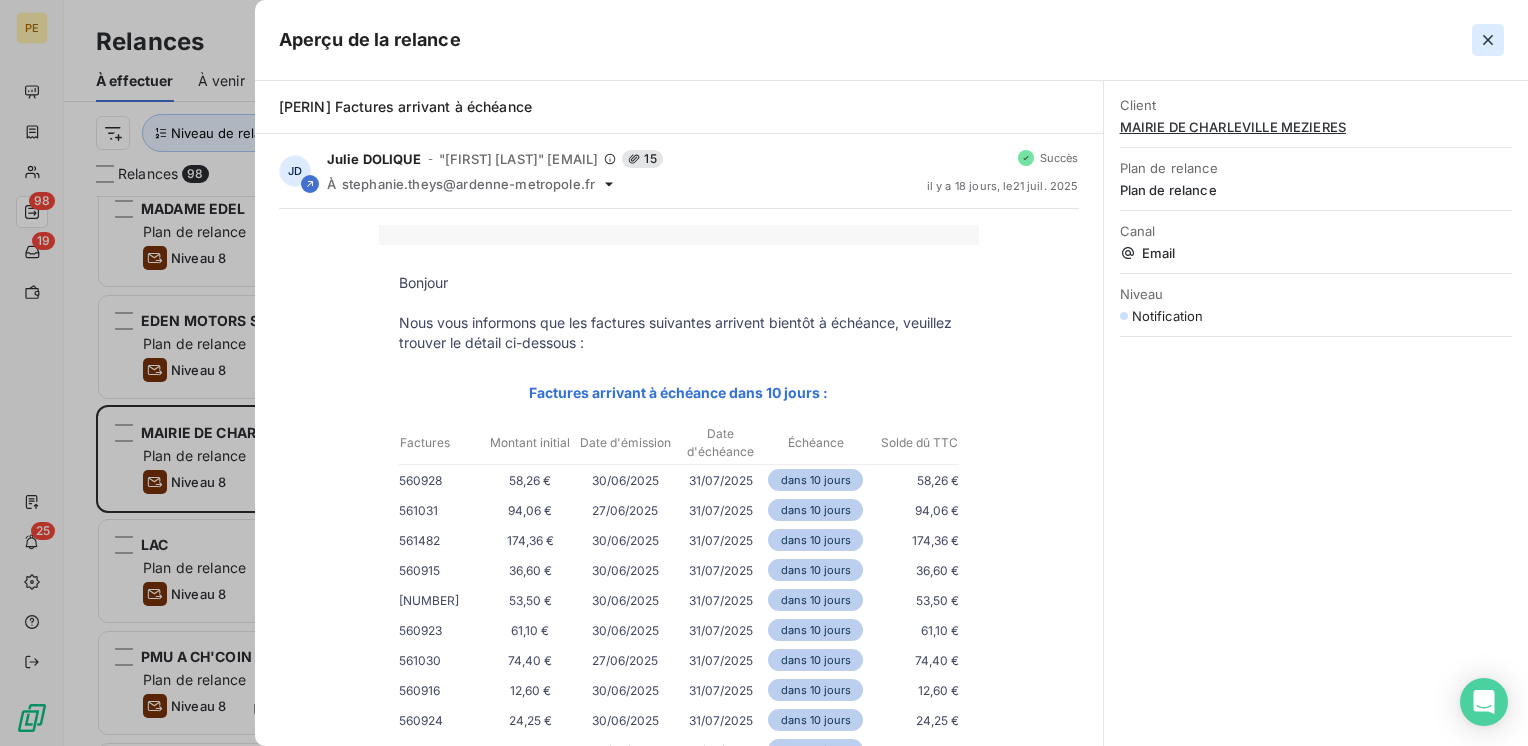 click 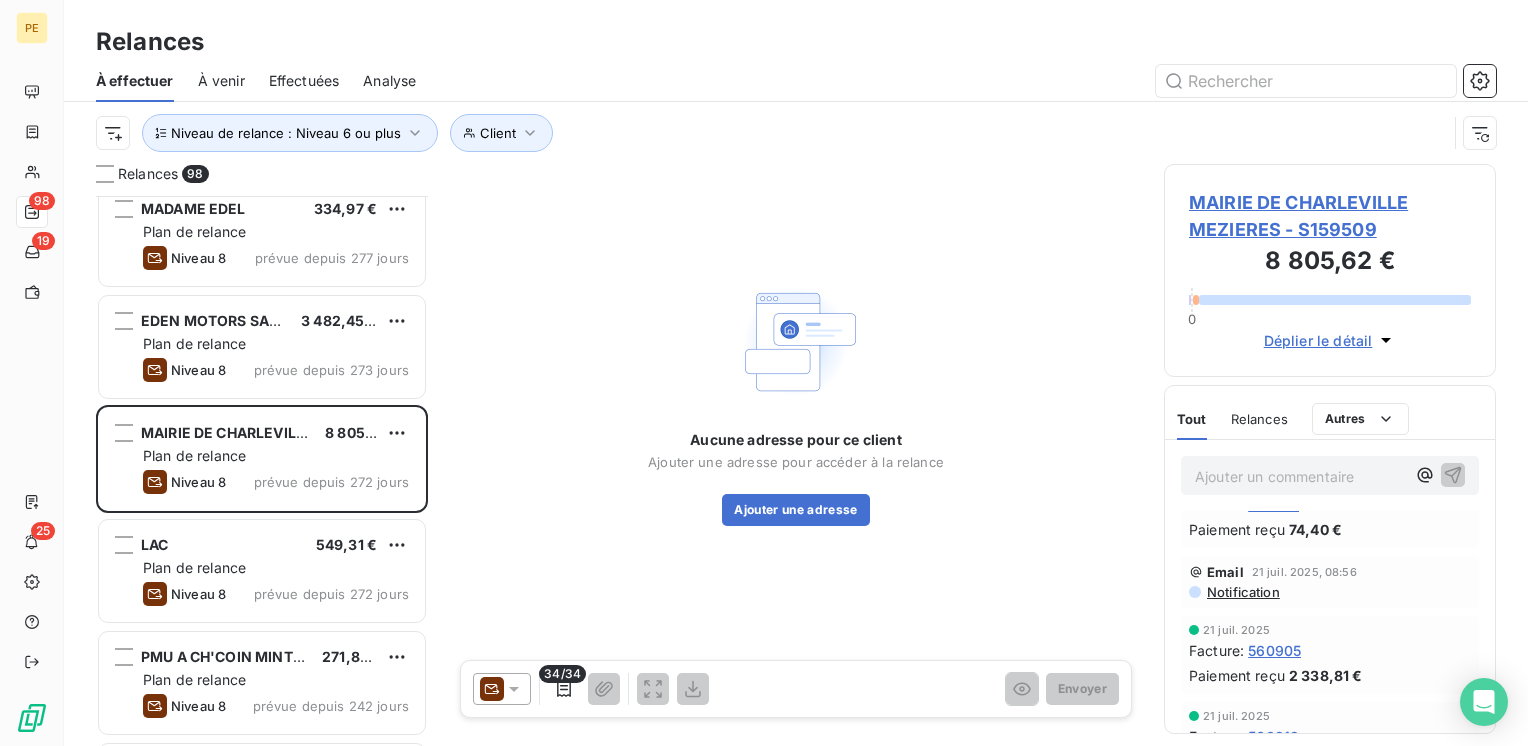 click on "Ajouter un commentaire ﻿" at bounding box center [1300, 476] 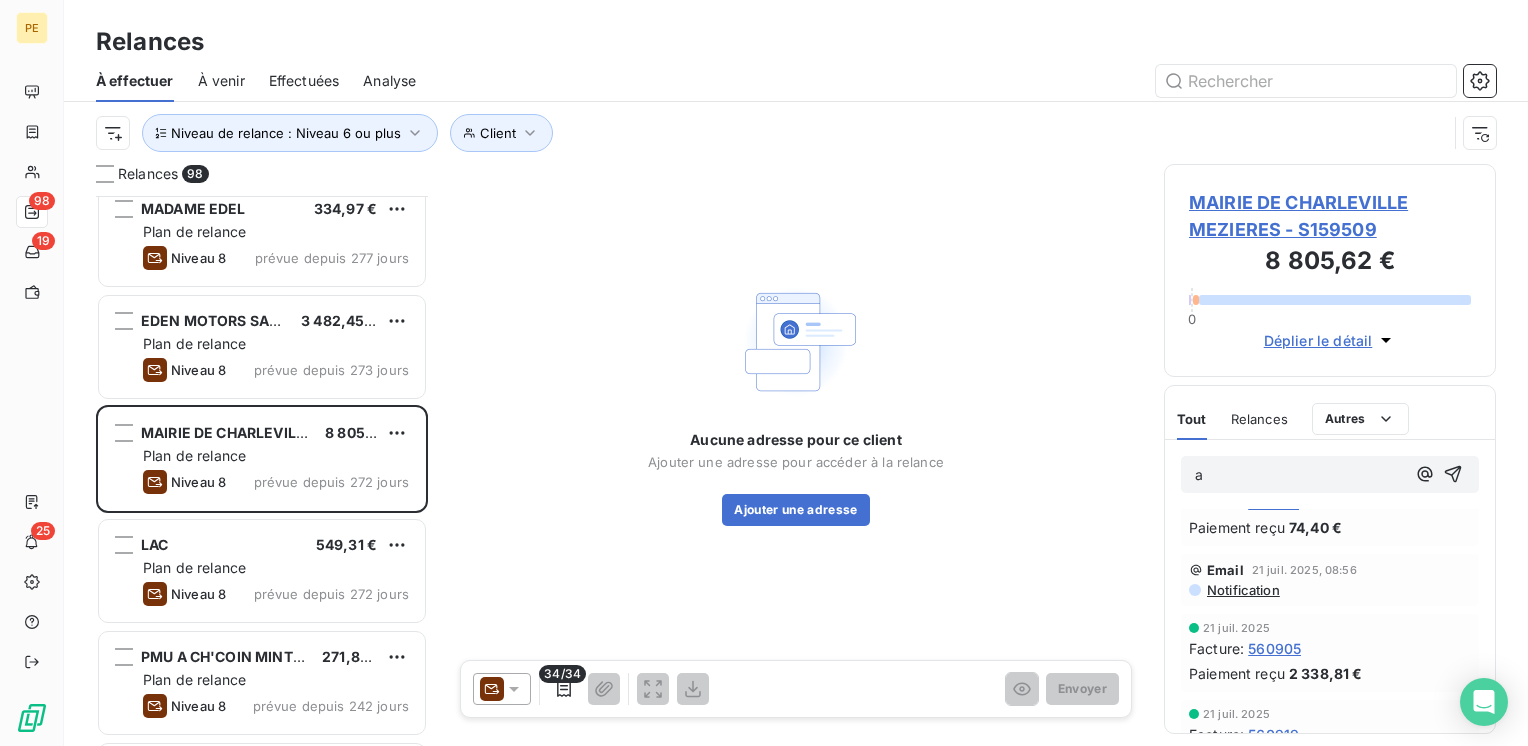 scroll, scrollTop: 559, scrollLeft: 0, axis: vertical 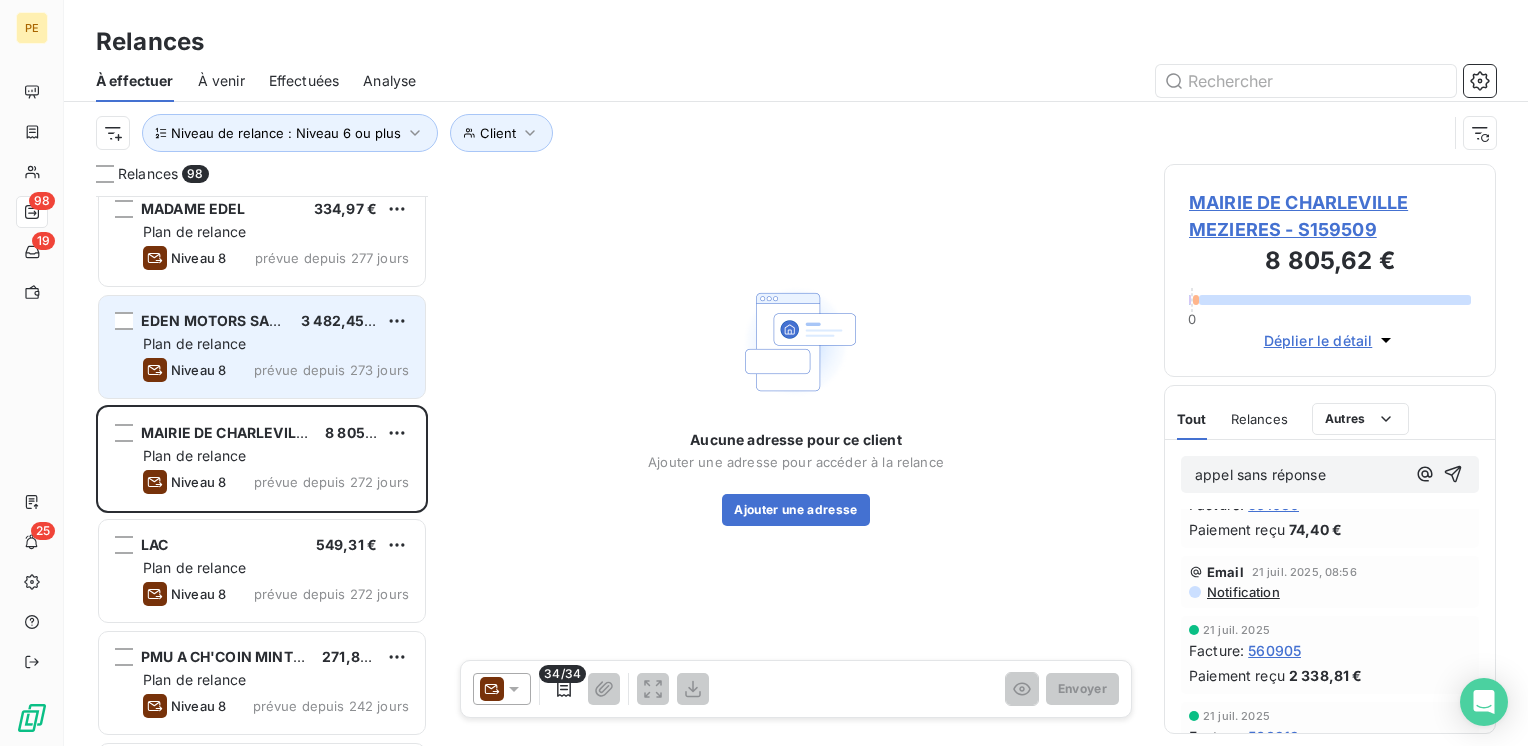 click on "EDEN MOTORS SARL" at bounding box center (213, 321) 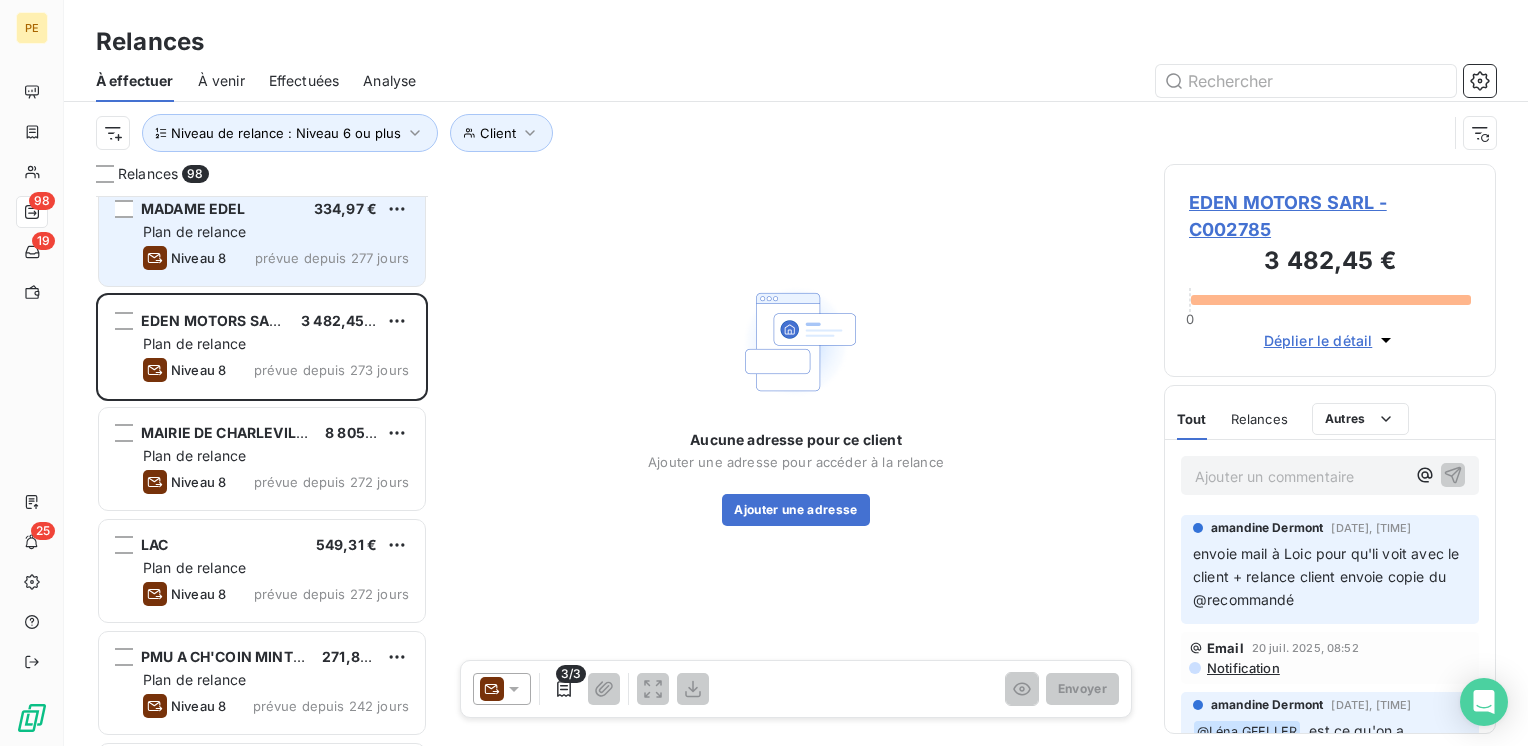 click on "Niveau 8 prévue depuis [NUMBER] jours" at bounding box center (276, 258) 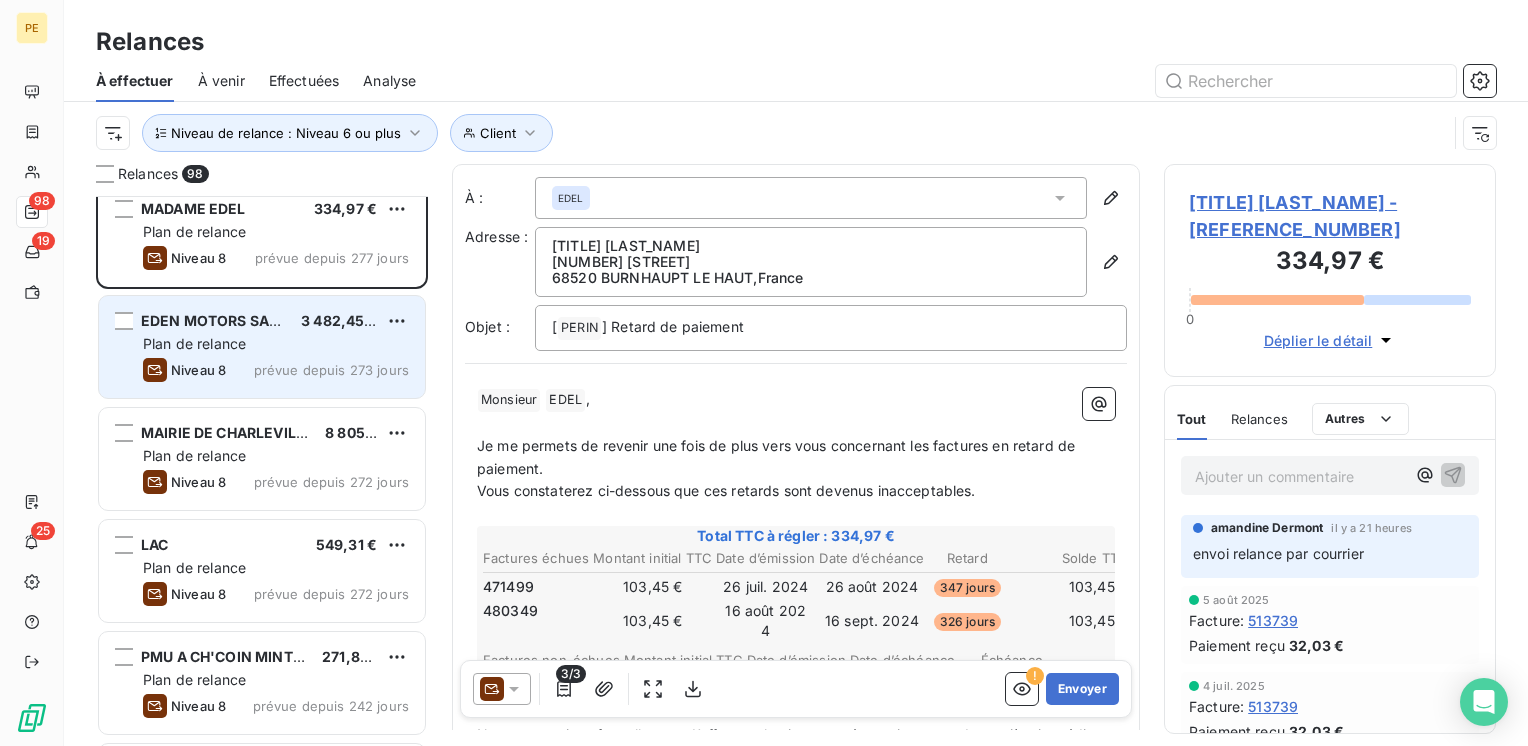 click on "3 482,45 €" at bounding box center (339, 320) 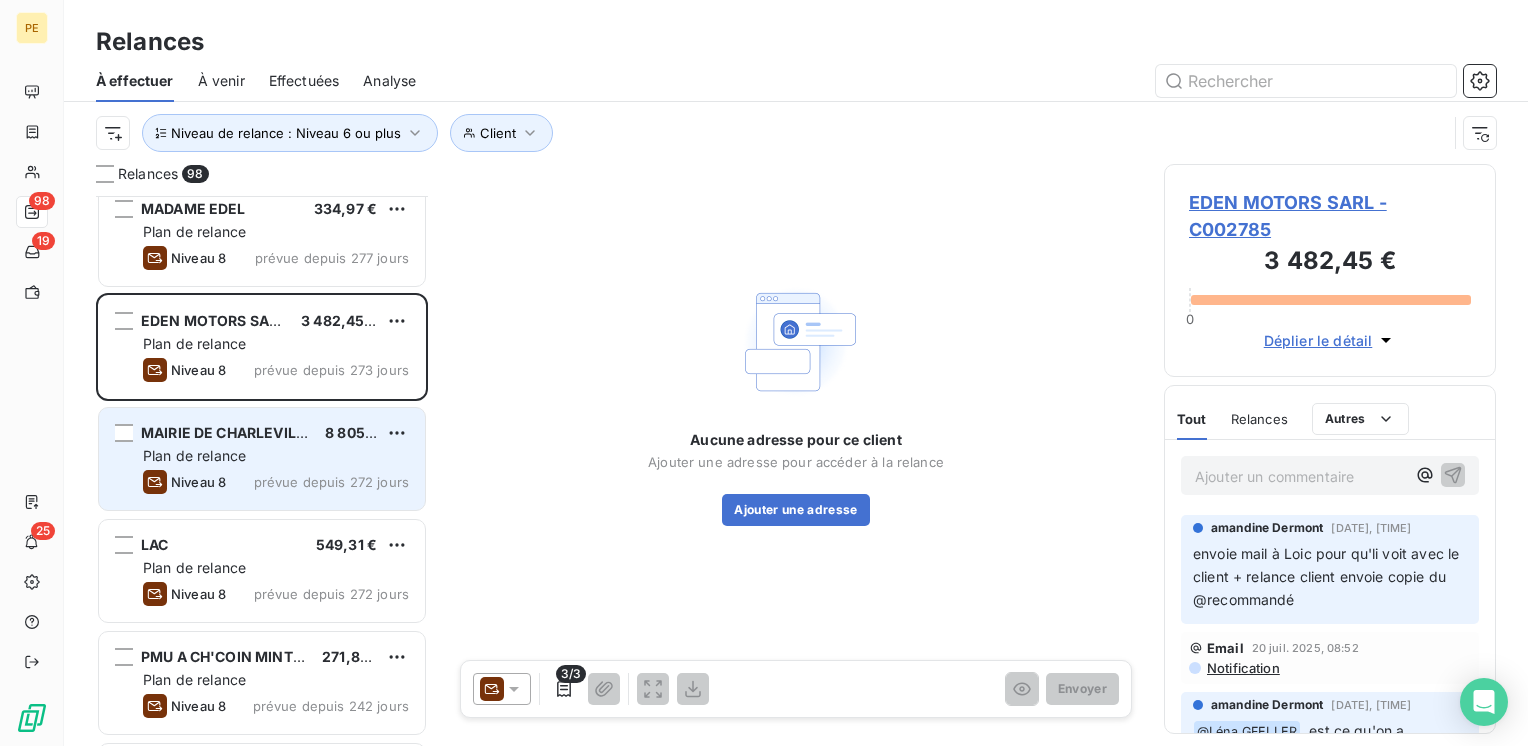 click on "Niveau 8" at bounding box center [198, 482] 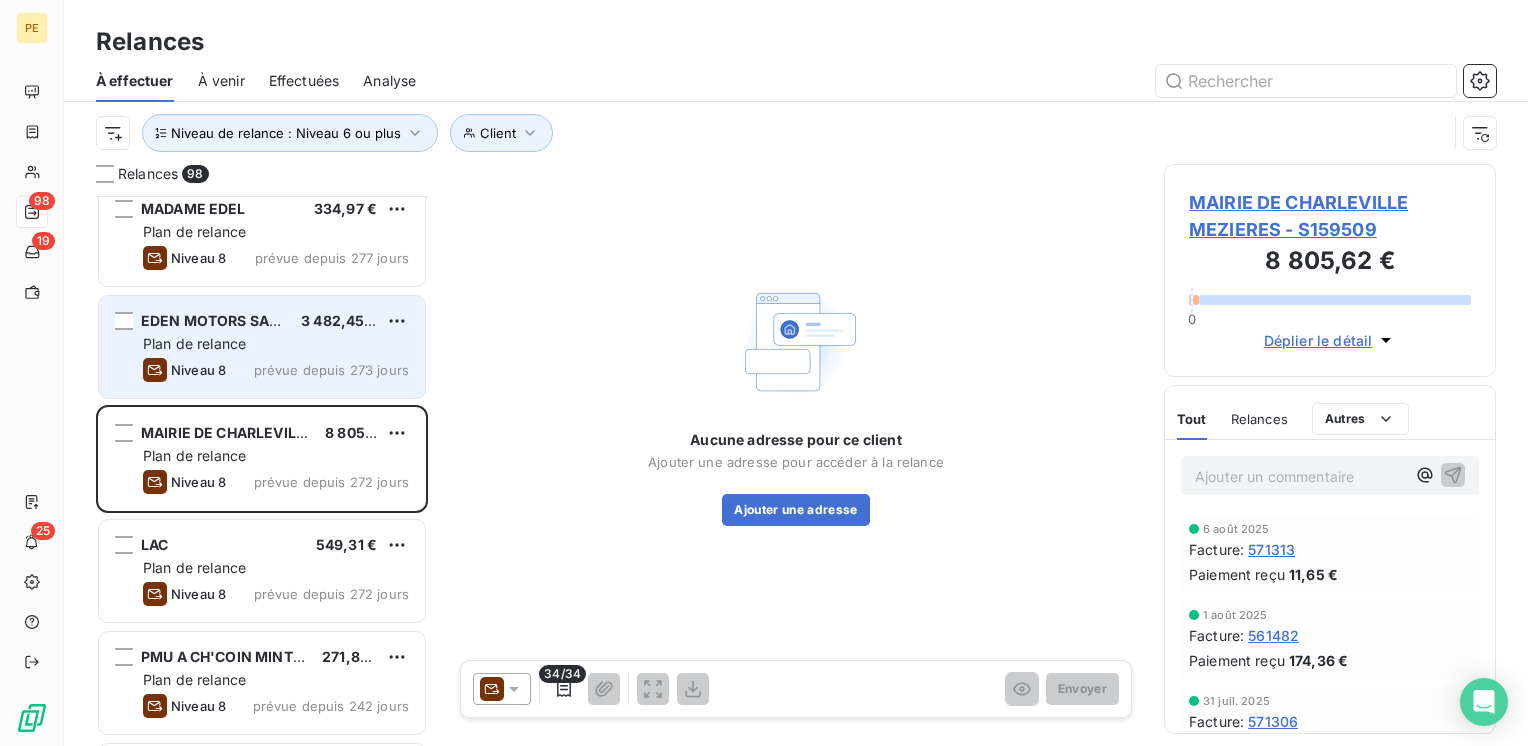 click on "prévue depuis 273 jours" at bounding box center [331, 370] 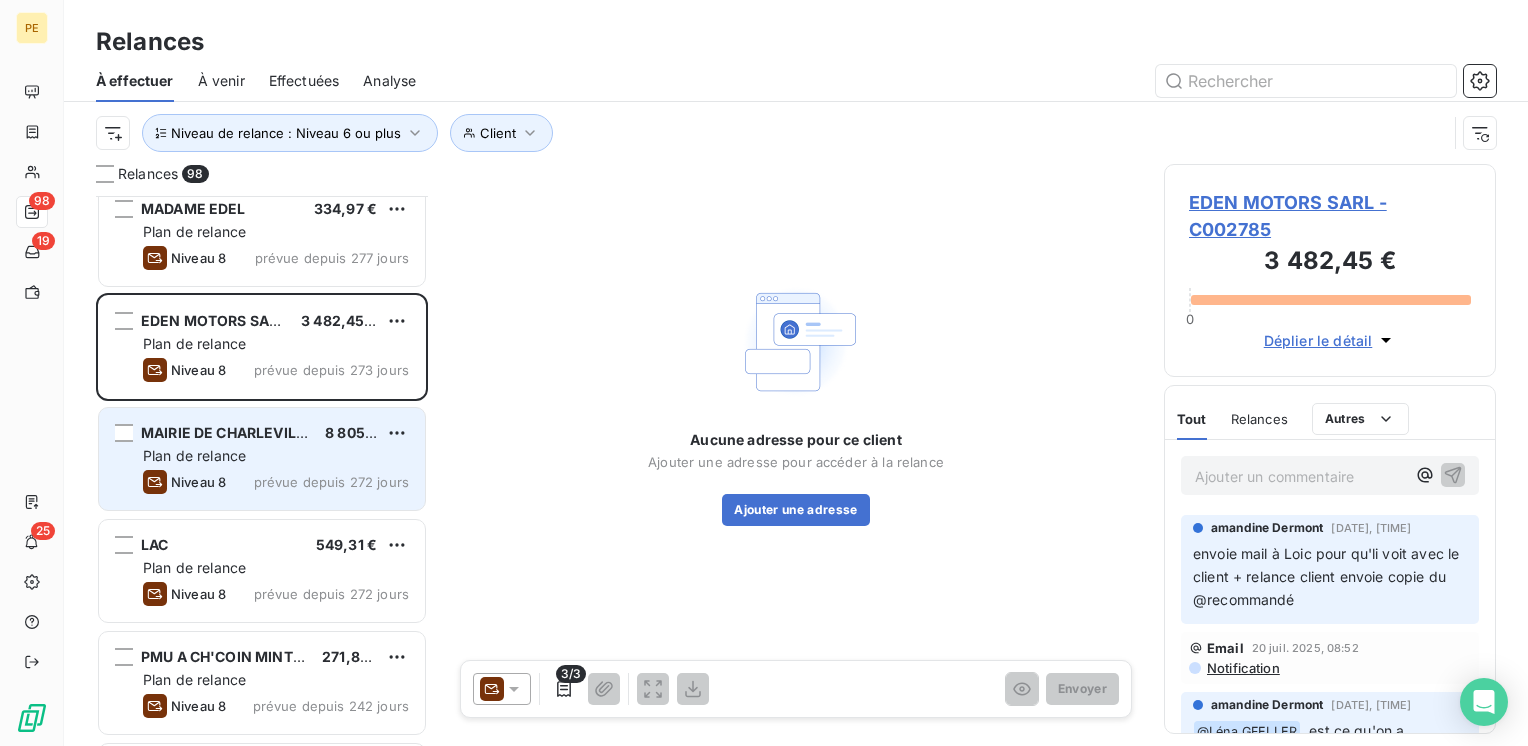 click on "Plan de relance" at bounding box center (276, 456) 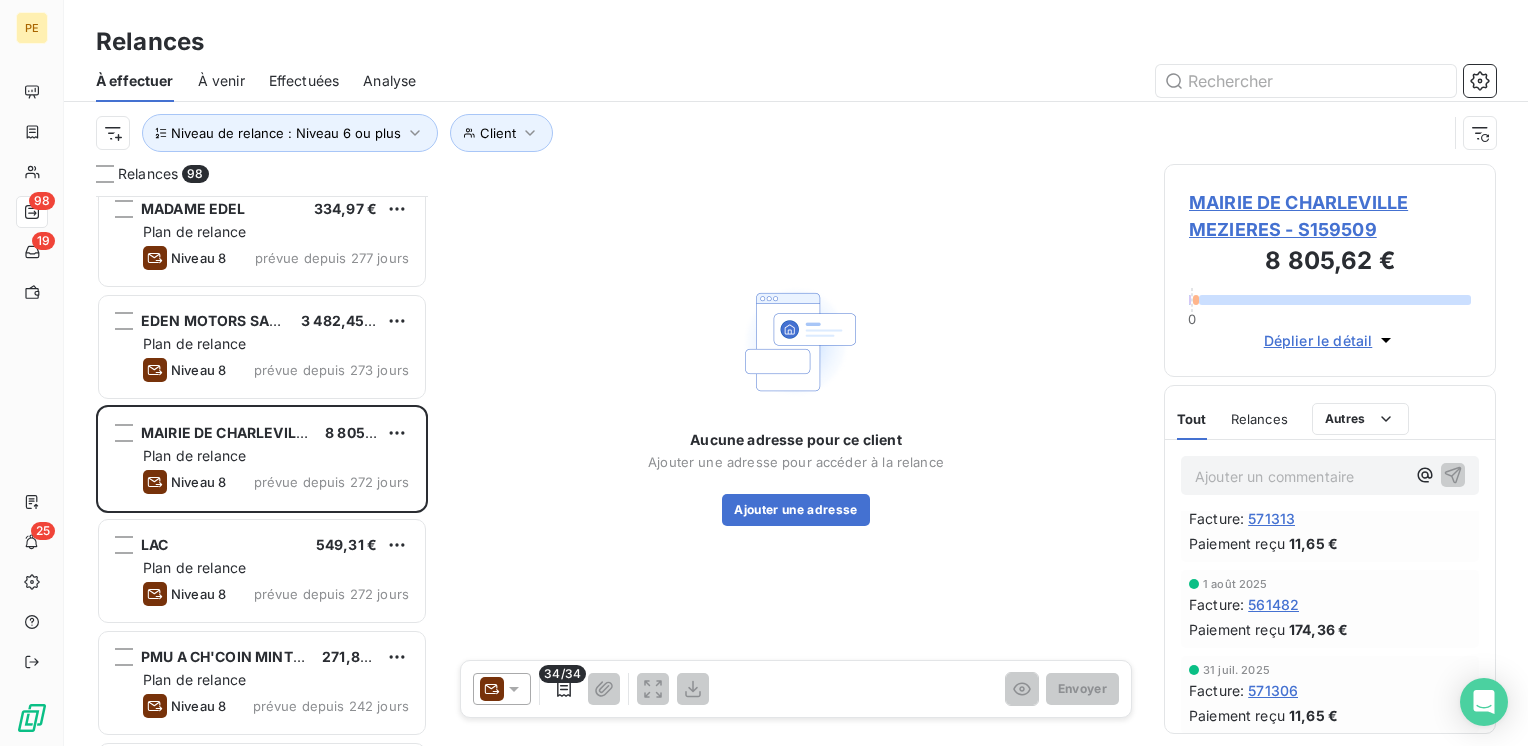 scroll, scrollTop: 0, scrollLeft: 0, axis: both 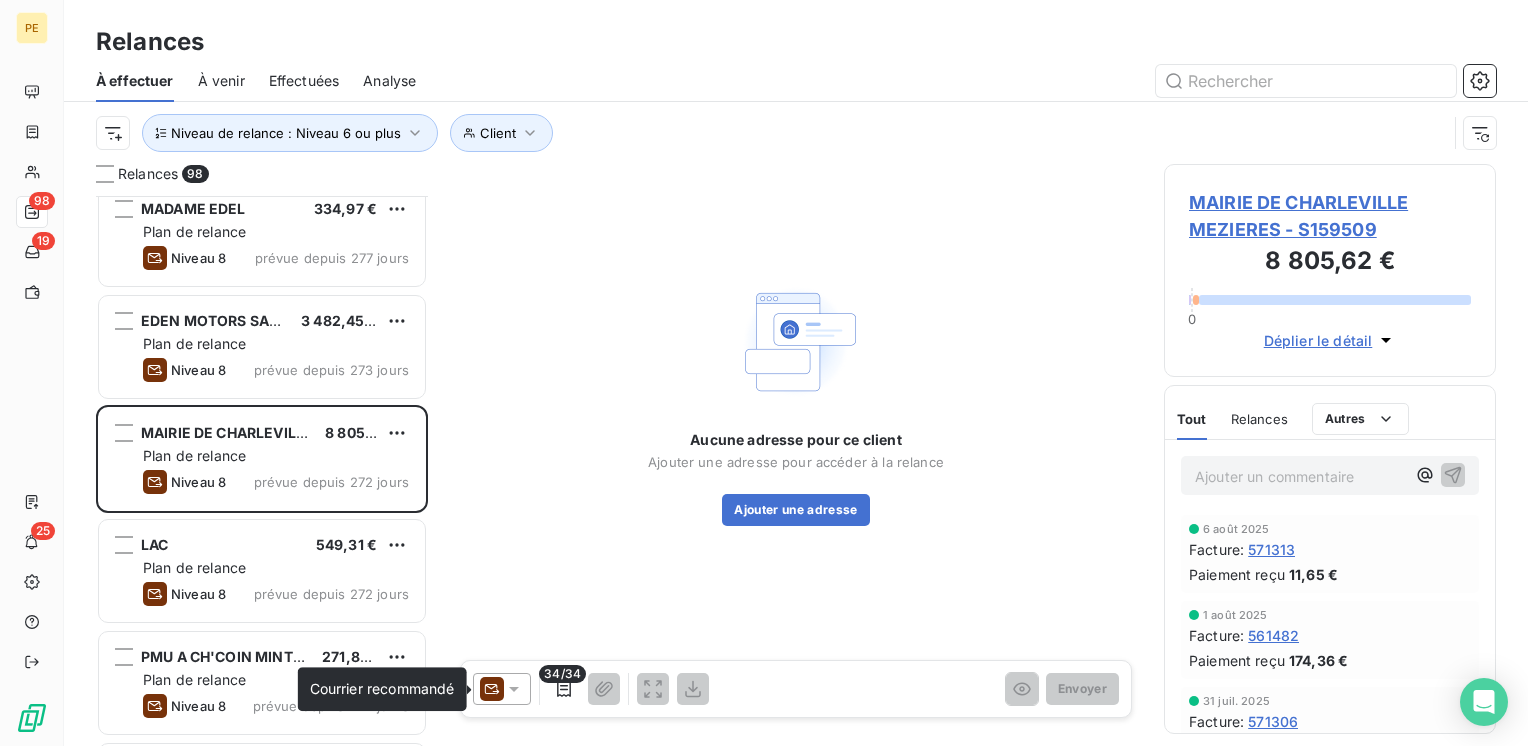 click 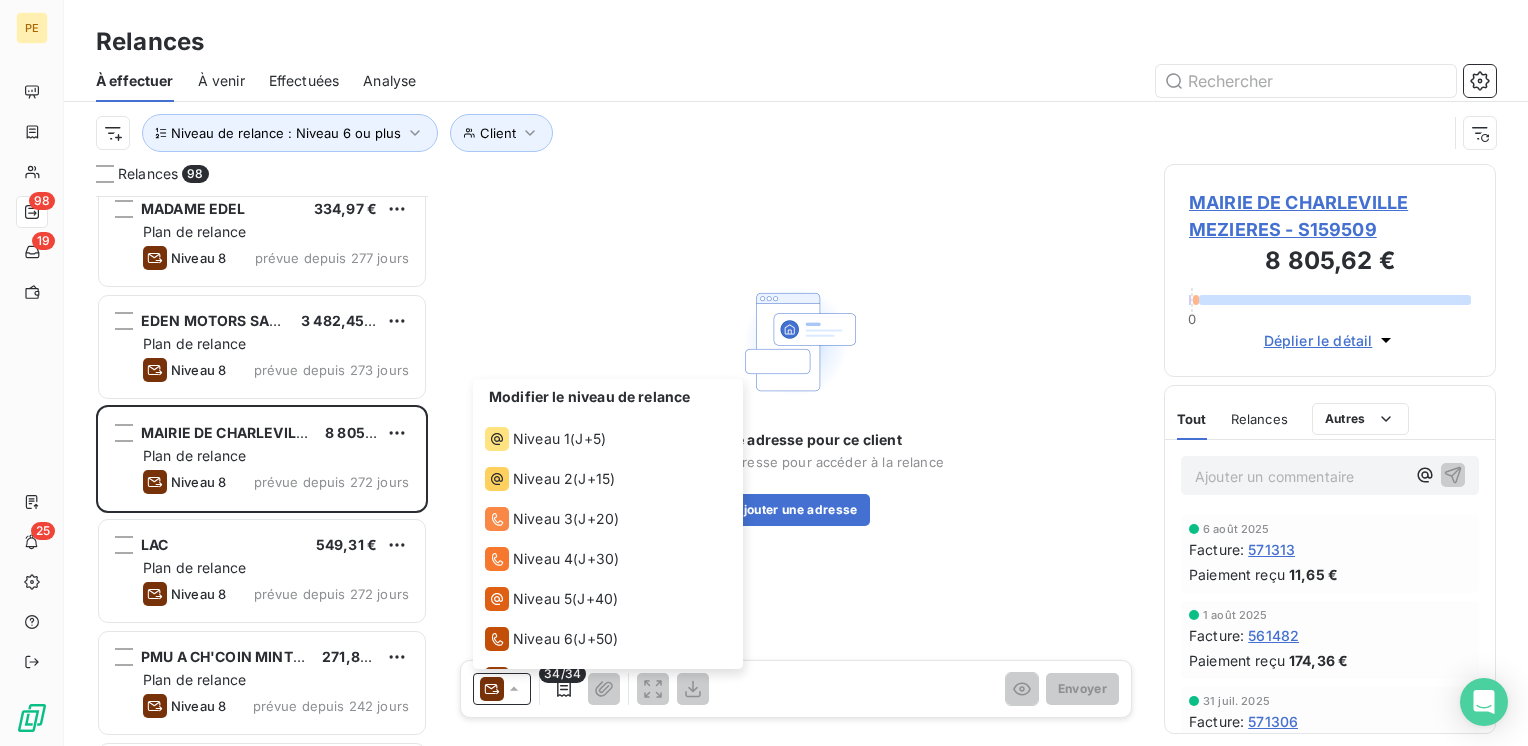 scroll, scrollTop: 69, scrollLeft: 0, axis: vertical 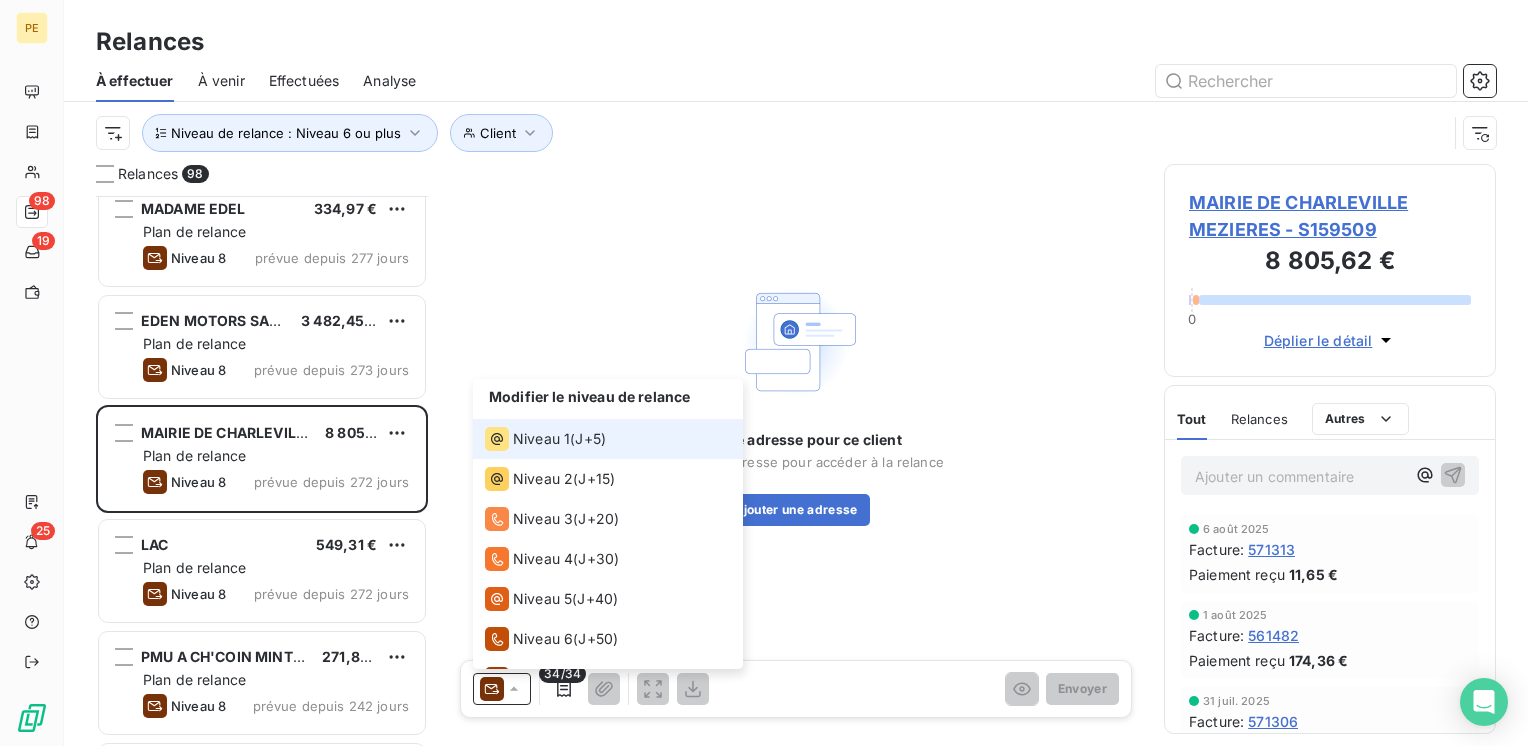 click on "Niveau 1  ( J+5 )" at bounding box center (608, 439) 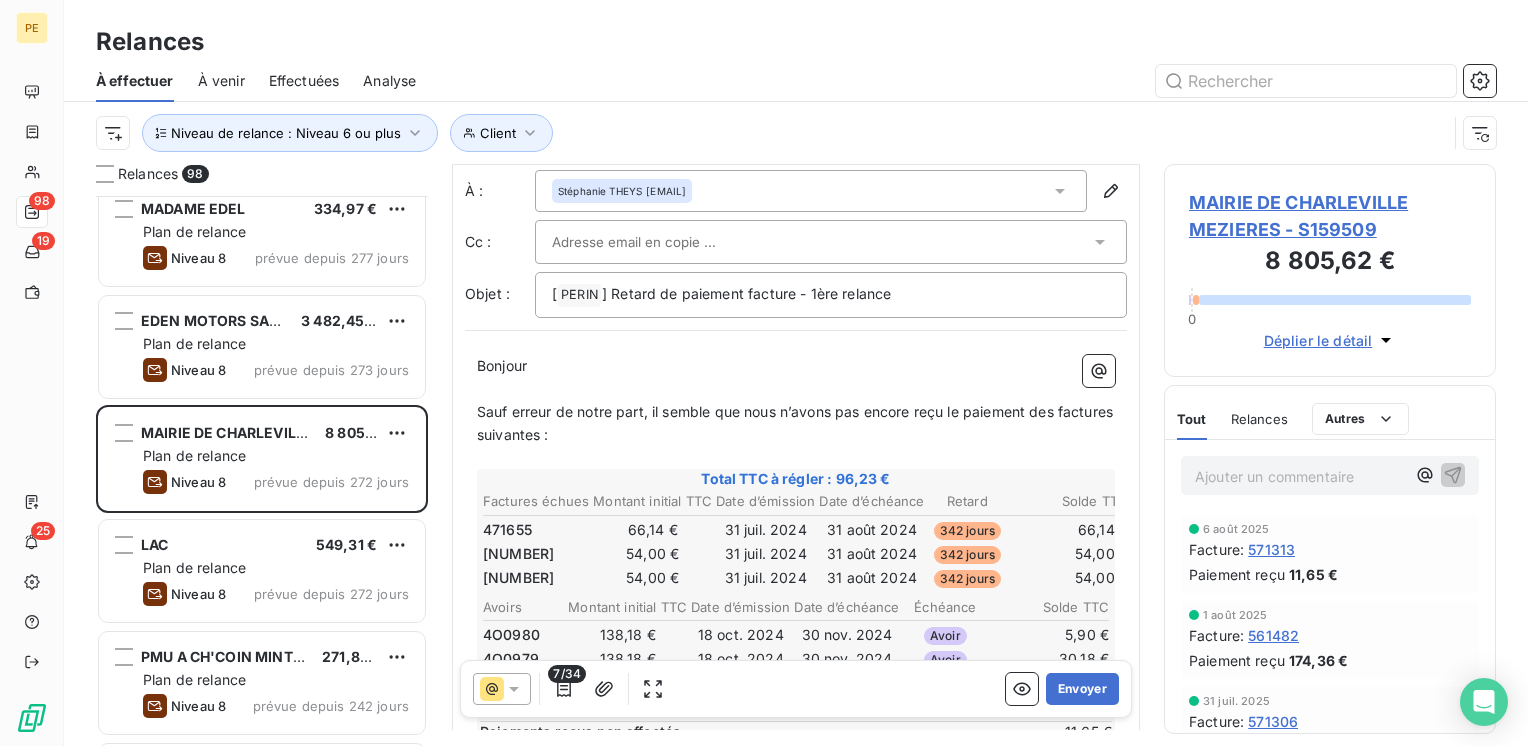 scroll, scrollTop: 29, scrollLeft: 0, axis: vertical 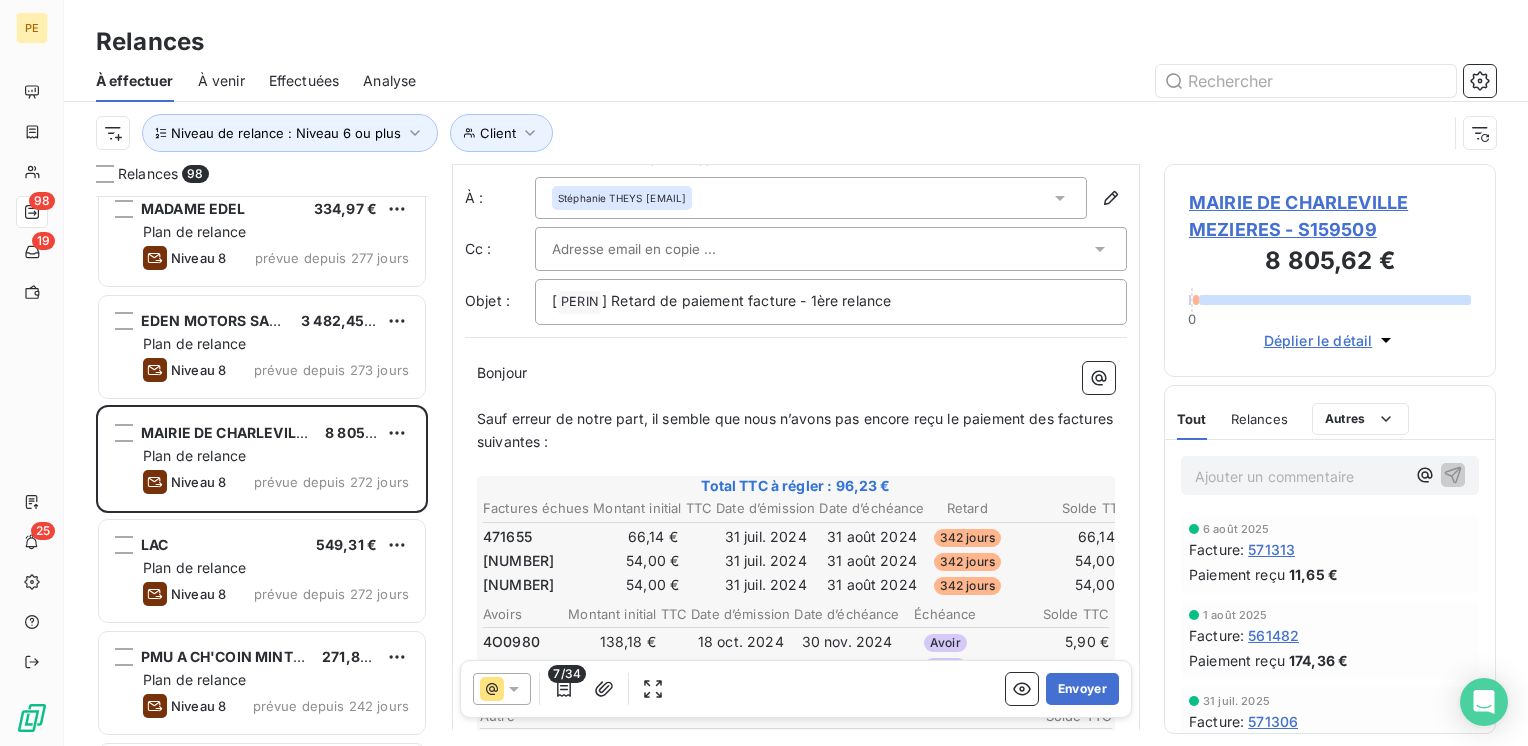 click on "Relances [NUMBER] [LAST] [PRICE] Plan de relance Niveau 8 prévue depuis [NUMBER] jours MADAME [LAST] [PRICE] Plan de relance Niveau 8 prévue depuis [NUMBER] jours [COMPANY] SARL [PRICE] Plan de relance Niveau 8 prévue depuis [NUMBER] jours MAIRIE DE [CITY] [PRICE] Plan de relance Niveau 8 prévue depuis [NUMBER] jours [COMPANY] [PRICE] Plan de relance Niveau 8 prévue depuis [NUMBER] jours PMU A CH'COIN MINTEUX [PRICE] Plan de relance Niveau 8 prévue depuis [NUMBER] jours M. [LAST] [PRICE] Plan de relance Niveau 8 prévue depuis [NUMBER] jours ASTURIENNE [PRICE] Plan de relance Niveau 8 prévue depuis [NUMBER] jours LYONNAISE DES EAUX  [PRICE] Plan de relance Niveau 8 prévue depuis [NUMBER] jours MME [LAST] [PRICE] Plan de relance Niveau 8 prévue depuis [NUMBER] jours LEGENDS CLUB [PRICE] Plan de relance Niveau 8 prévue depuis [NUMBER] jours MME [LAST] [LAST] [PRICE] Plan de relance Niveau 8 prévue depuis [NUMBER] jours MR [LAST] [PRICE] Plan de relance Niveau 8 prévue depuis [NUMBER] jours" at bounding box center [796, 455] 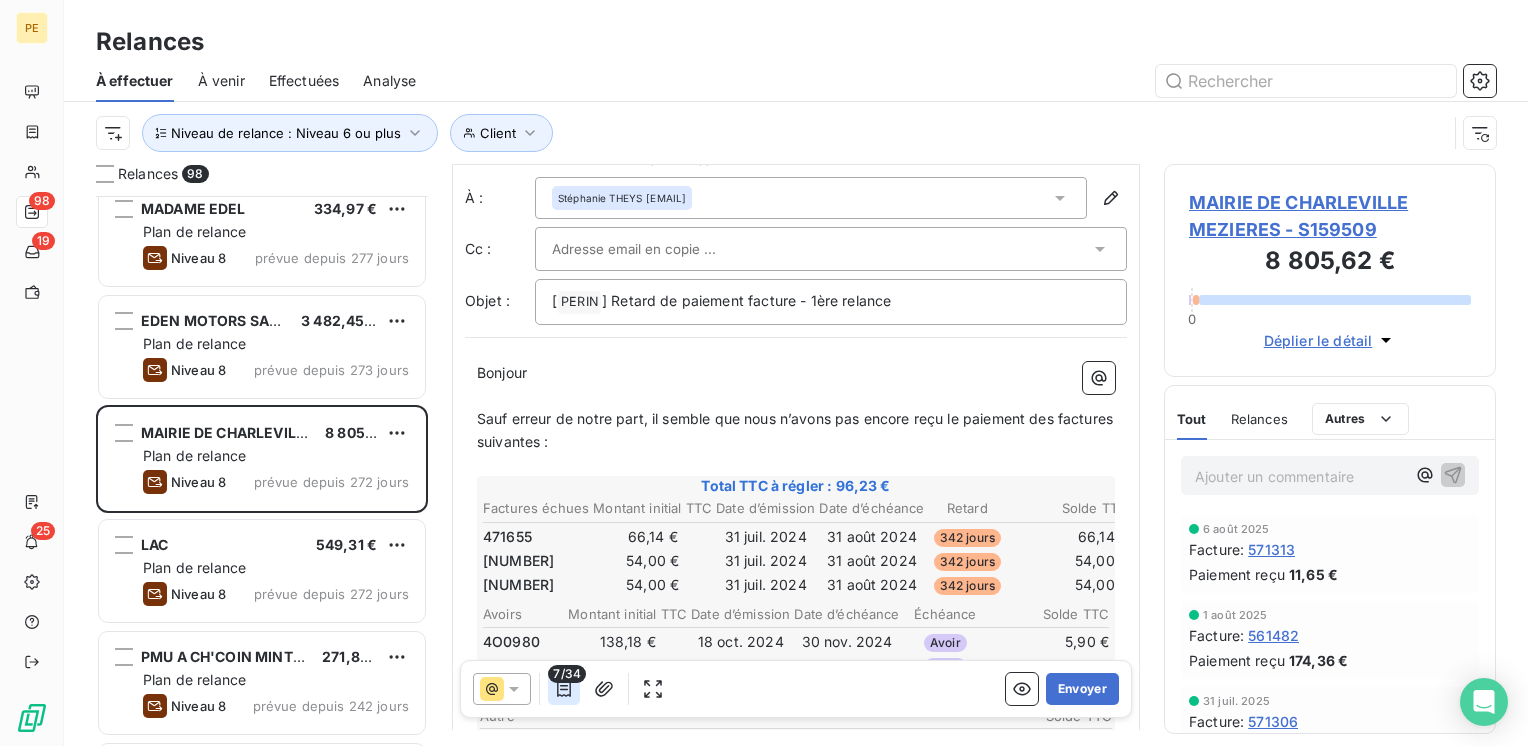 click 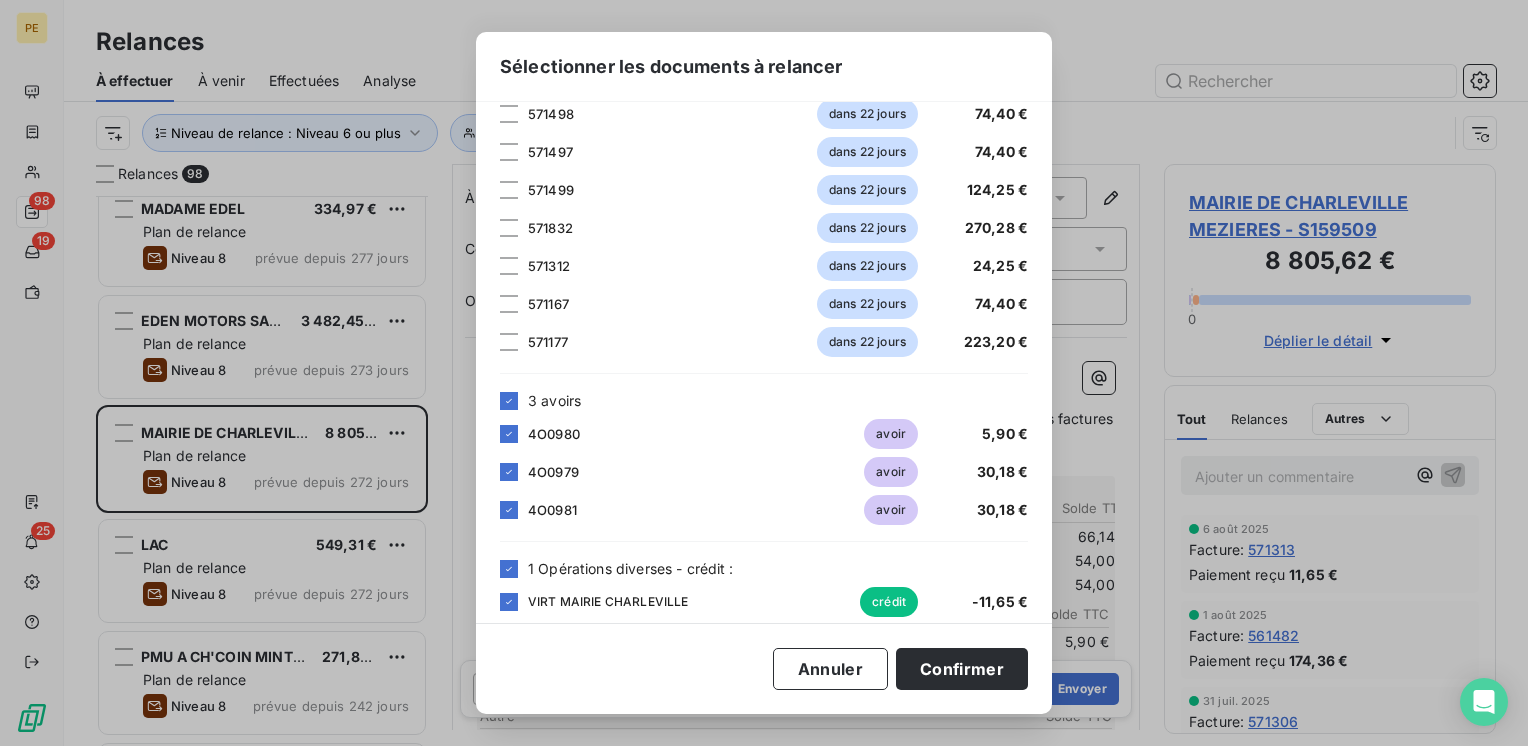 scroll, scrollTop: 1026, scrollLeft: 0, axis: vertical 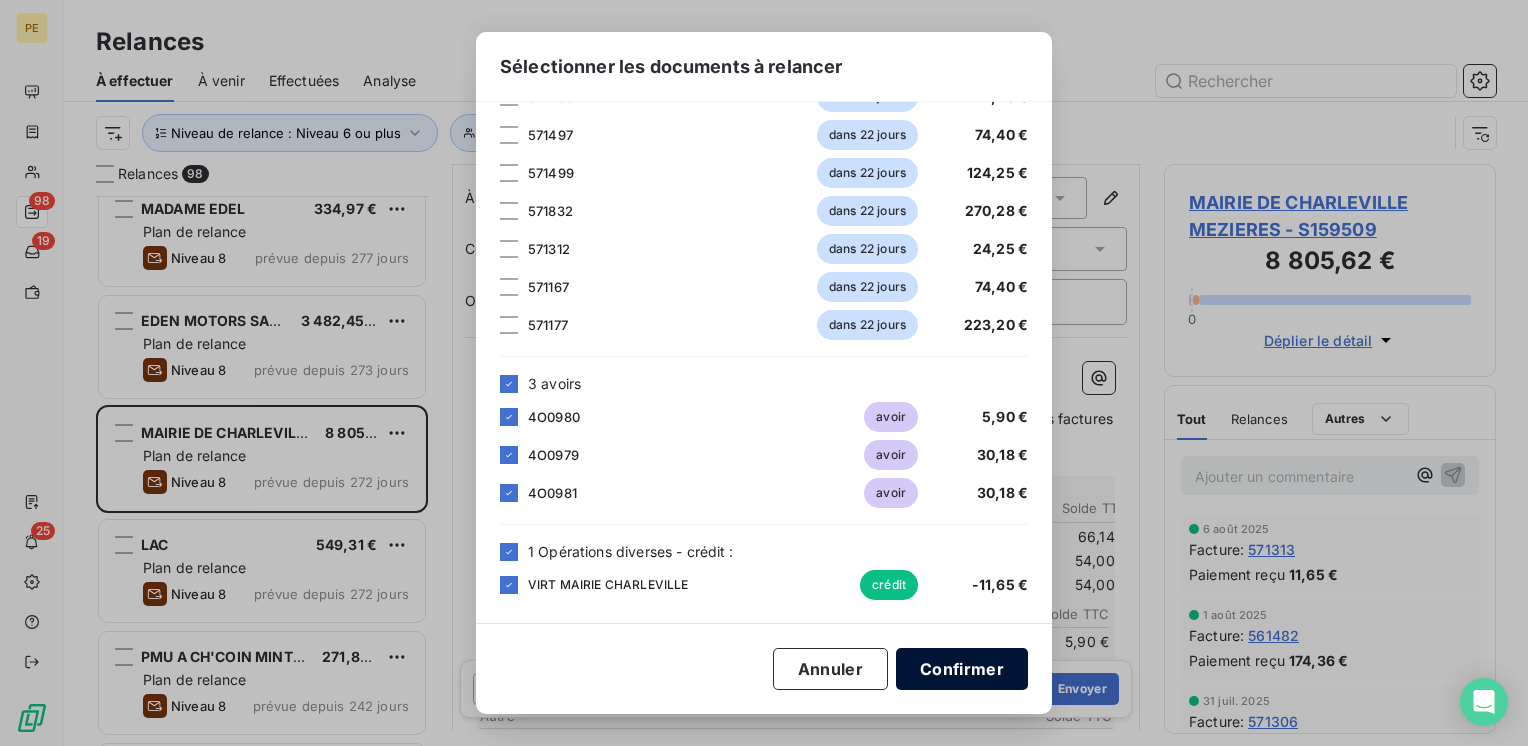click on "Confirmer" at bounding box center (962, 669) 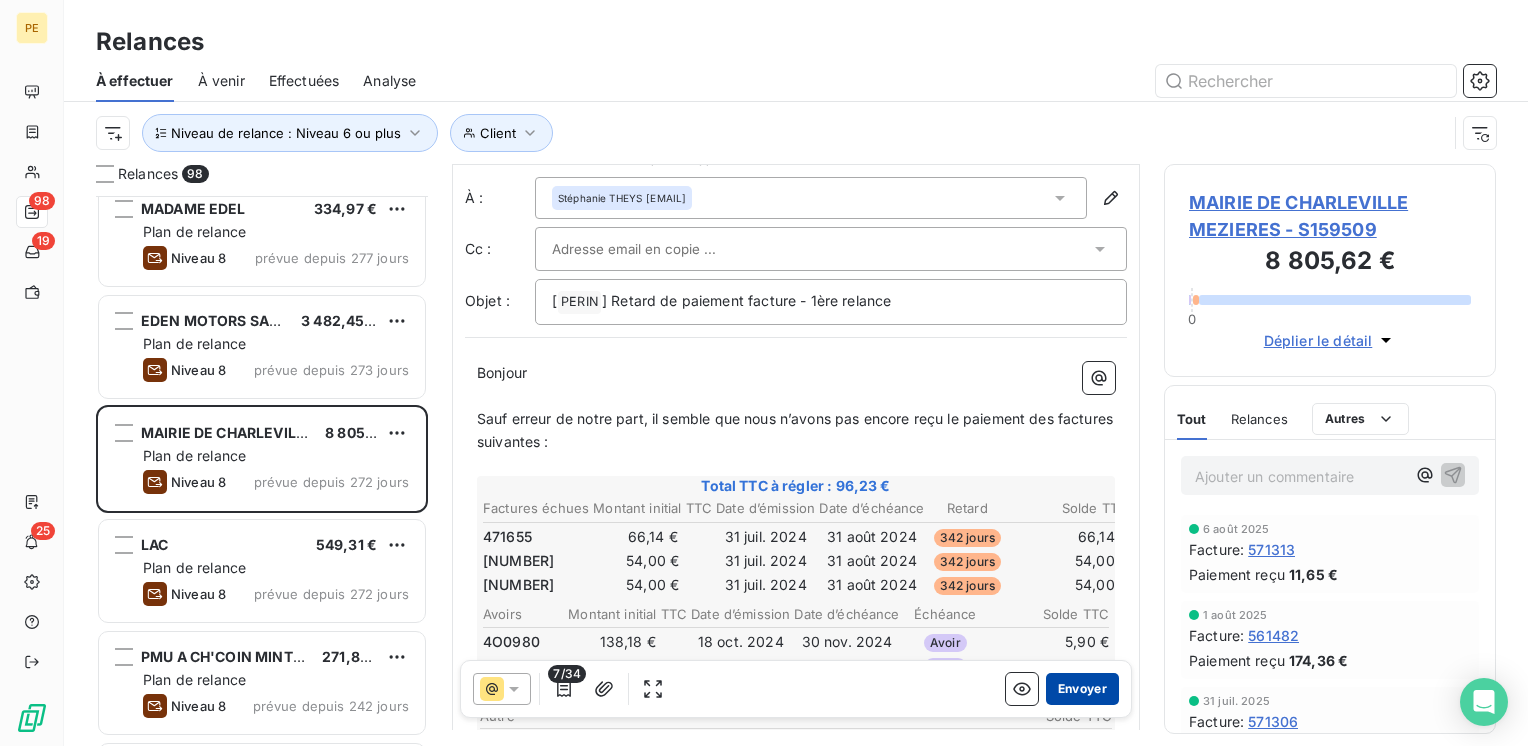click on "Envoyer" at bounding box center [1082, 689] 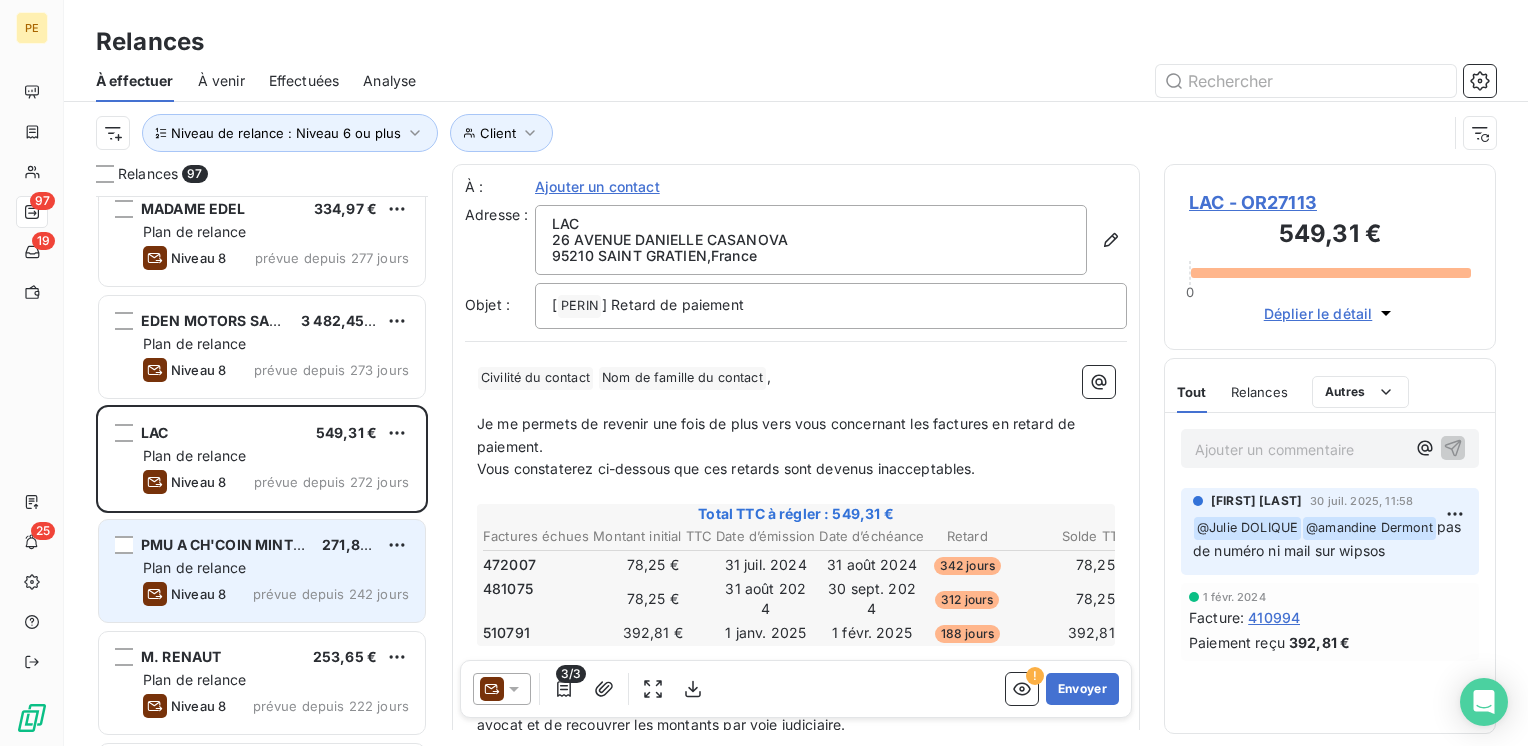 click on "Plan de relance" at bounding box center (276, 568) 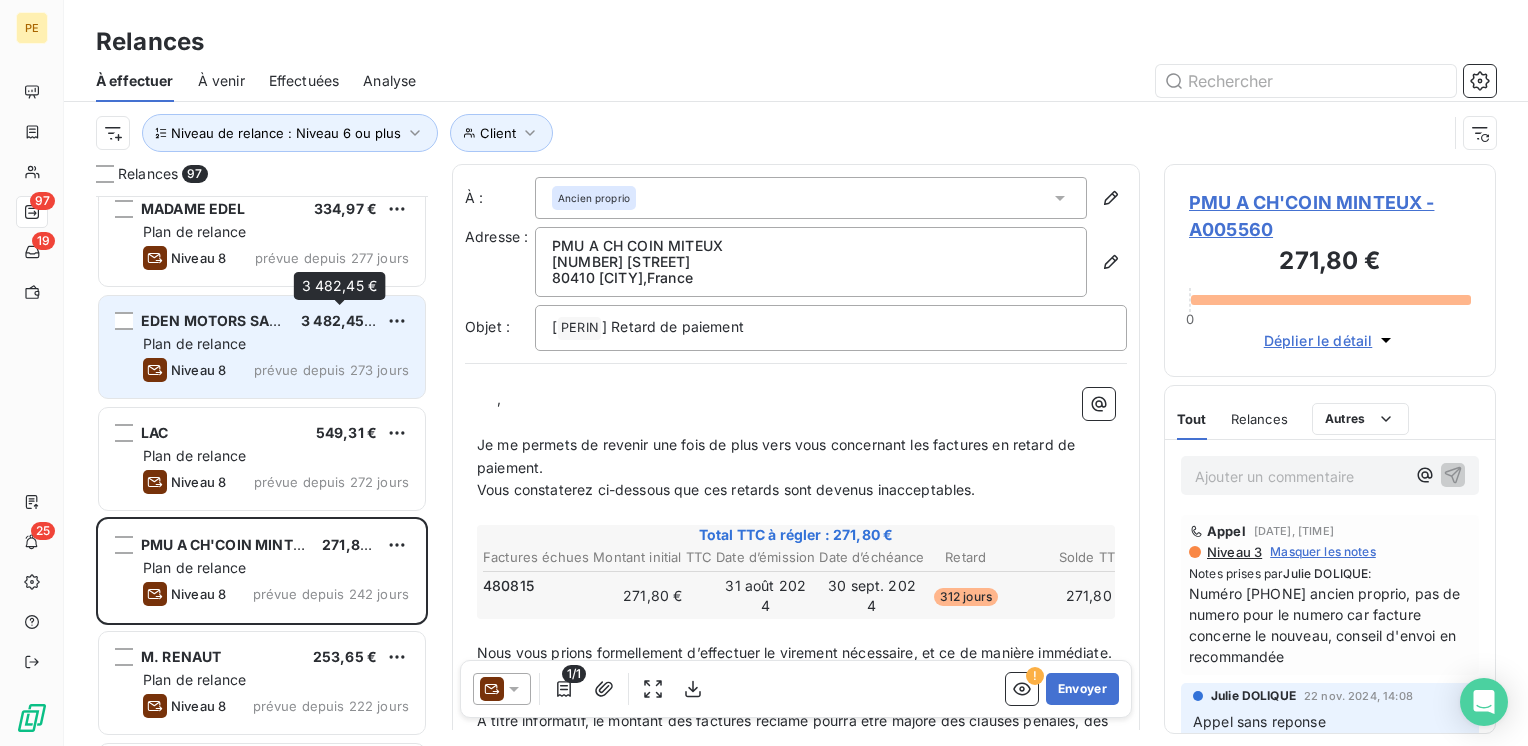click on "3 482,45 €" at bounding box center (339, 320) 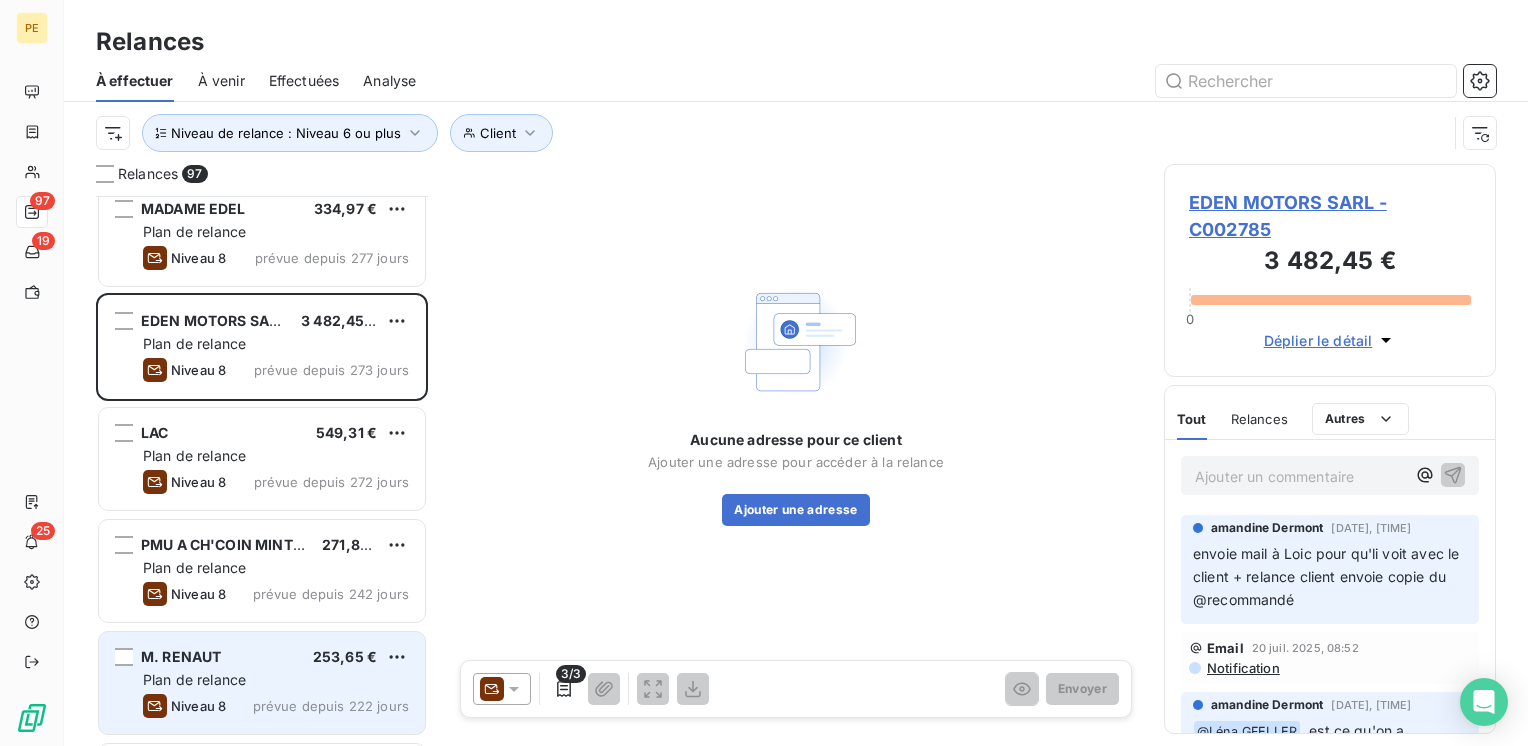 click on "[TITLE] [LAST] [PRICE]" at bounding box center (276, 657) 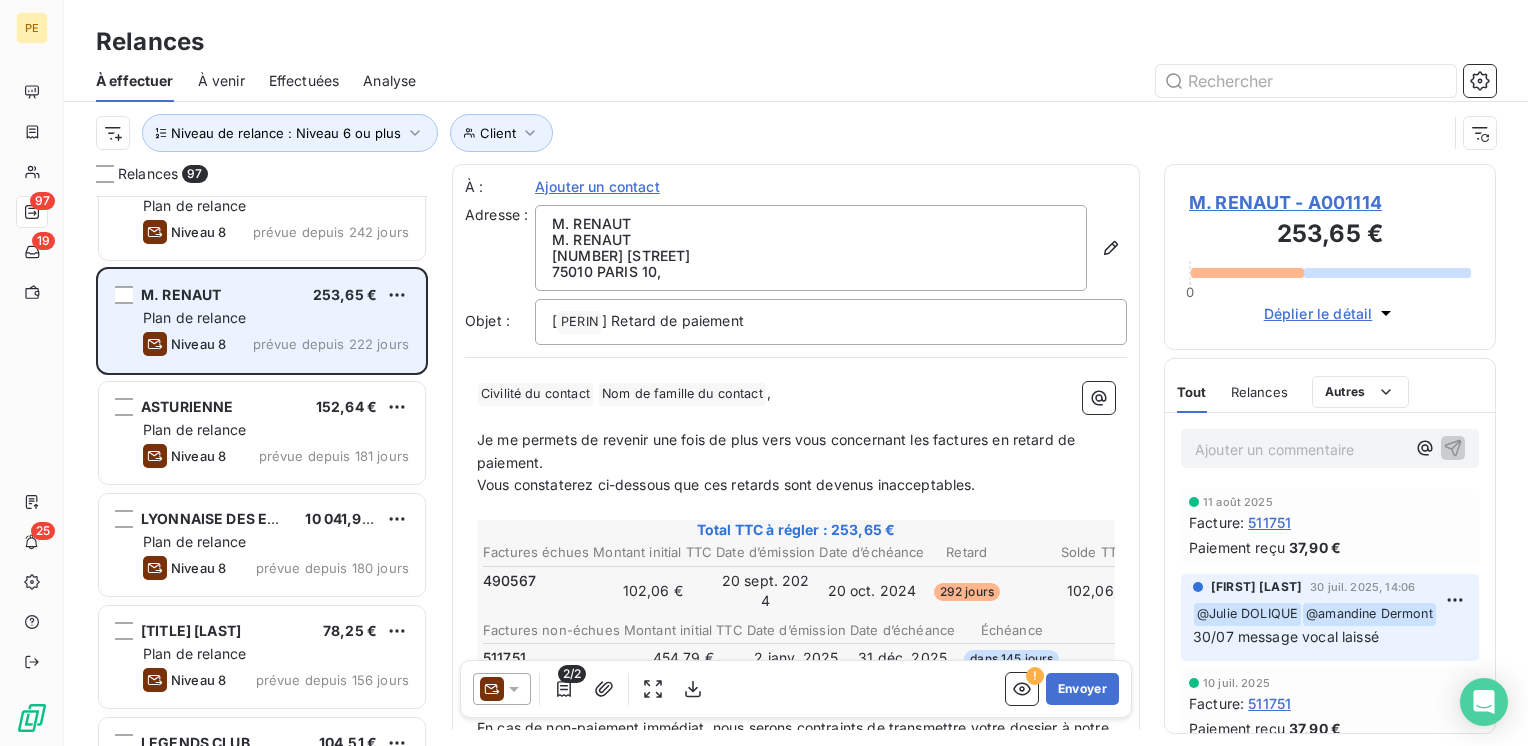 scroll, scrollTop: 1200, scrollLeft: 0, axis: vertical 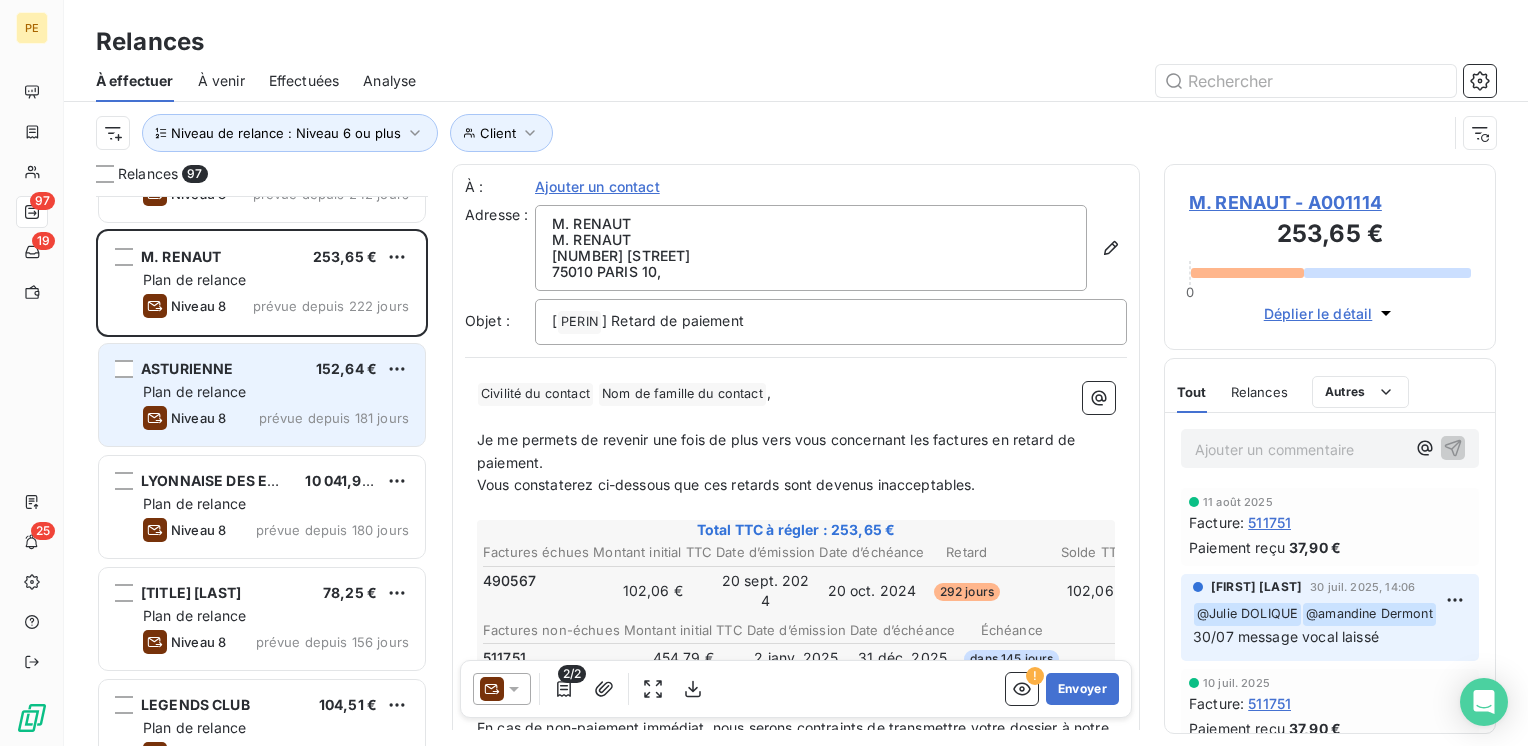 click on "ASTURIENNE 152,64 €" at bounding box center (276, 369) 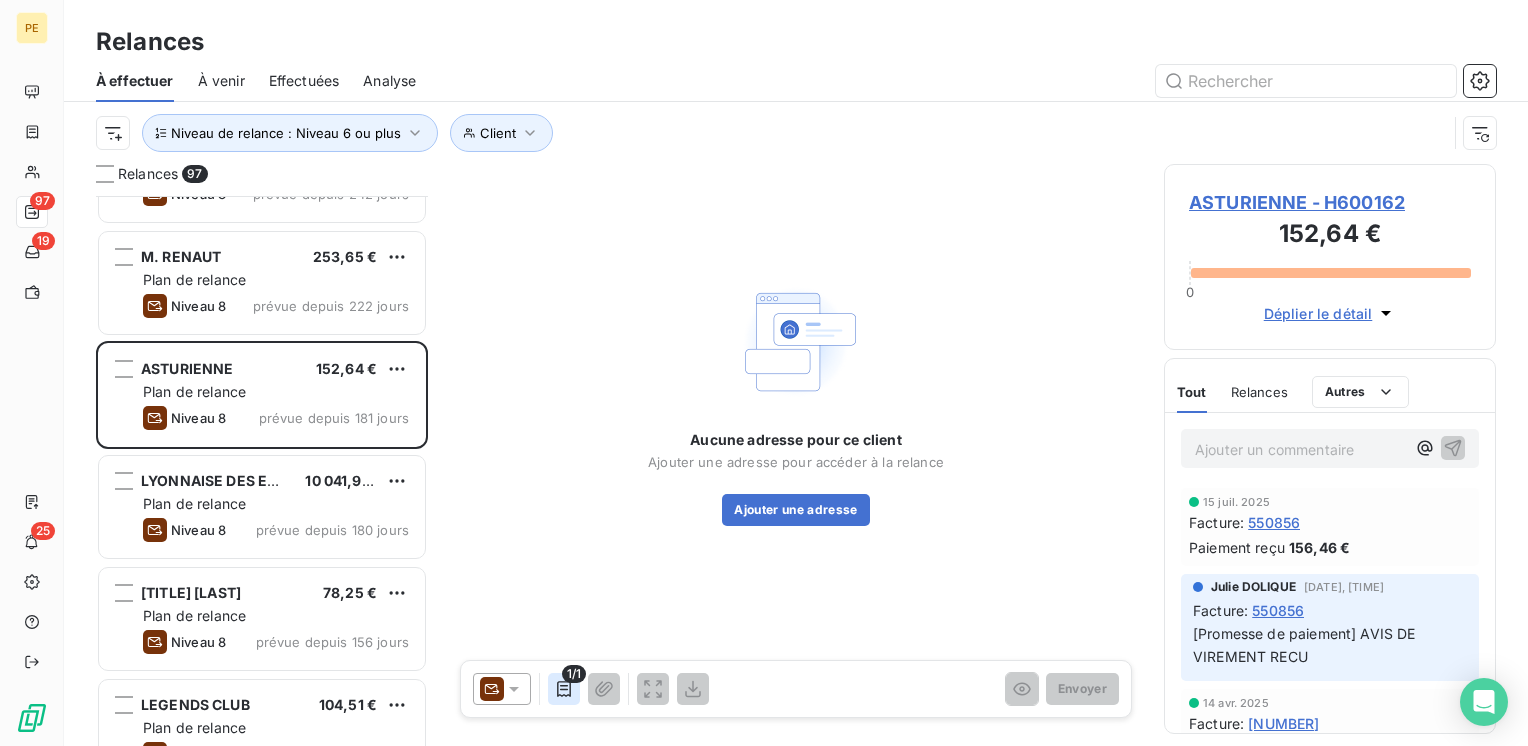 click 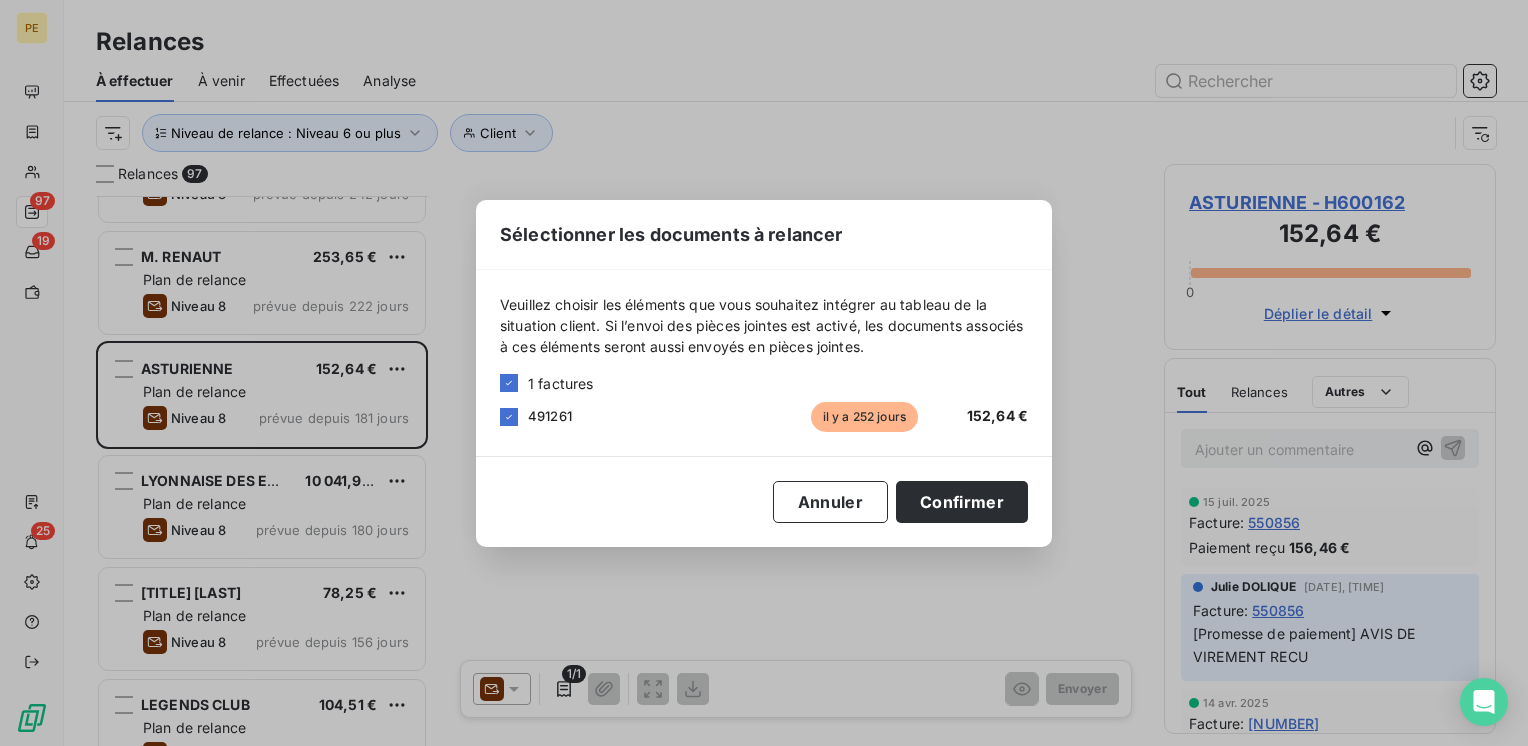 click on "Sélectionner les documents à relancer Veuillez choisir les éléments que vous souhaitez intégrer au tableau de la situation client. Si l’envoi des pièces jointes est activé, les documents associés à ces éléments seront aussi envoyés en pièces jointes. 1 factures [NUMBER] il y a [NUMBER] jours   [PRICE] Annuler Confirmer" at bounding box center (764, 373) 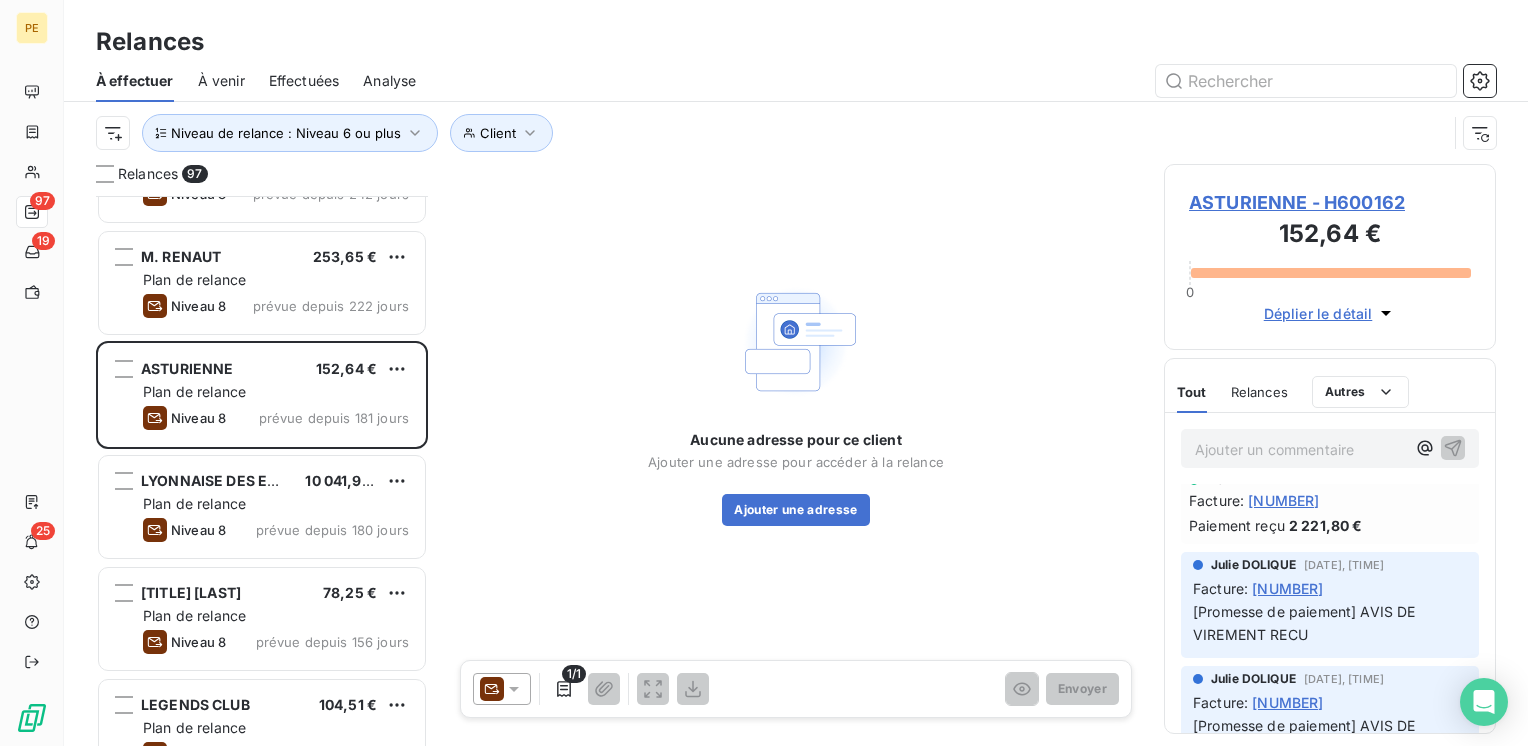 scroll, scrollTop: 352, scrollLeft: 0, axis: vertical 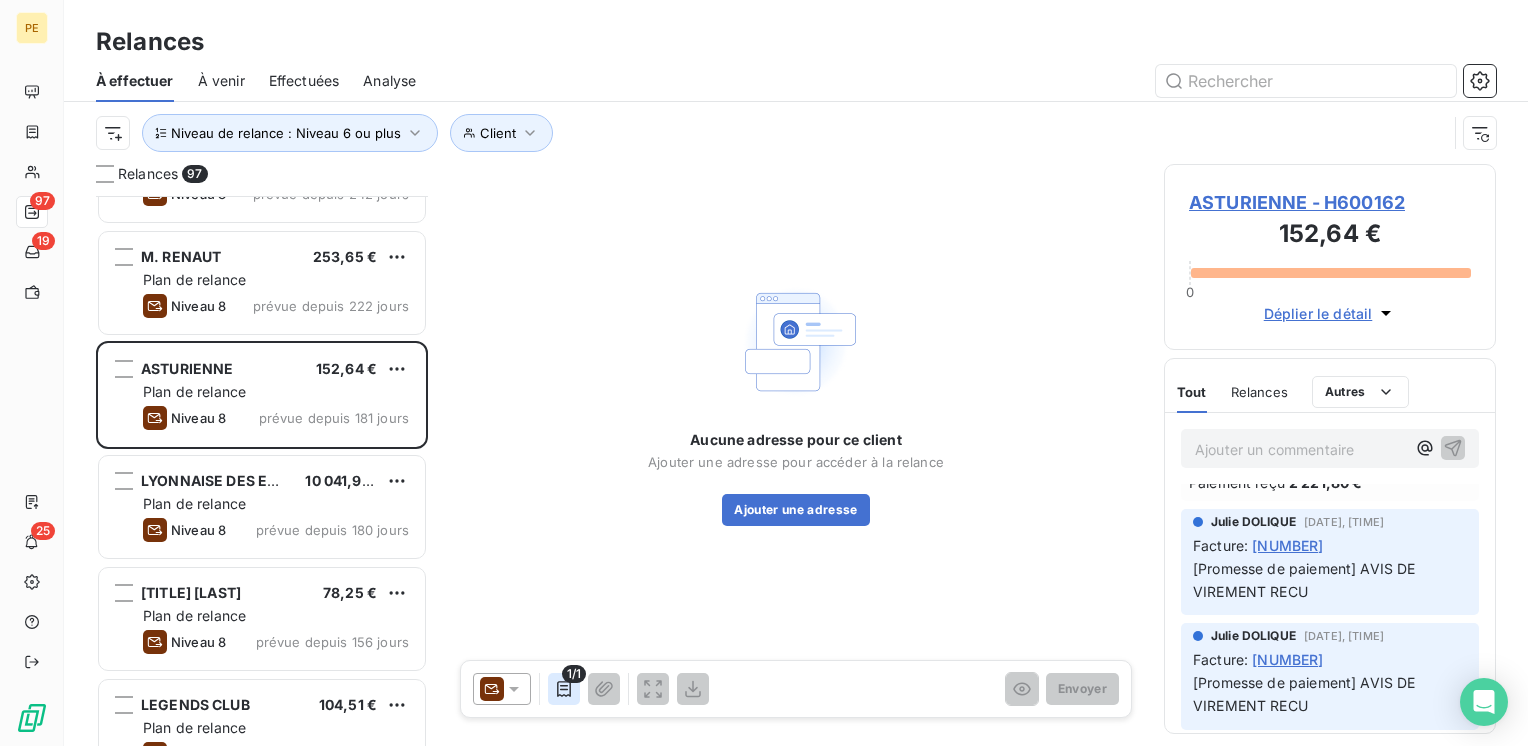 click 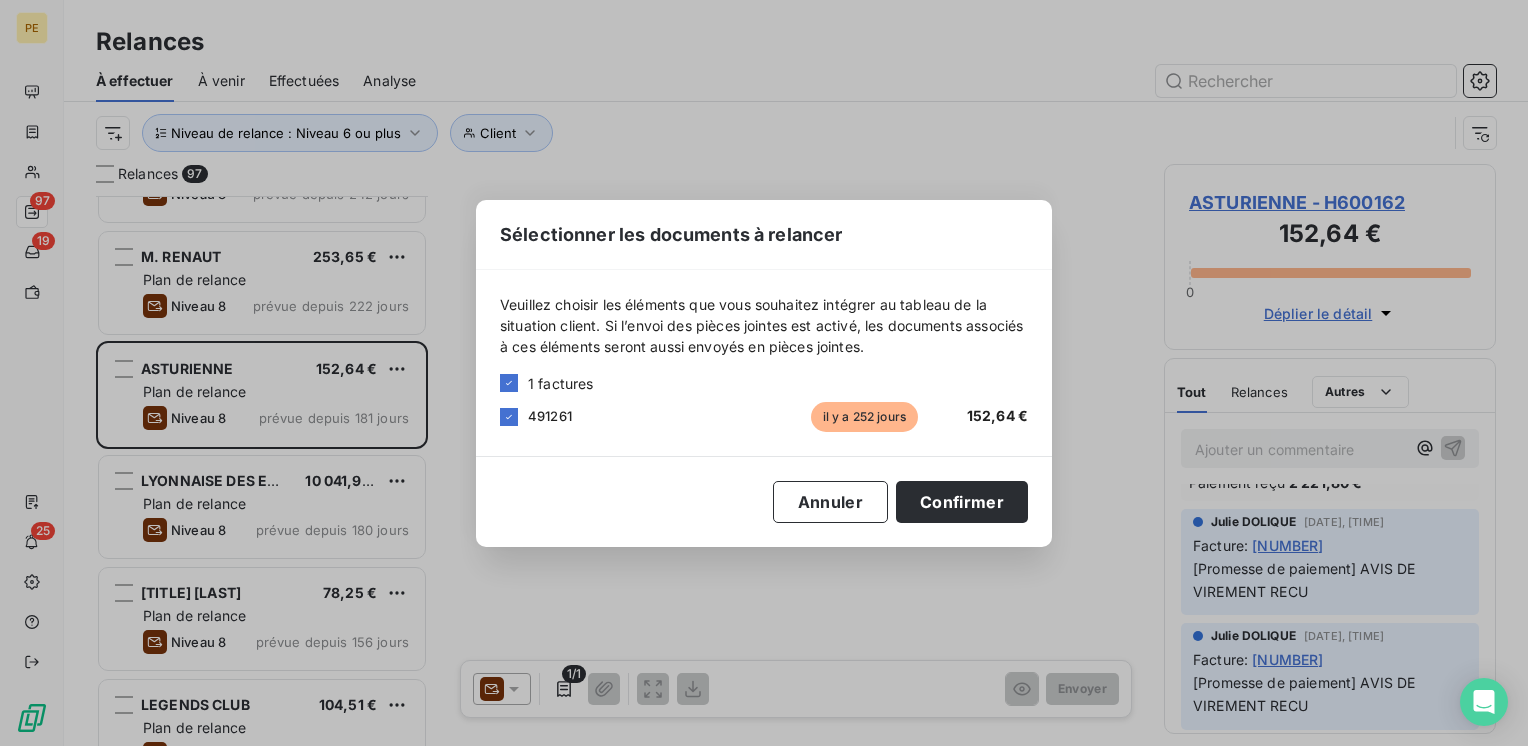 click on "Sélectionner les documents à relancer Veuillez choisir les éléments que vous souhaitez intégrer au tableau de la situation client. Si l’envoi des pièces jointes est activé, les documents associés à ces éléments seront aussi envoyés en pièces jointes. 1 factures [NUMBER] il y a [NUMBER] jours   [PRICE] Annuler Confirmer" at bounding box center [764, 373] 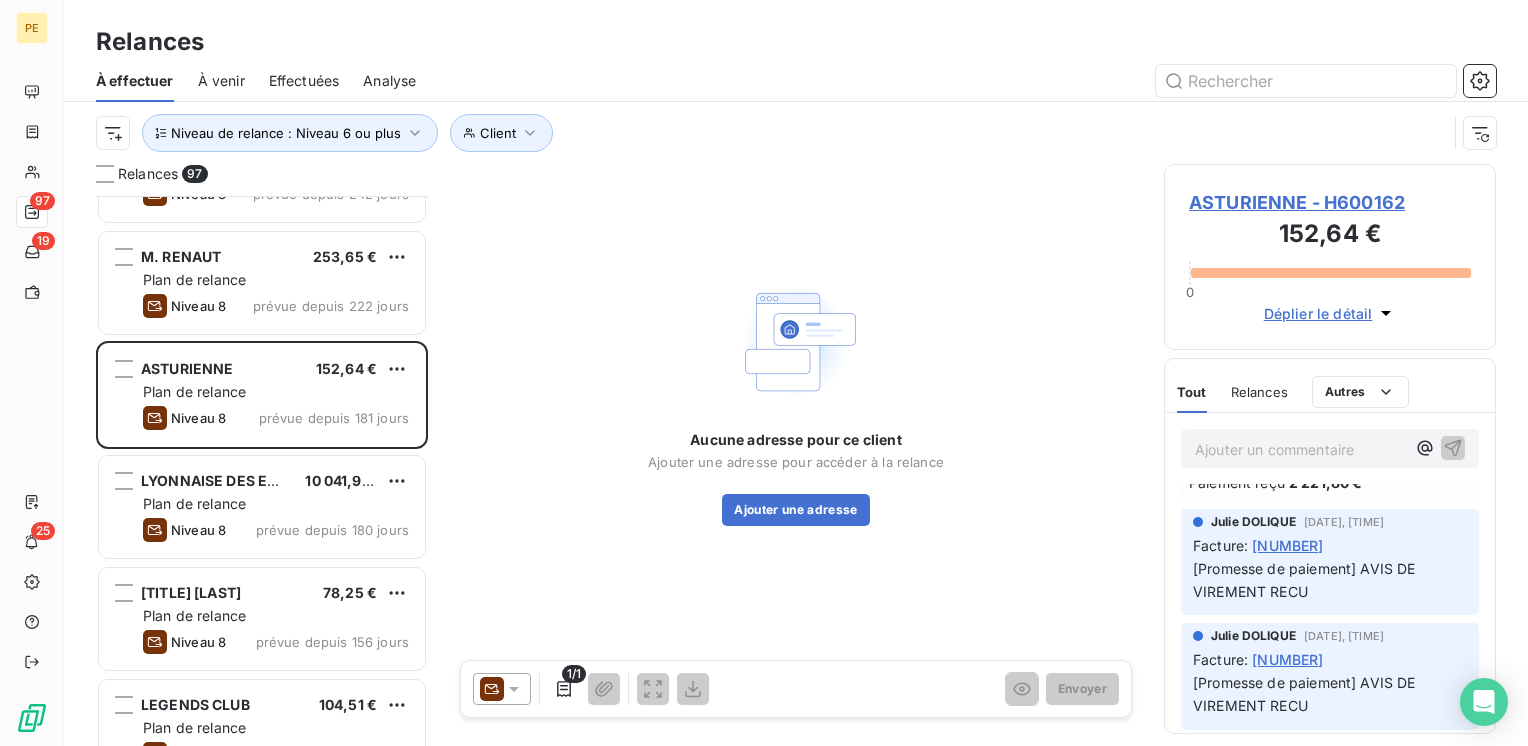 click 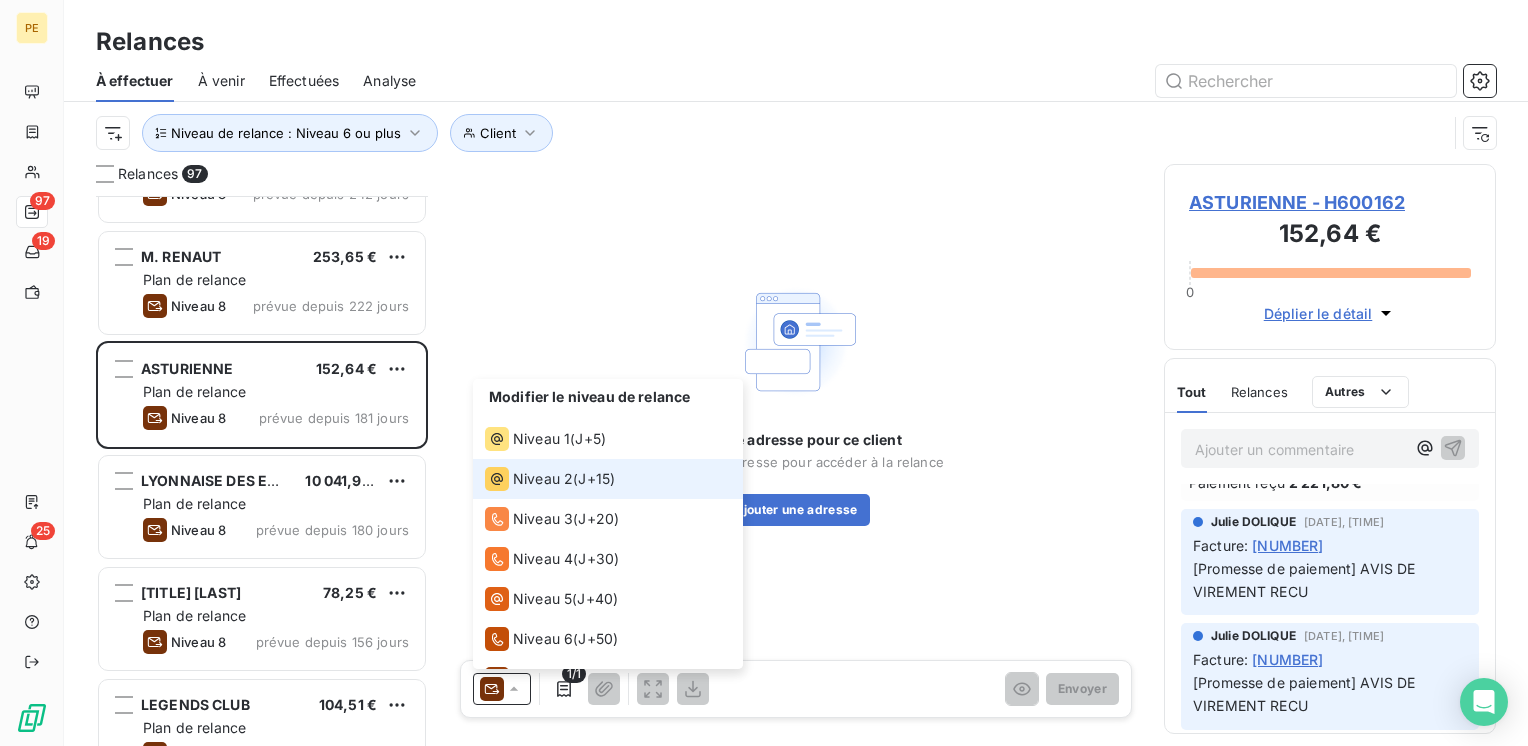 scroll, scrollTop: 69, scrollLeft: 0, axis: vertical 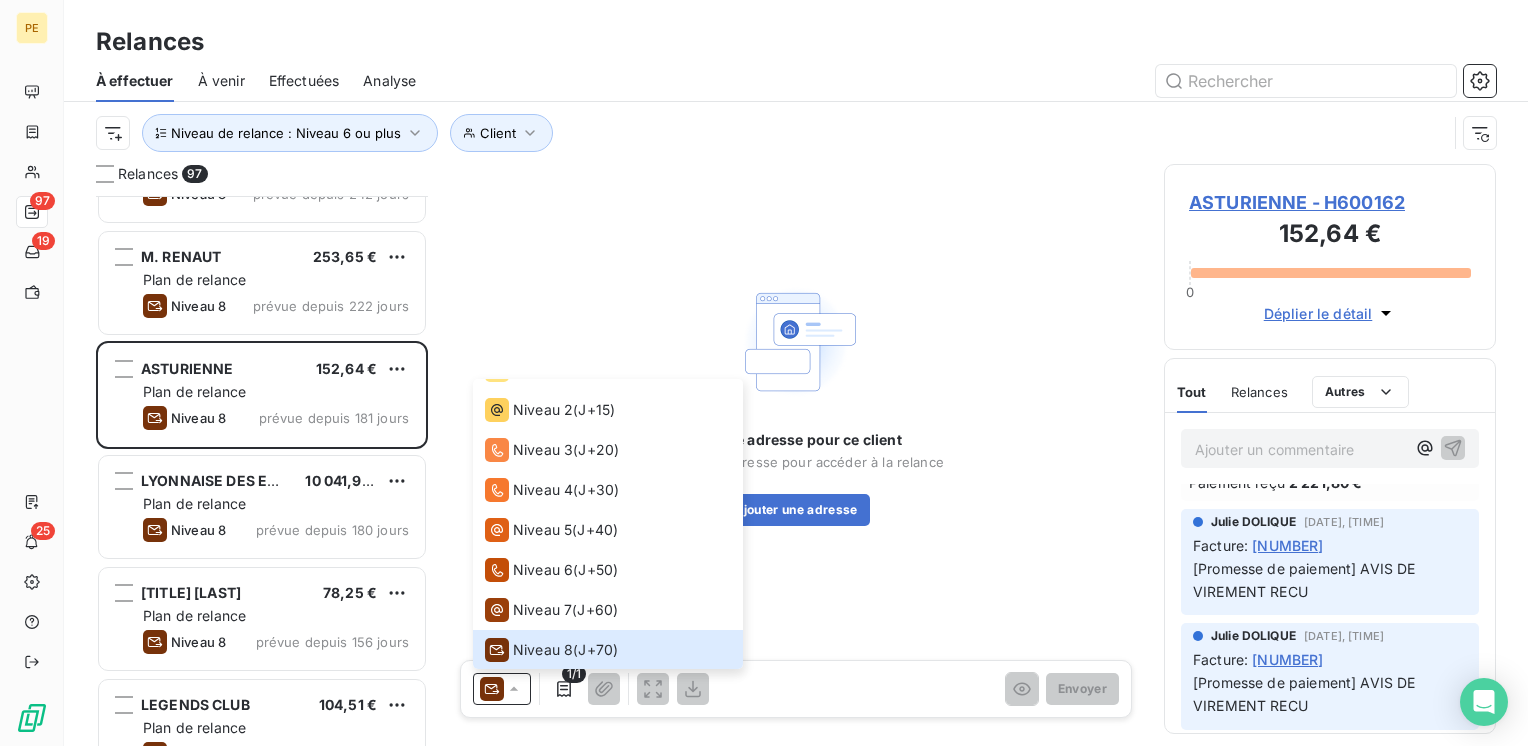 drag, startPoint x: 743, startPoint y: 495, endPoint x: 748, endPoint y: 443, distance: 52.23983 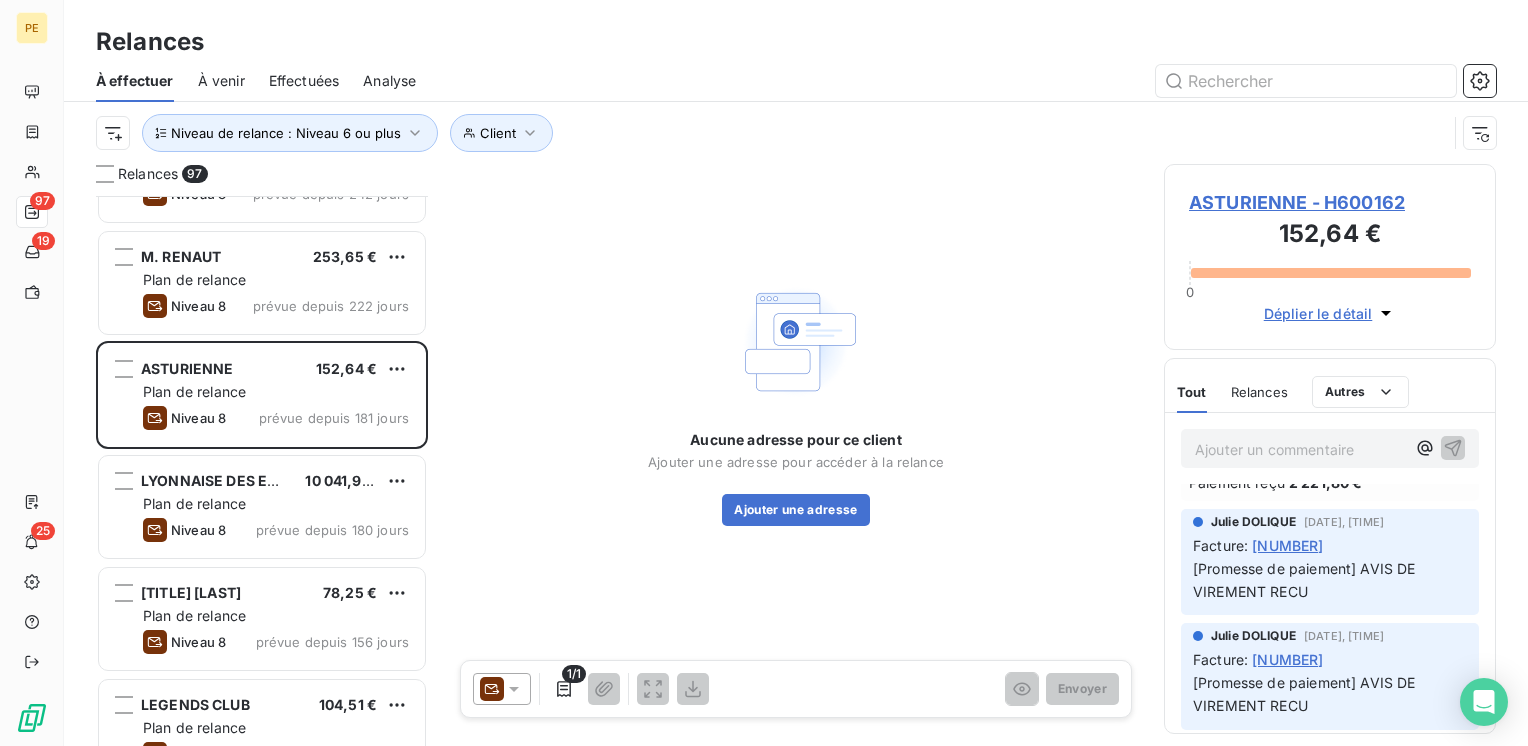 click 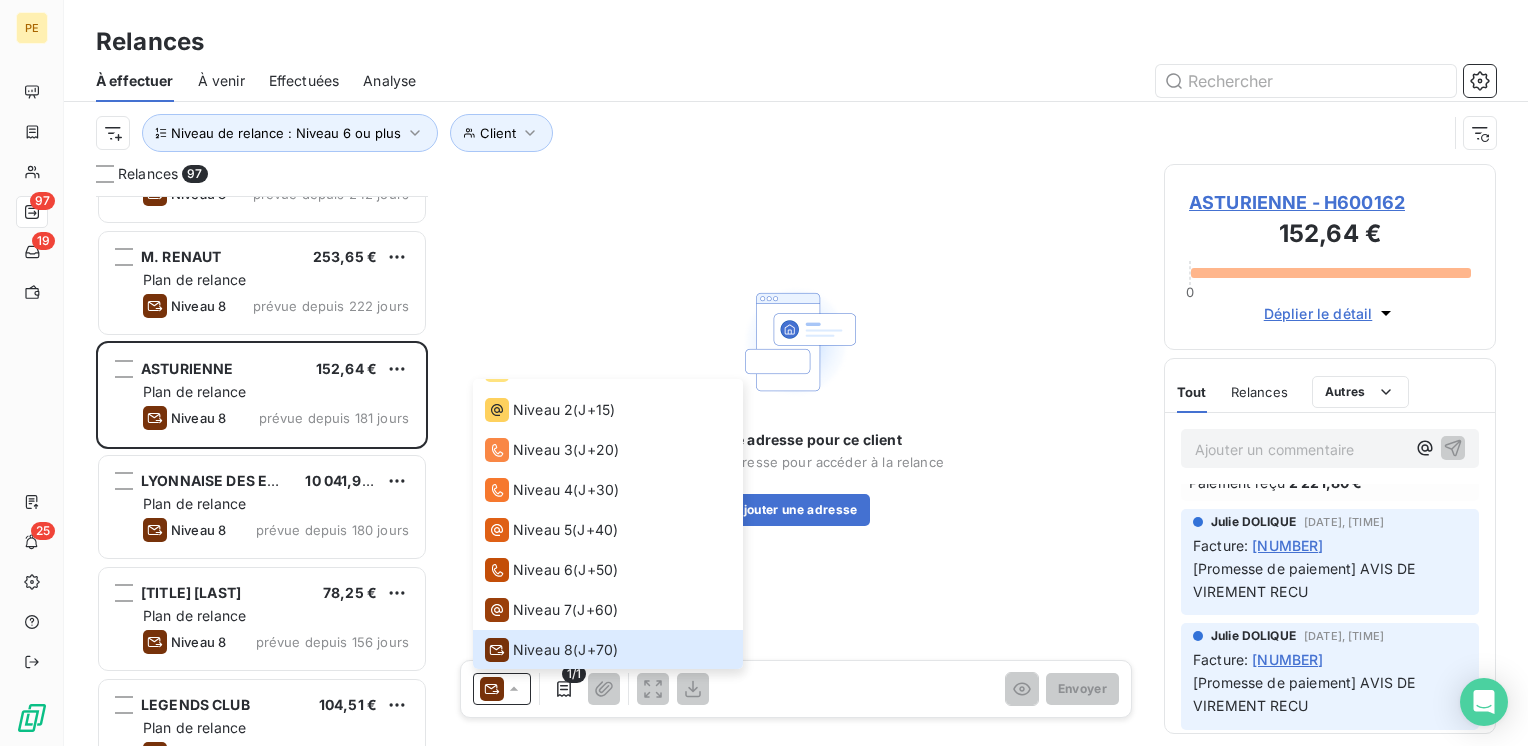 scroll, scrollTop: 0, scrollLeft: 0, axis: both 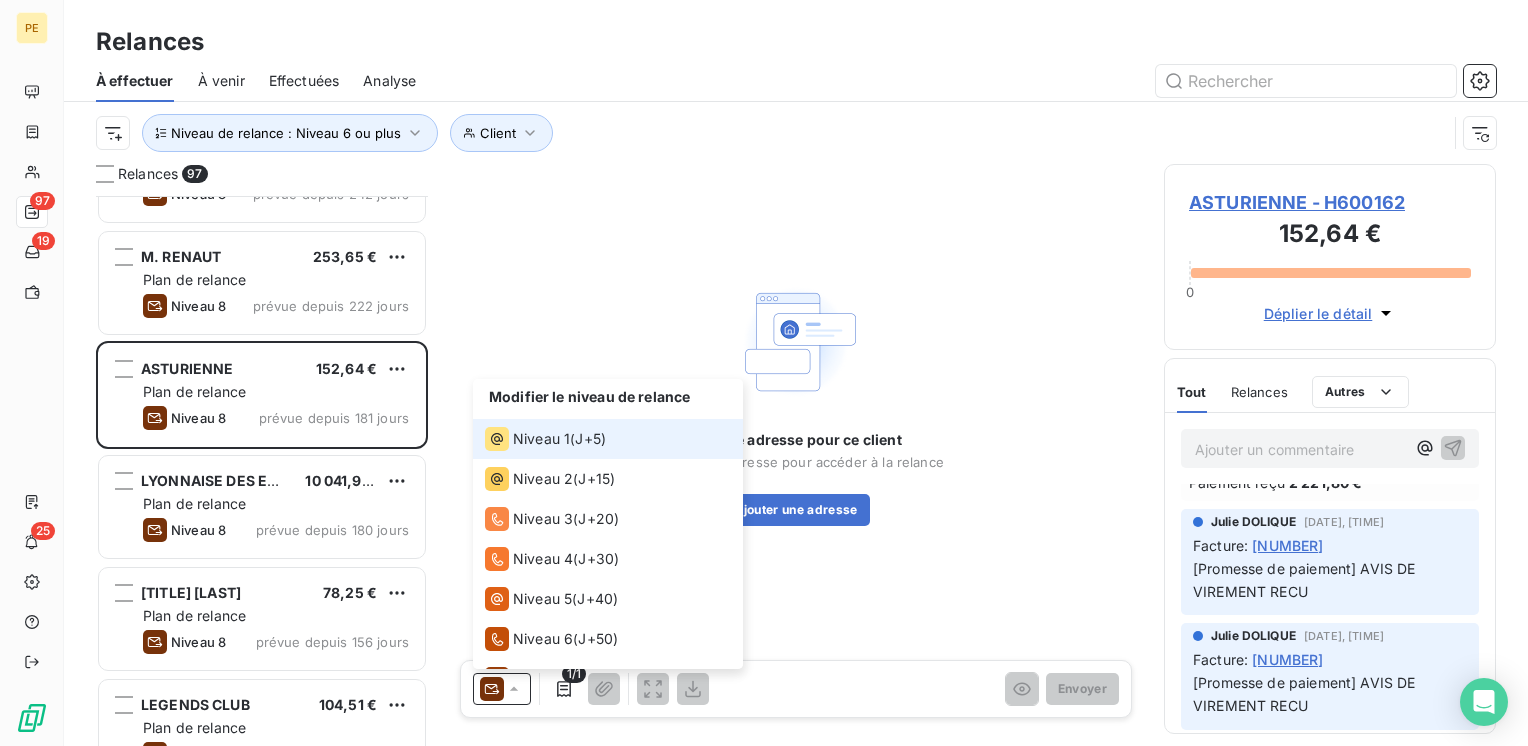 click on "Niveau 1  ( J+5 )" at bounding box center (608, 439) 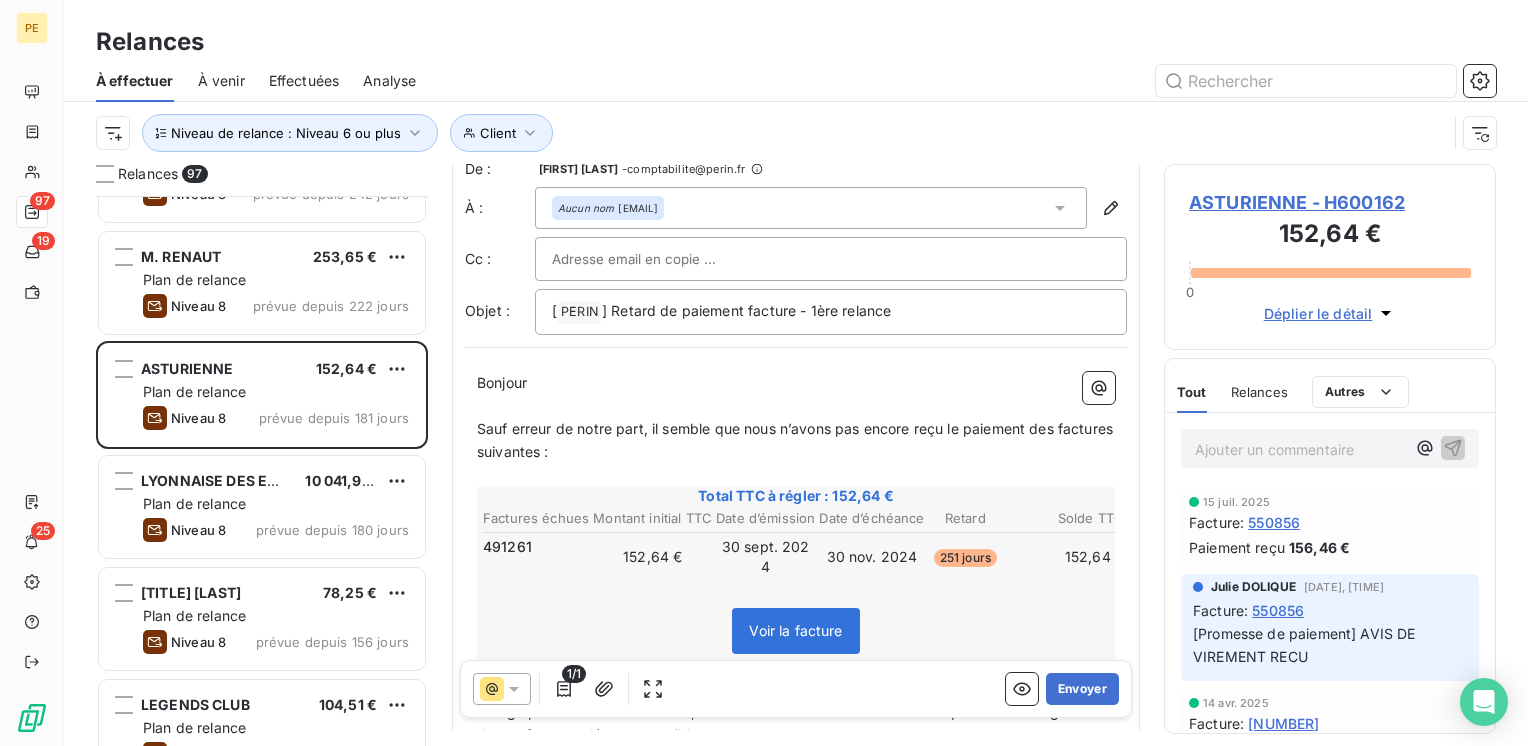 scroll, scrollTop: 0, scrollLeft: 0, axis: both 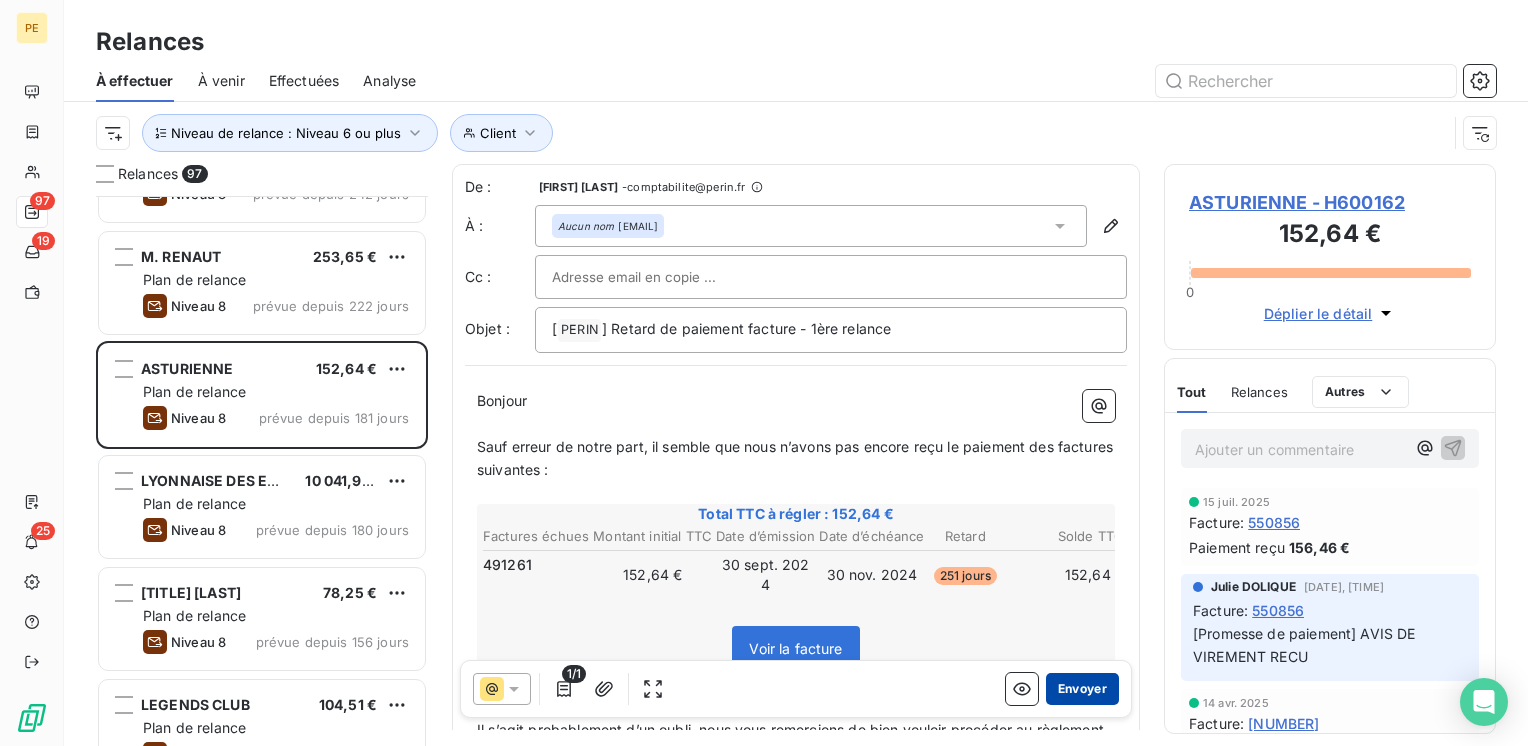 click on "Envoyer" at bounding box center (1082, 689) 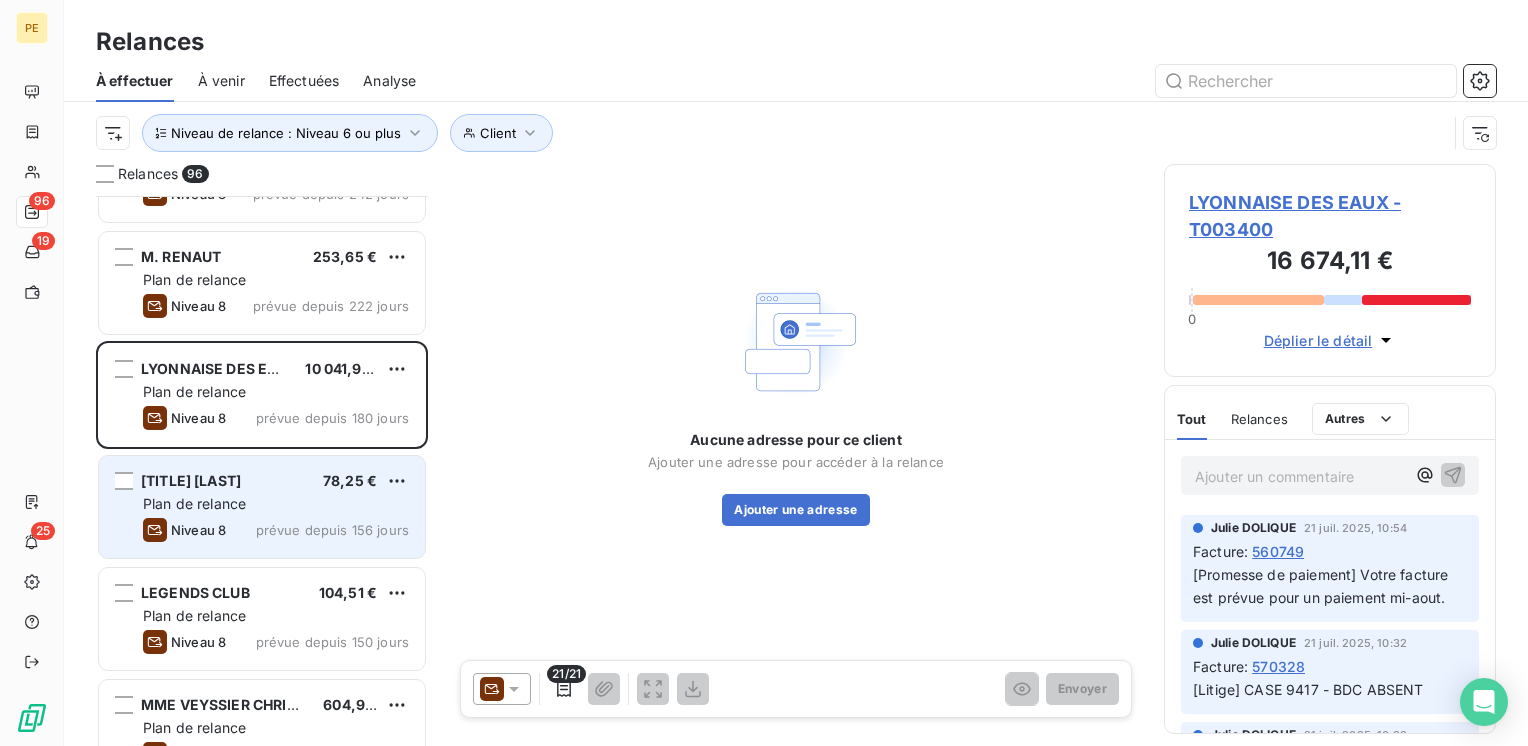 click on "Plan de relance" at bounding box center [276, 504] 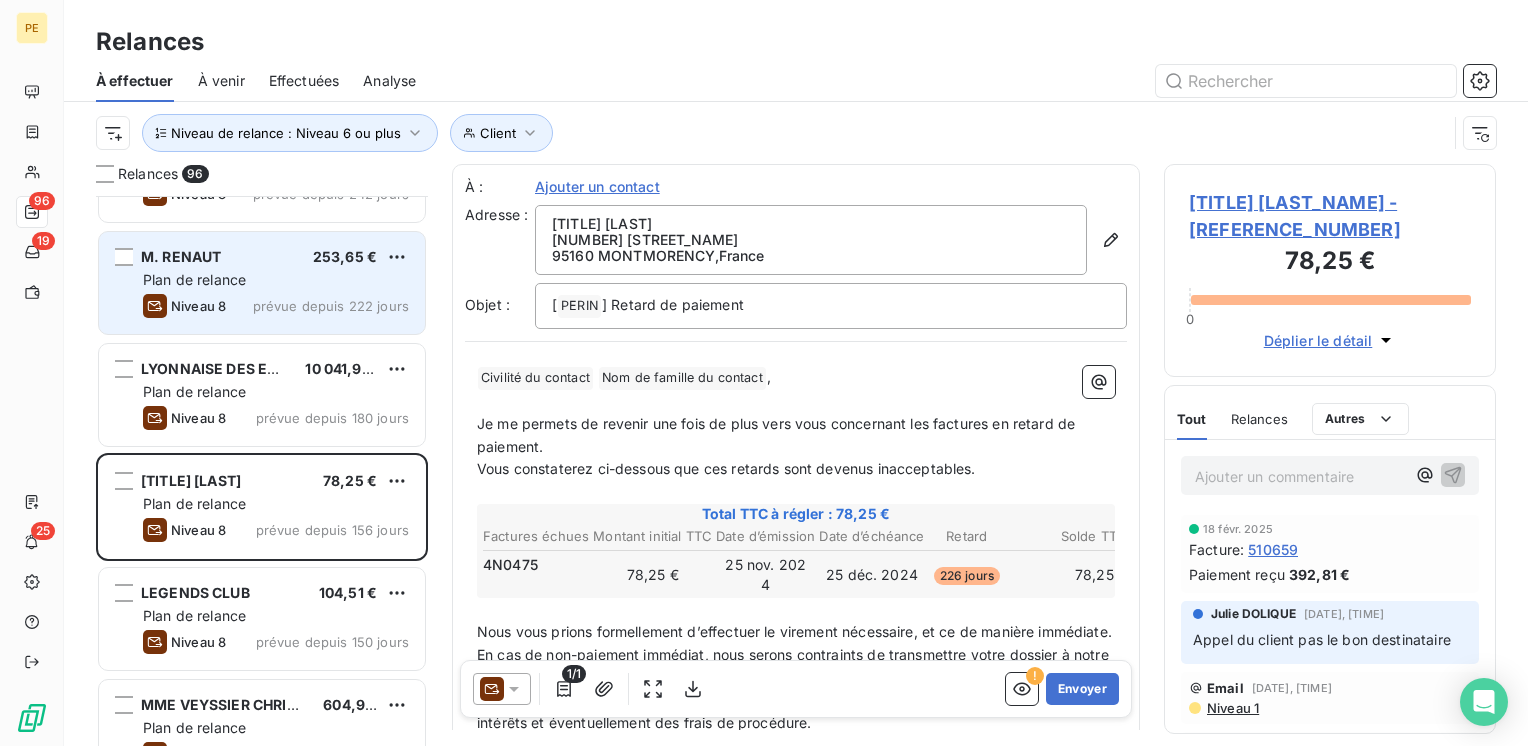 click on "[TITLE] [LAST] [PRICE] Plan de relance Niveau 8 prévue depuis [NUMBER] jours" at bounding box center [262, 283] 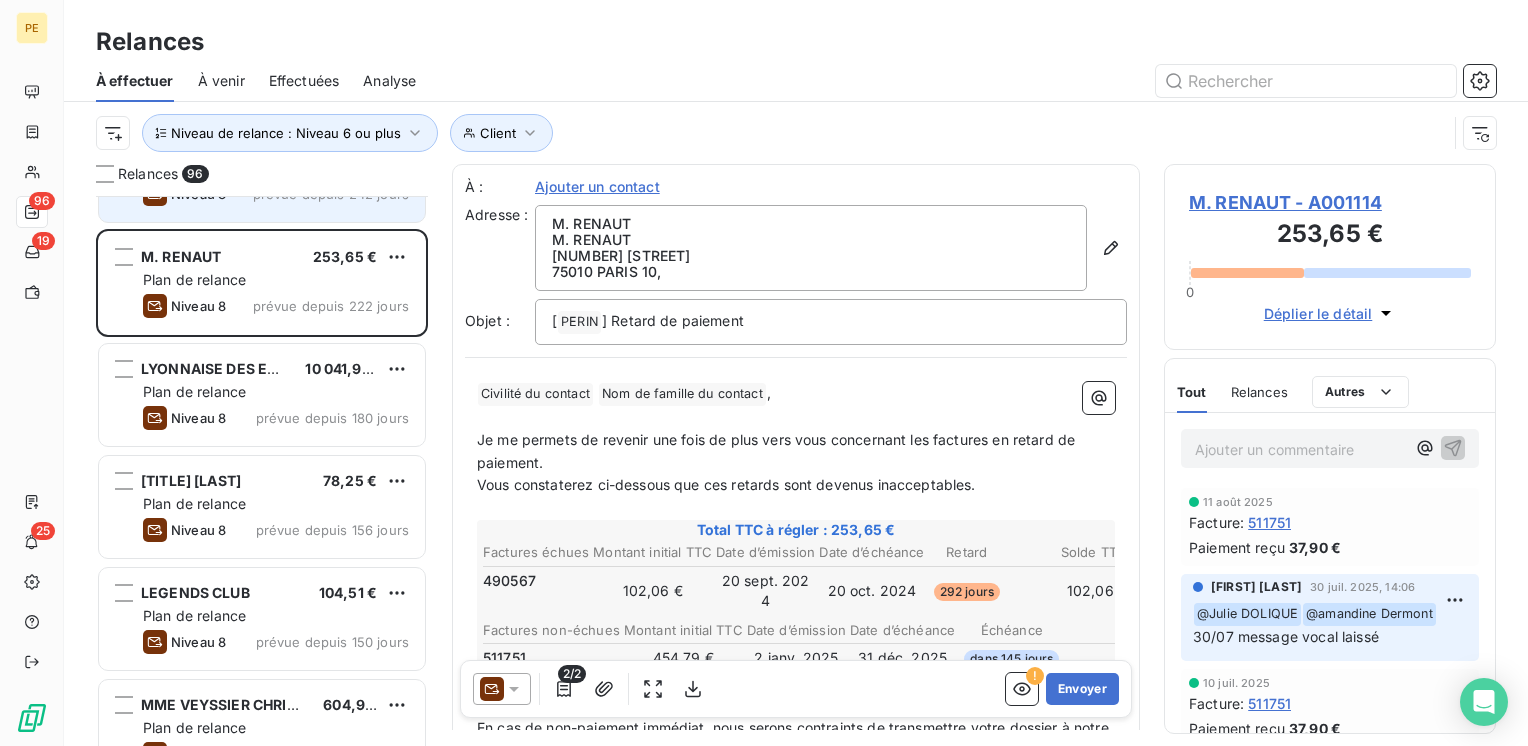 click on "[COMPANY_NAME] [PRICE] Plan de relance Niveau 8 prévue depuis [DAYS] jours" at bounding box center (262, 171) 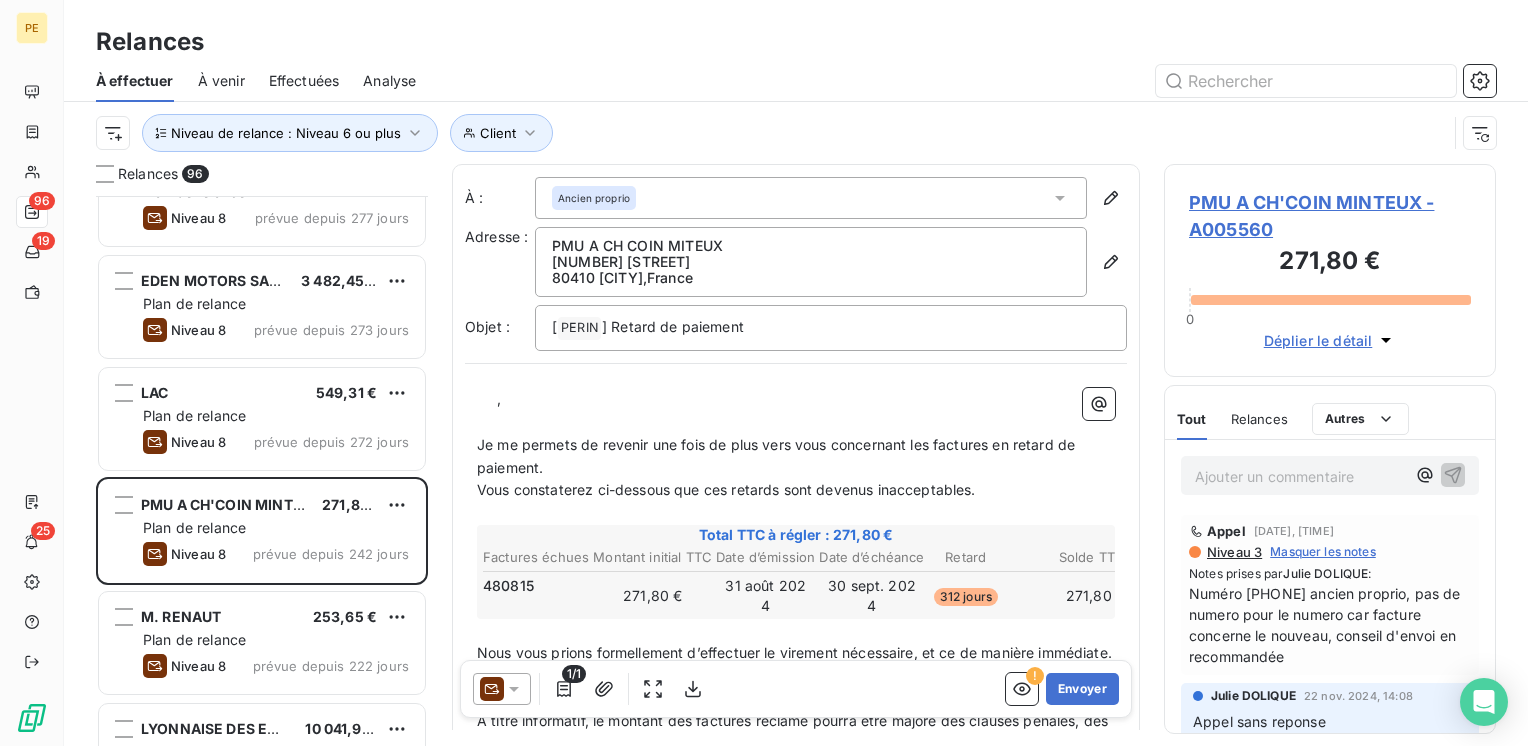 scroll, scrollTop: 800, scrollLeft: 0, axis: vertical 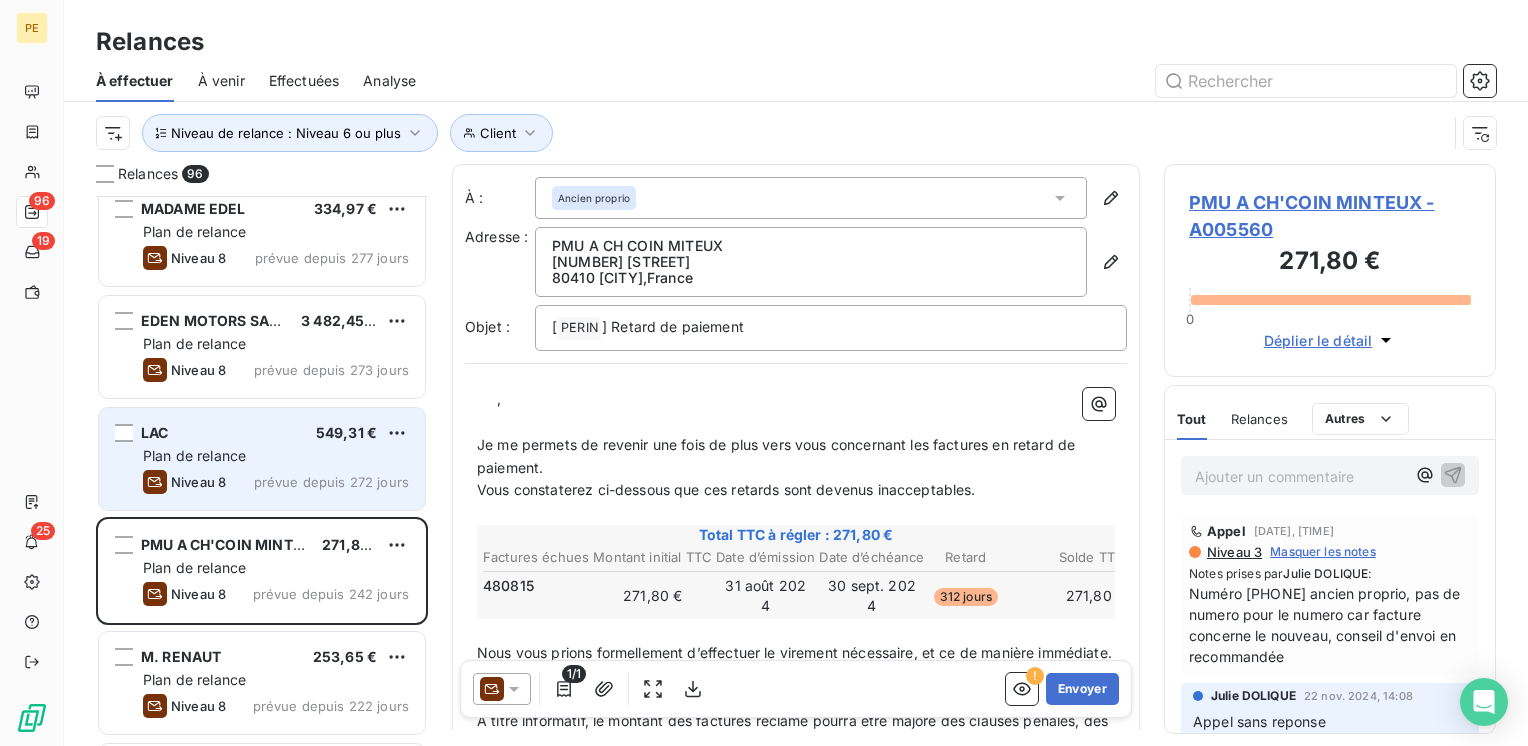 click on "Plan de relance" at bounding box center (276, 456) 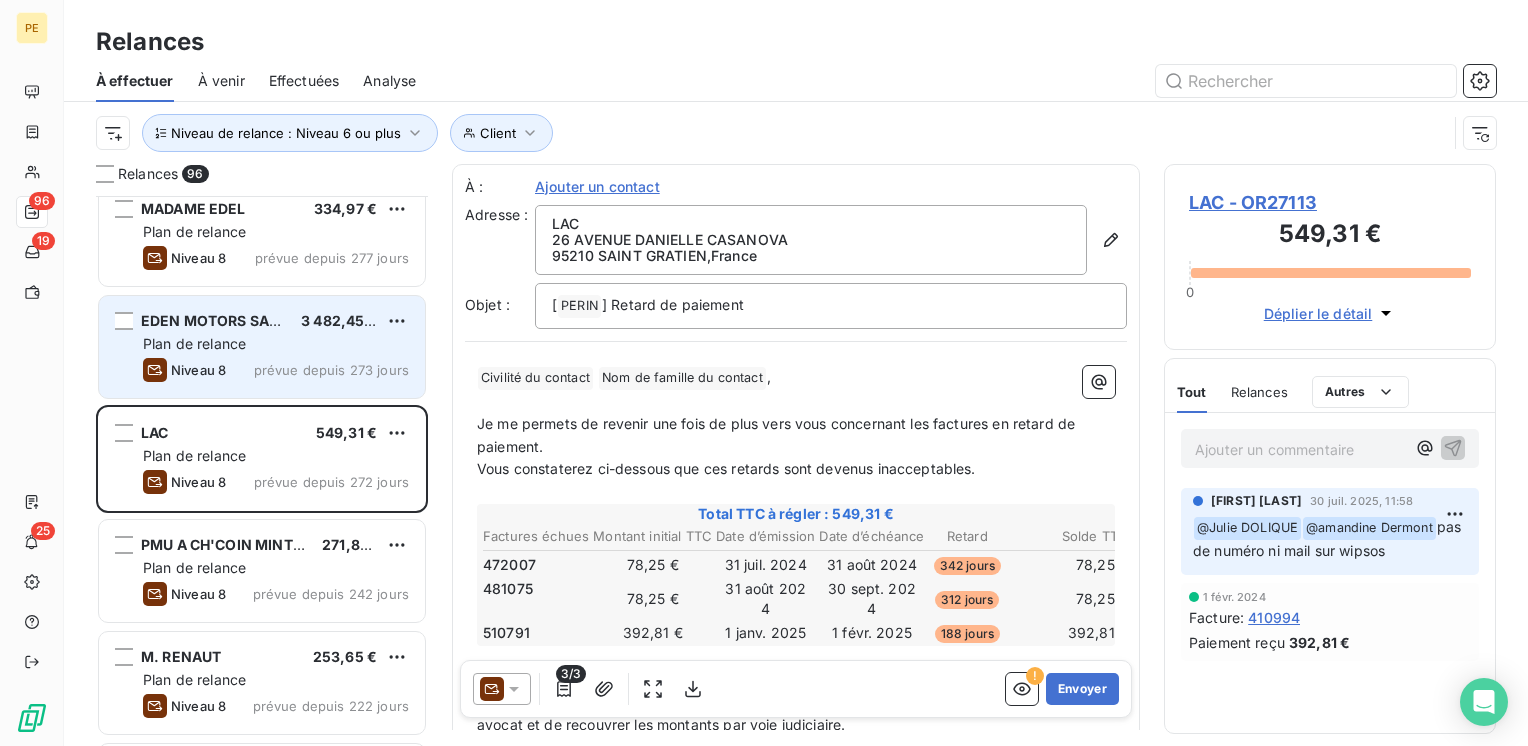 click on "Plan de relance" at bounding box center [276, 344] 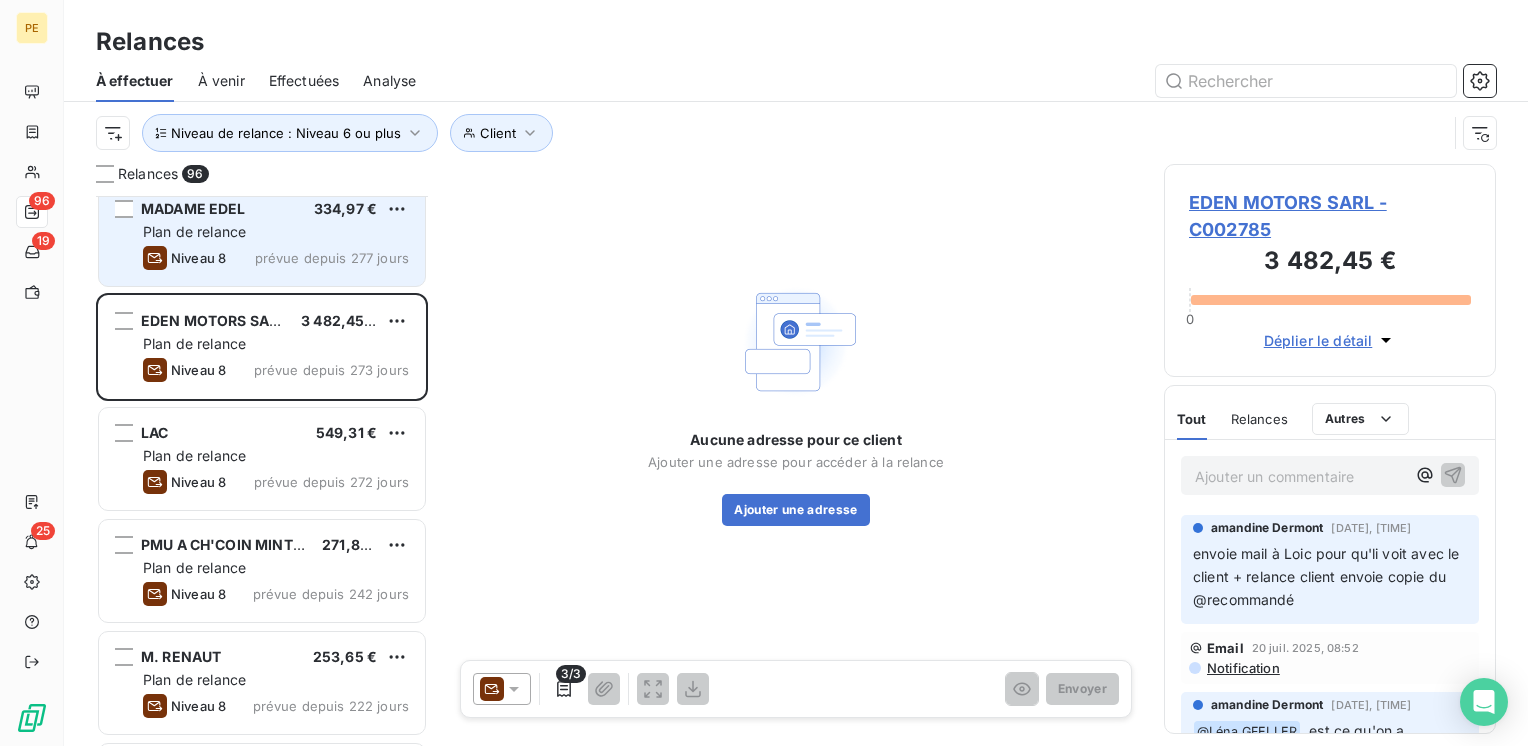 click on "Niveau 8 prévue depuis [NUMBER] jours" at bounding box center [276, 258] 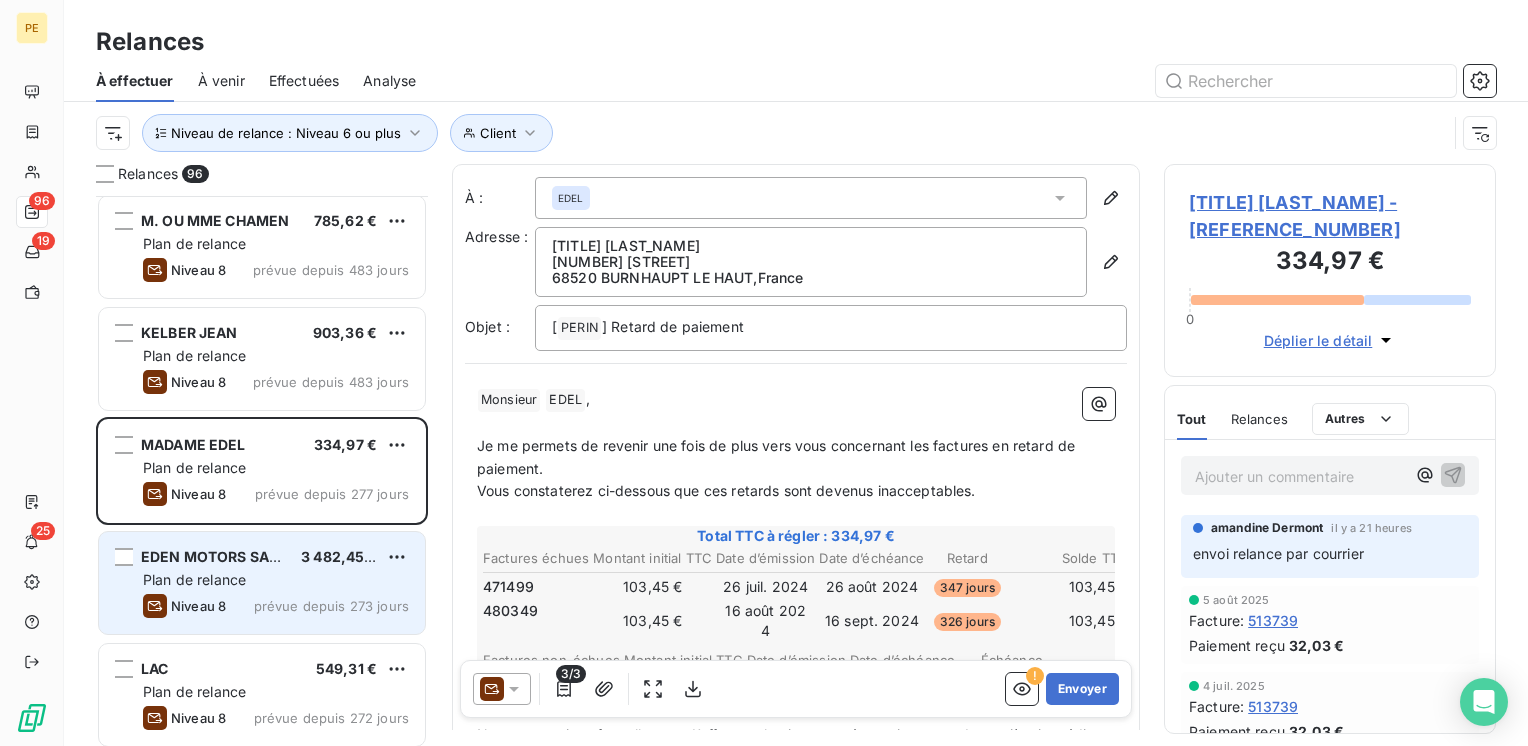 scroll, scrollTop: 520, scrollLeft: 0, axis: vertical 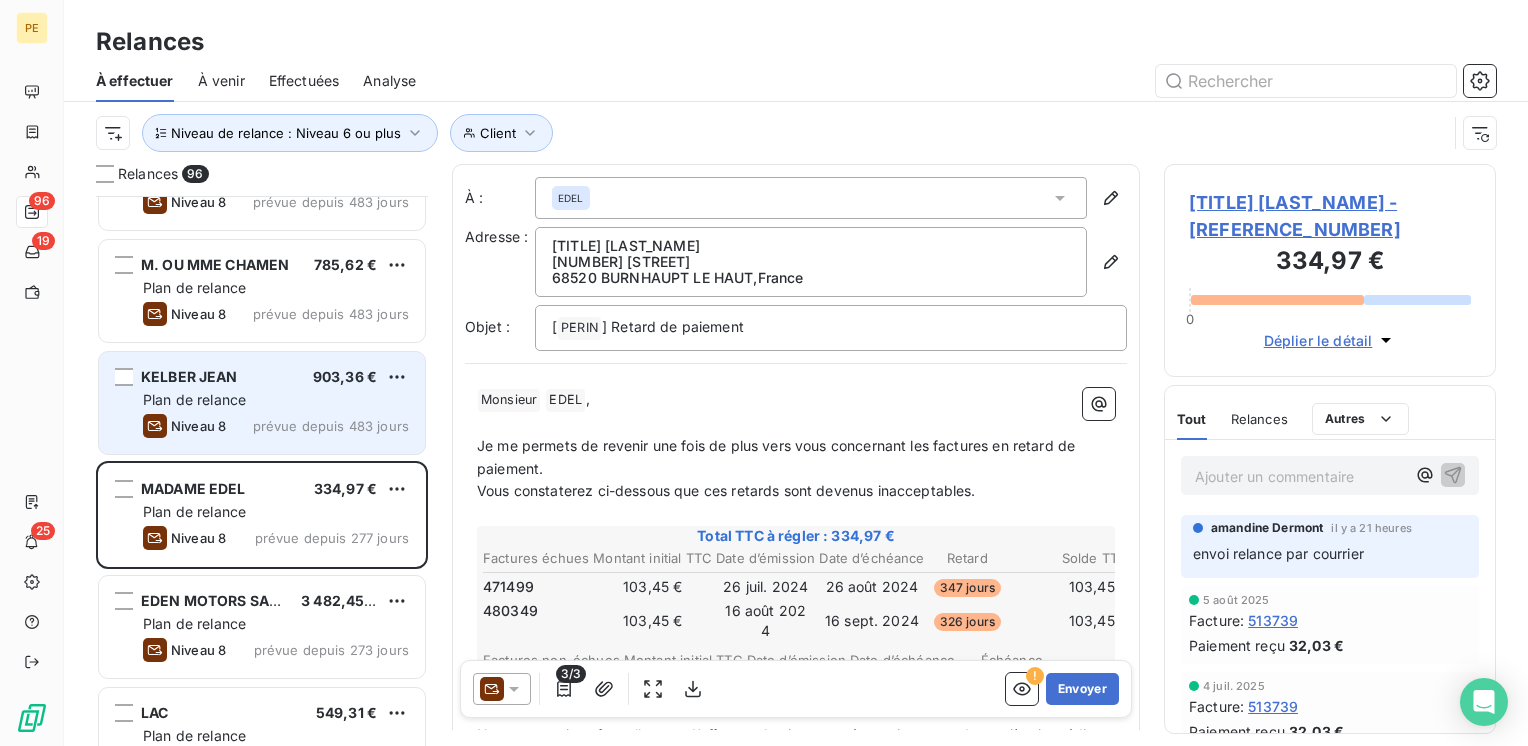 click on "[PERSON] [PRICE] Plan de relance Niveau 8 prévue depuis [DAYS] jours" at bounding box center (262, 403) 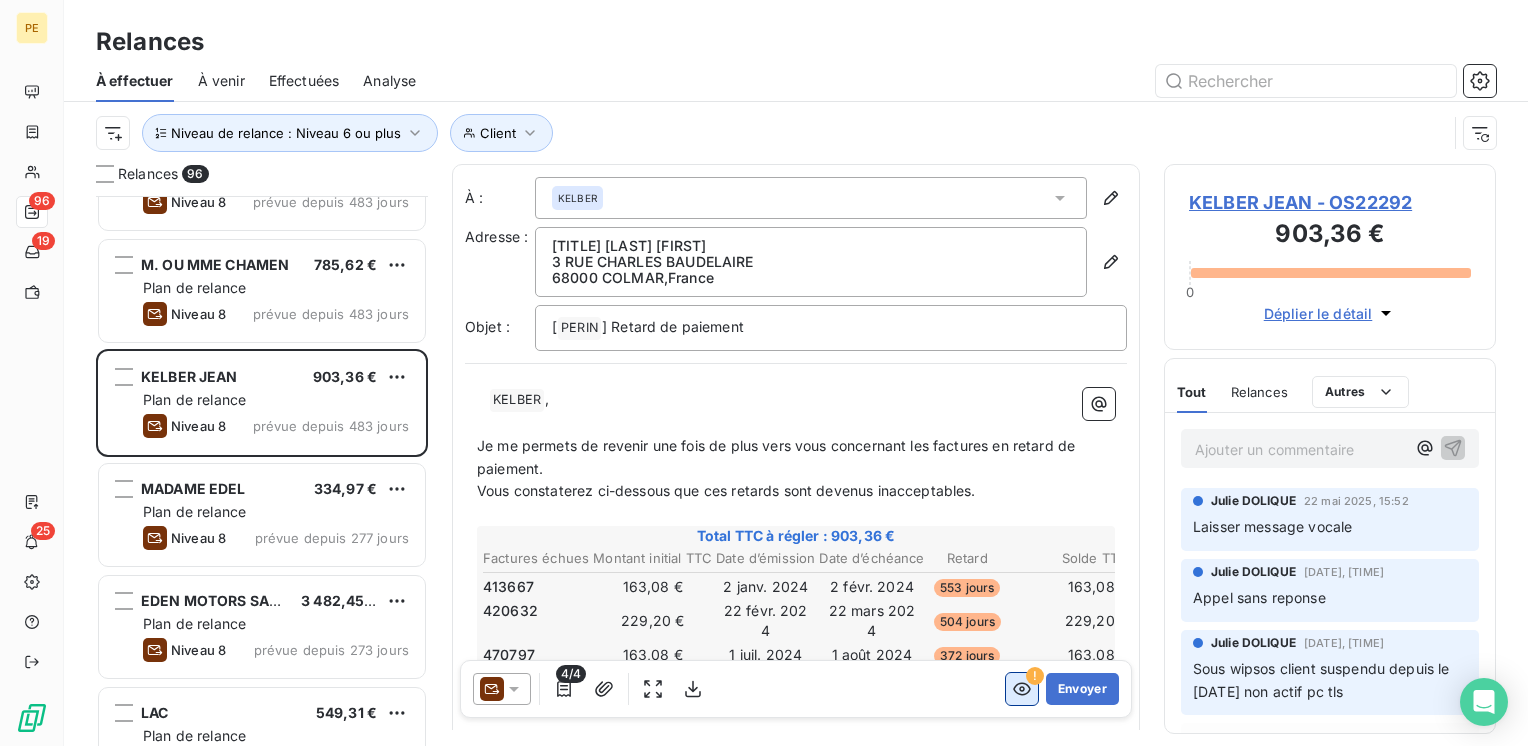 click 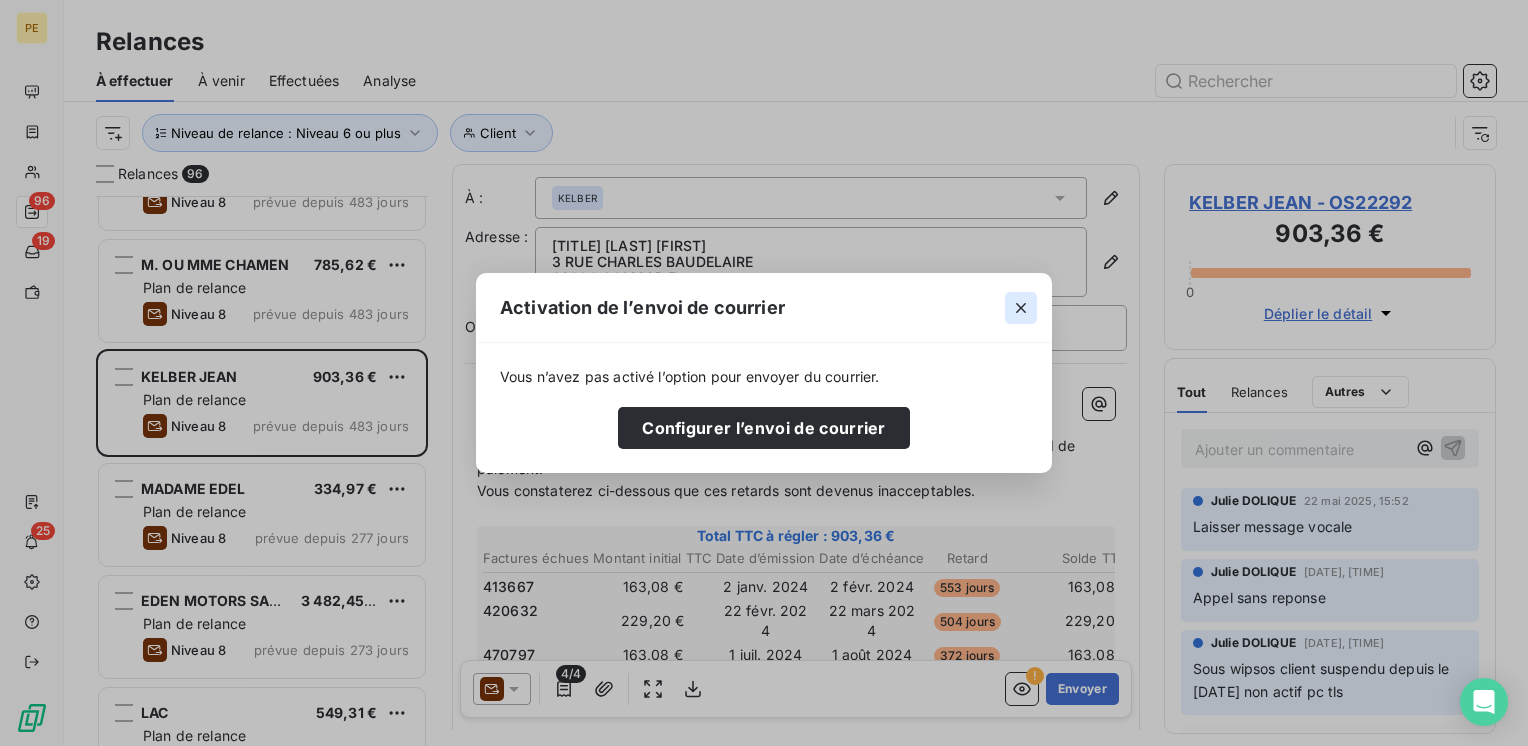 click 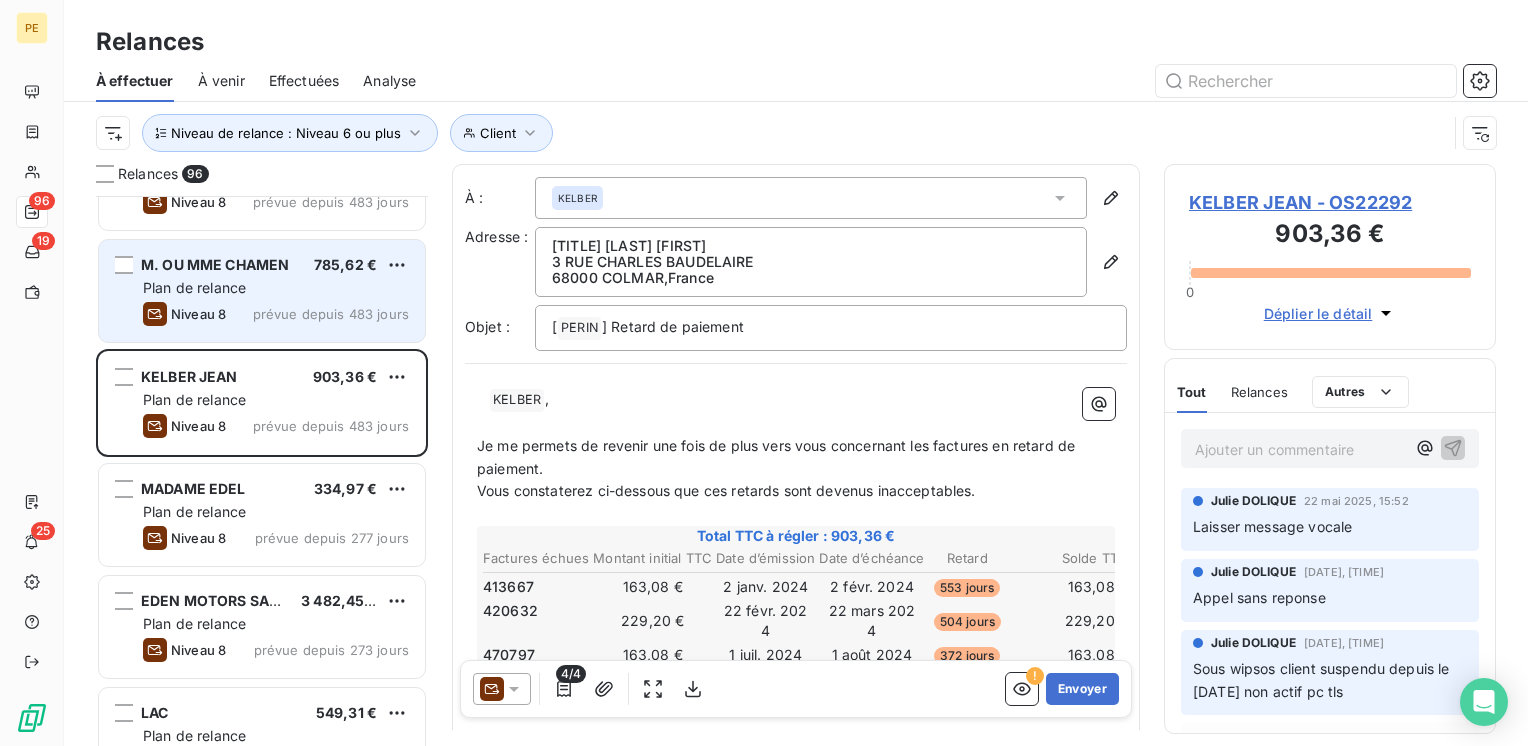 click on "[TITLE] [TITLE] [LAST] [PRICE]" at bounding box center [276, 265] 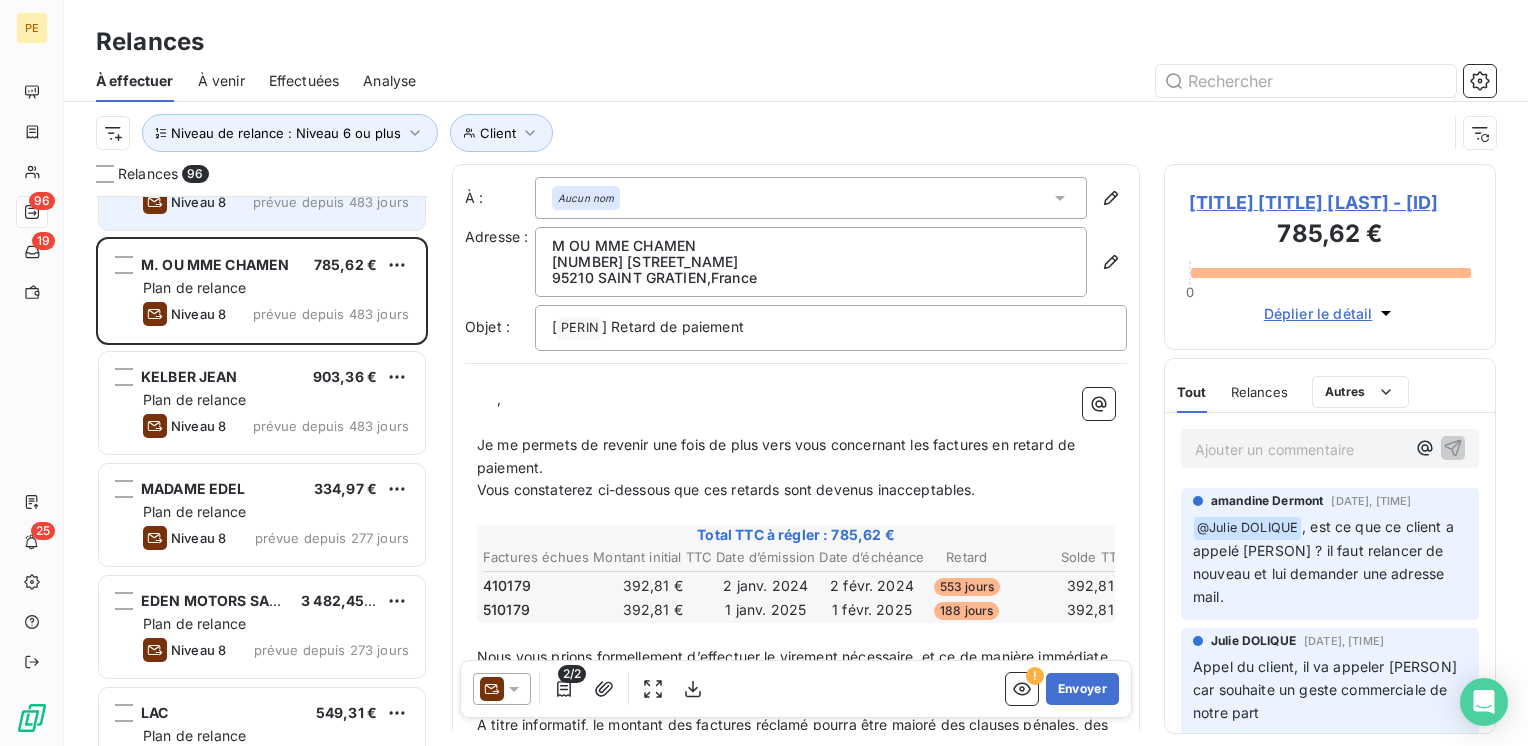 click on "[COMPANY]  [COMPANY] [PRICE] Plan de relance Niveau 8 prévue depuis [NUMBER] jours" at bounding box center (262, 179) 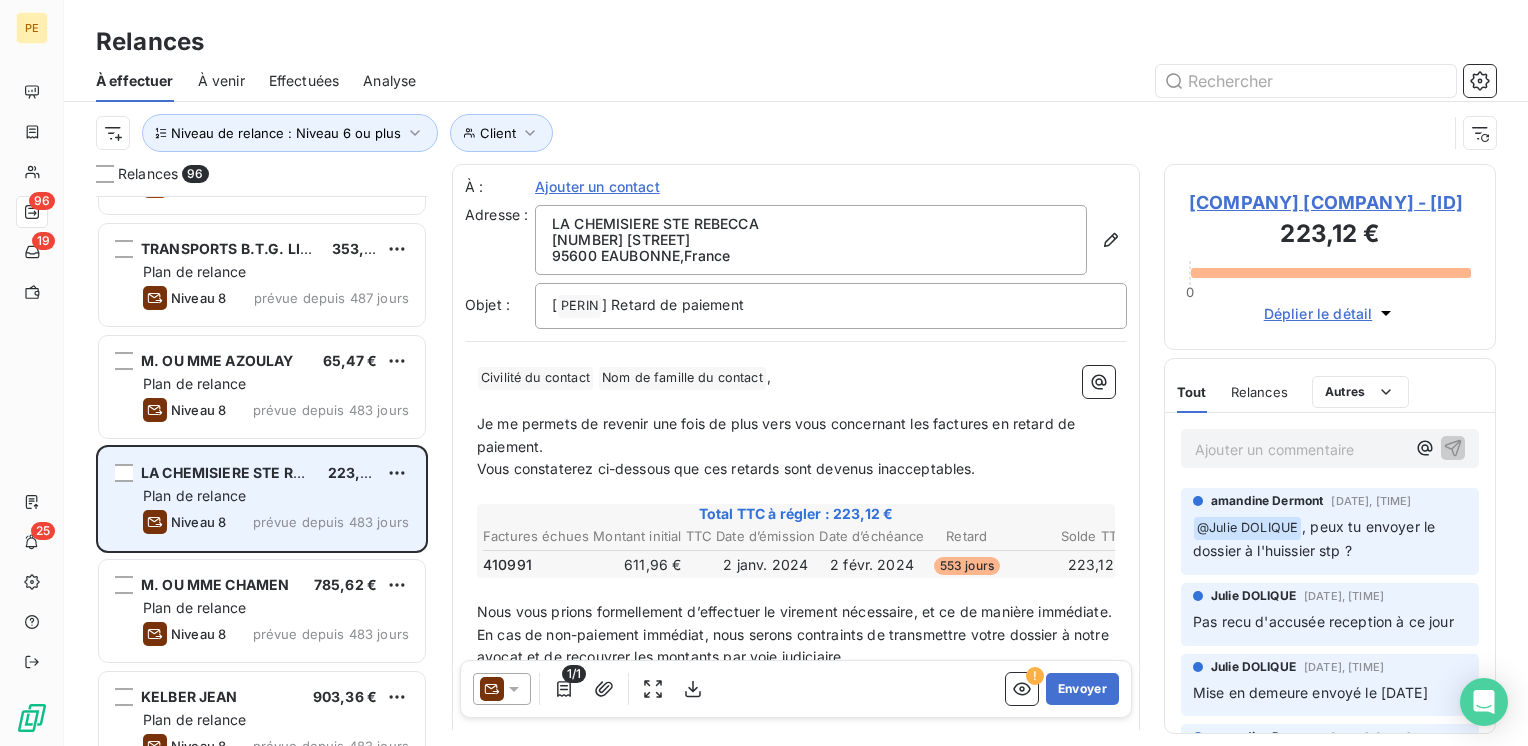scroll, scrollTop: 160, scrollLeft: 0, axis: vertical 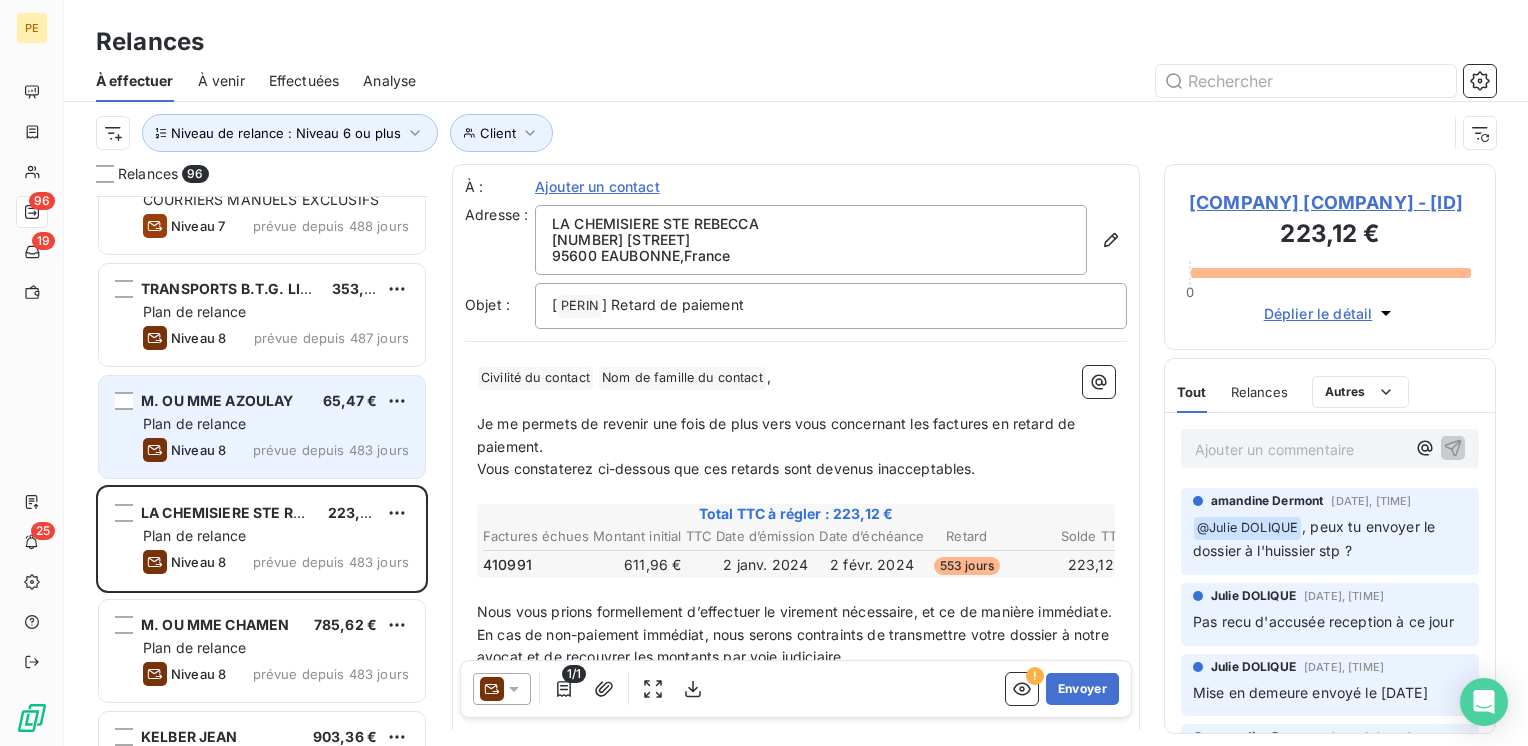 click on "[TITLE] [LAST_NAME] [PRICE]" at bounding box center (276, 401) 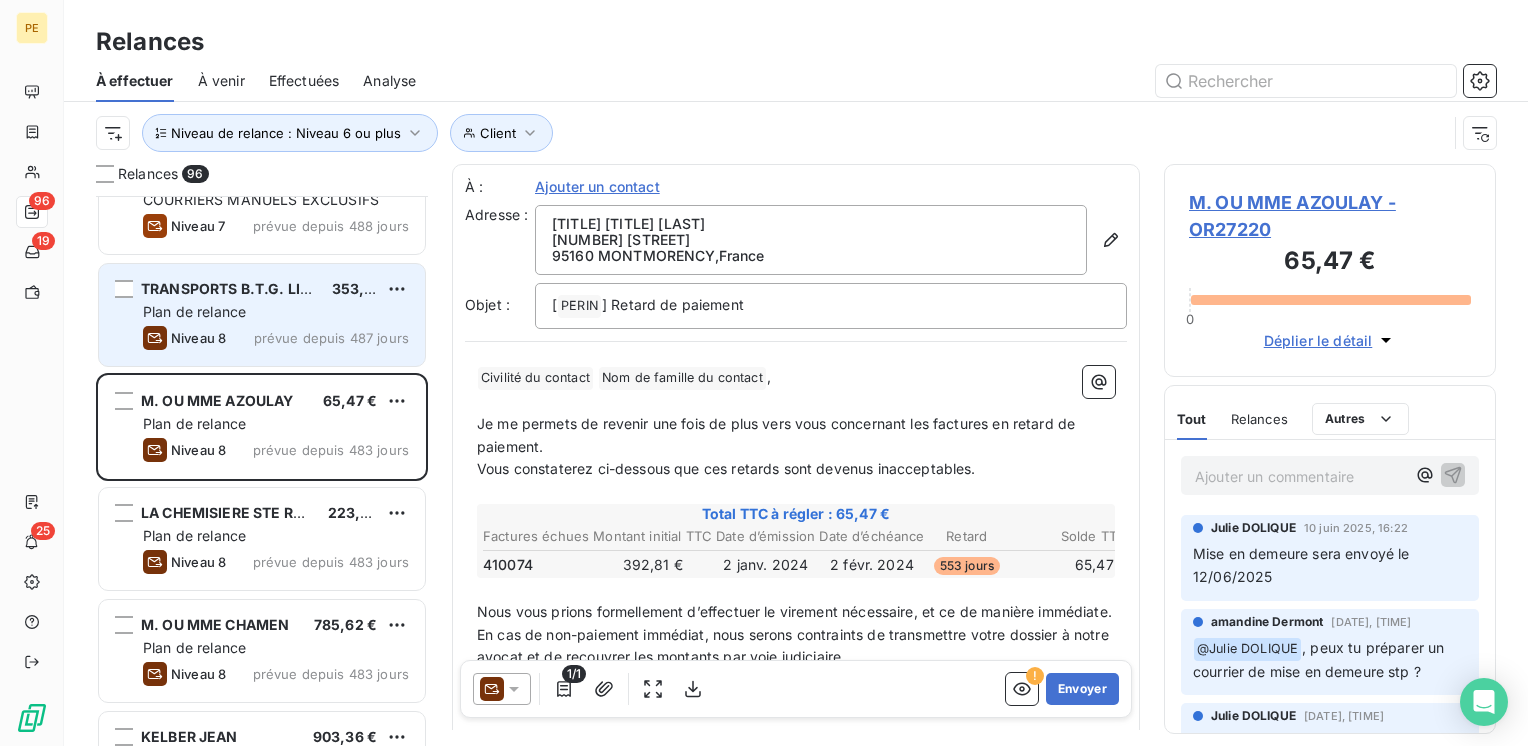 click on "[COMPANY_NAME] [PRICE] Plan de relance Niveau 8 prévue depuis [DAYS] jours" at bounding box center [262, 315] 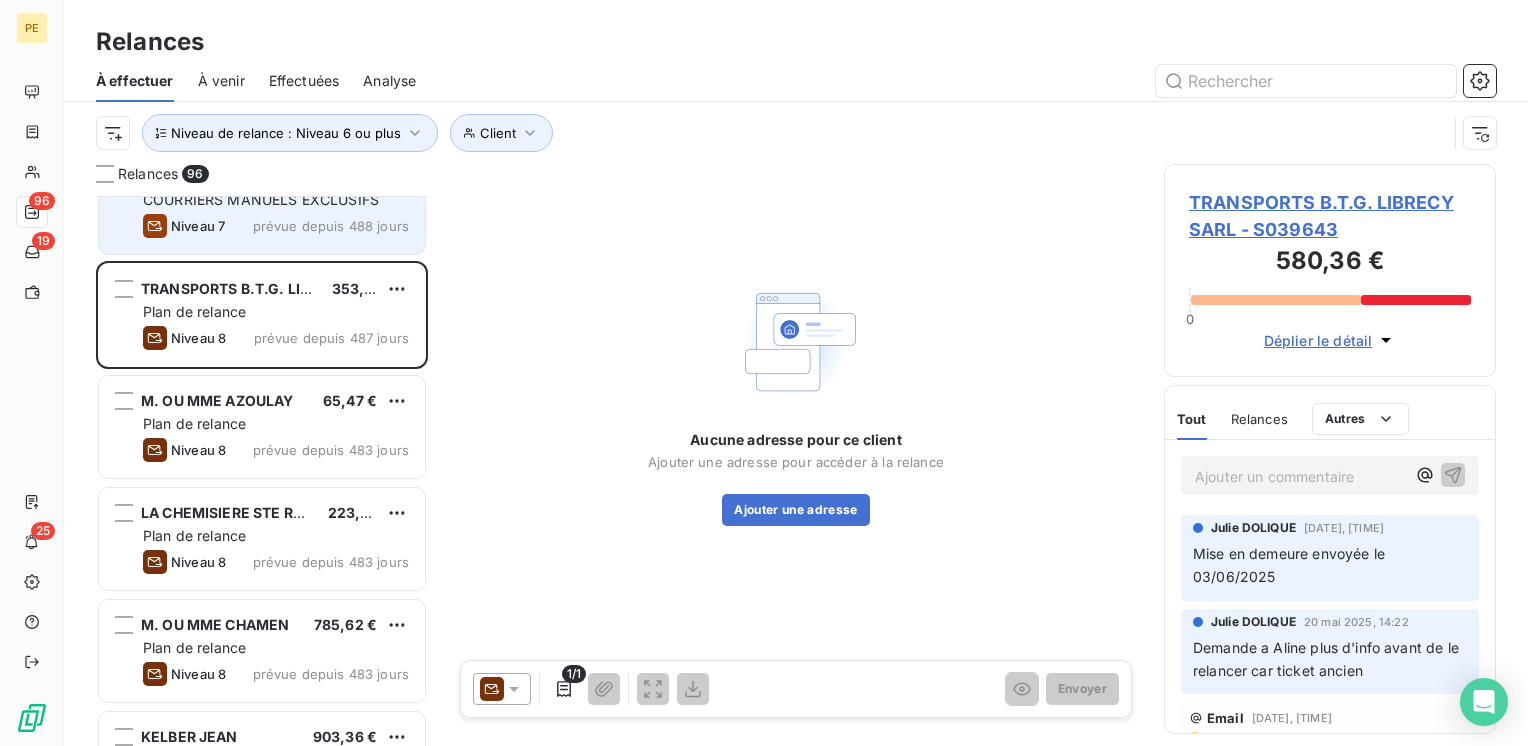 click on "COURRIERS MANUELS EXCLUSIFS" at bounding box center [261, 199] 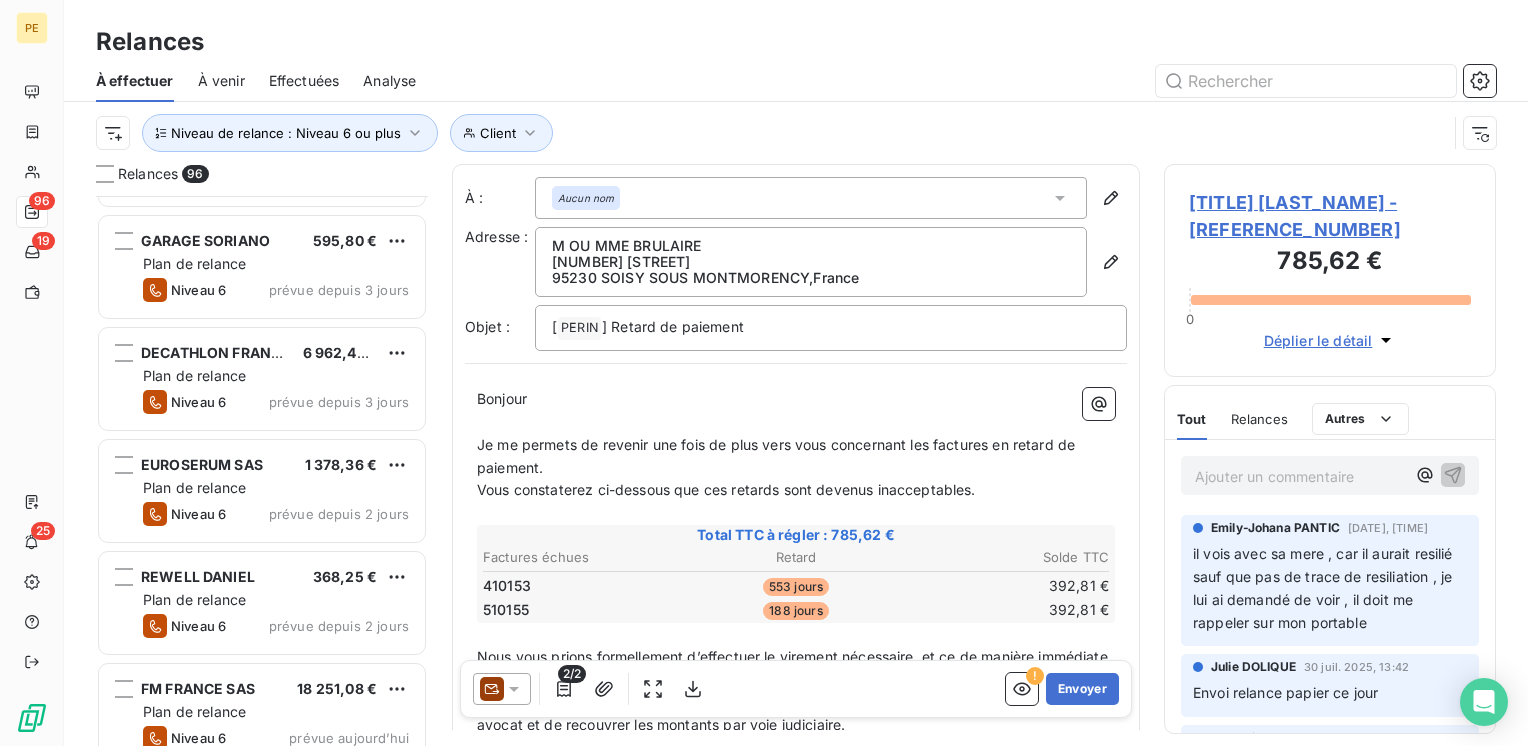 scroll, scrollTop: 10202, scrollLeft: 0, axis: vertical 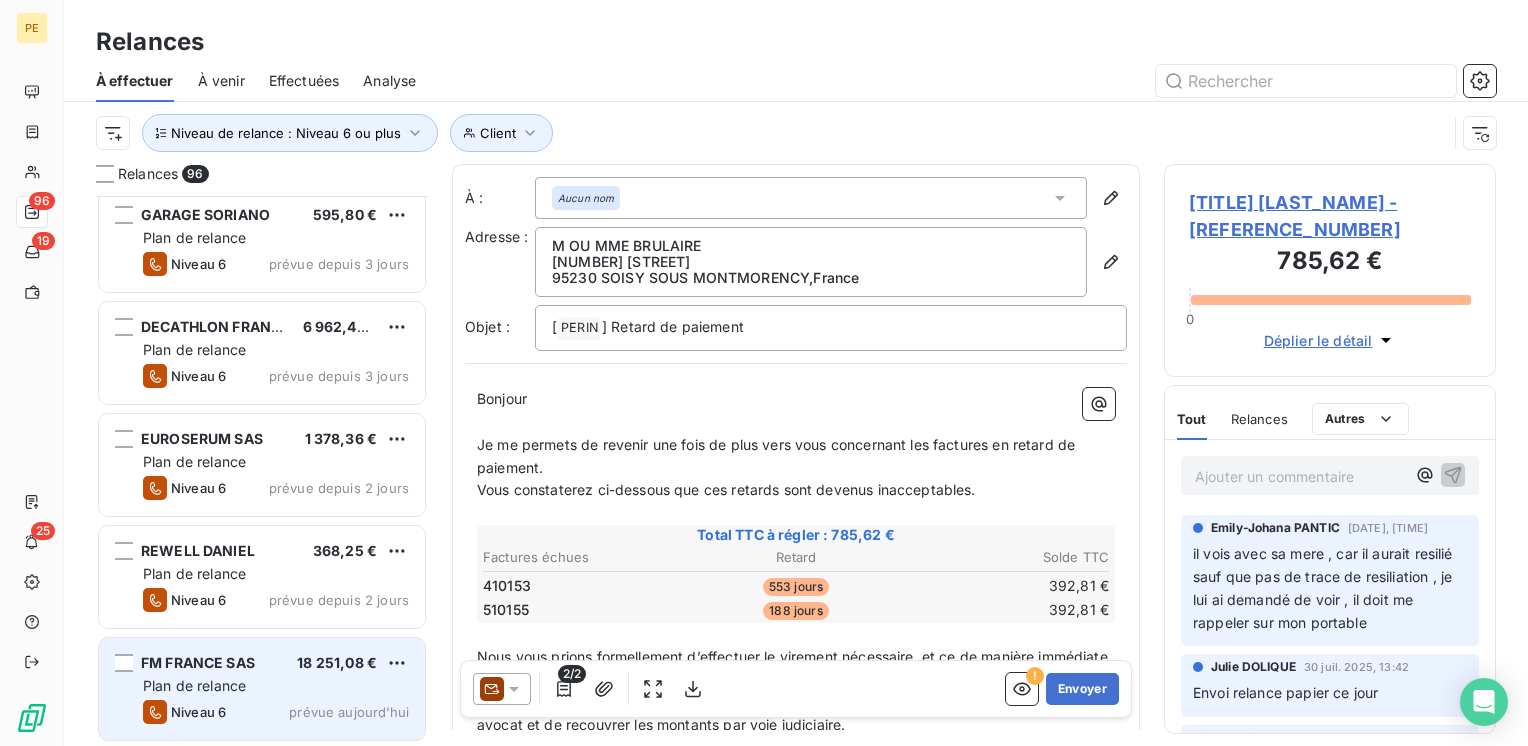 click on "Plan de relance" at bounding box center (194, 685) 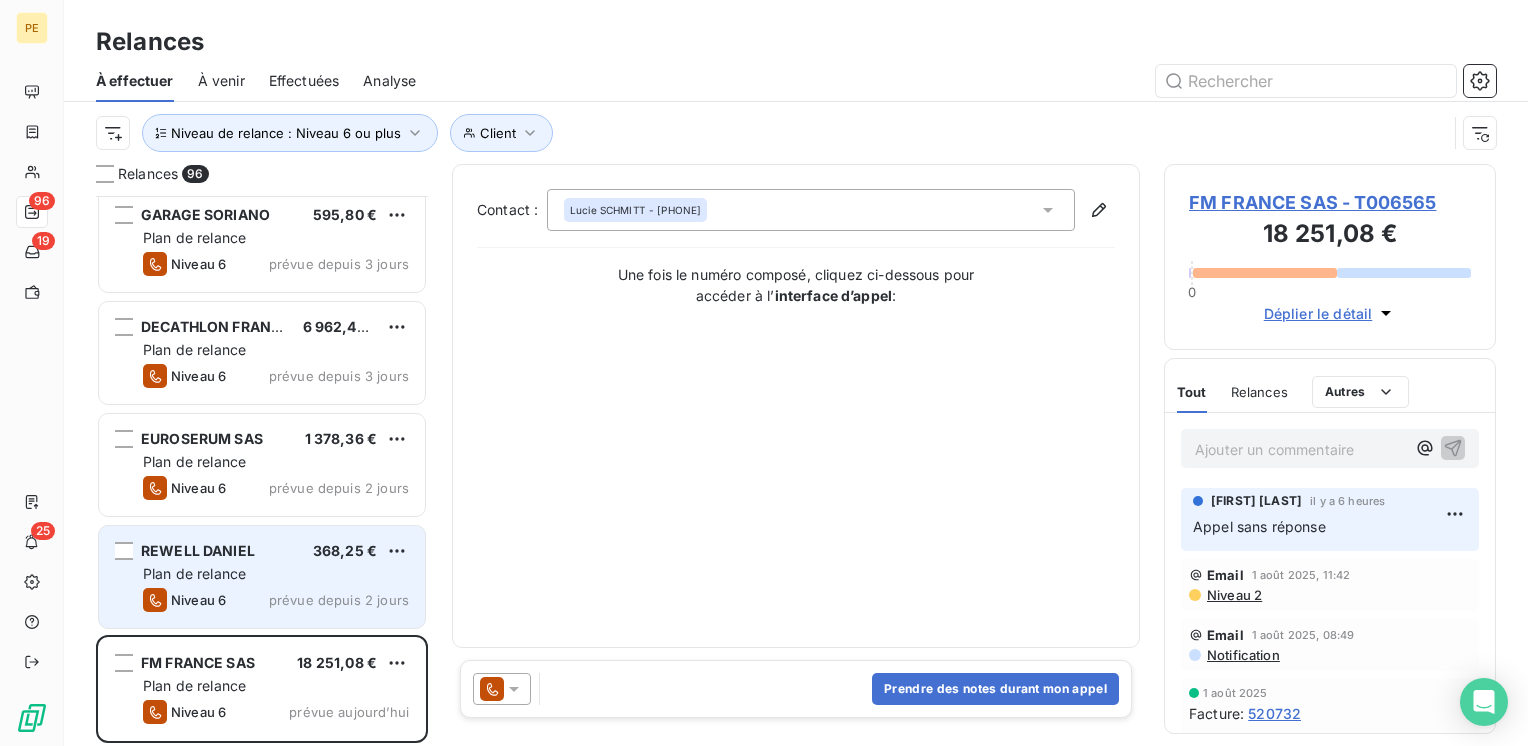click on "prévue depuis 2 jours" at bounding box center (339, 600) 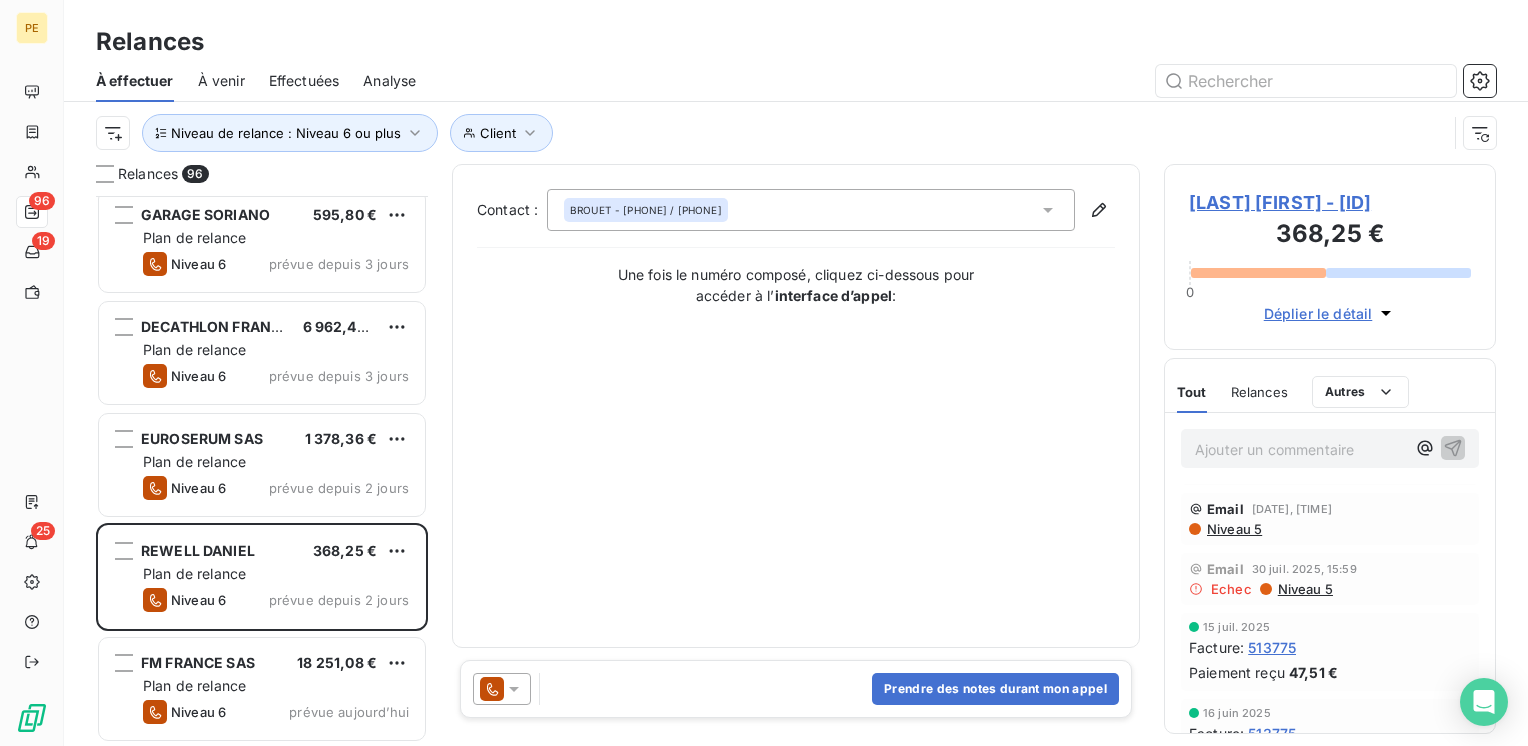 scroll, scrollTop: 76, scrollLeft: 0, axis: vertical 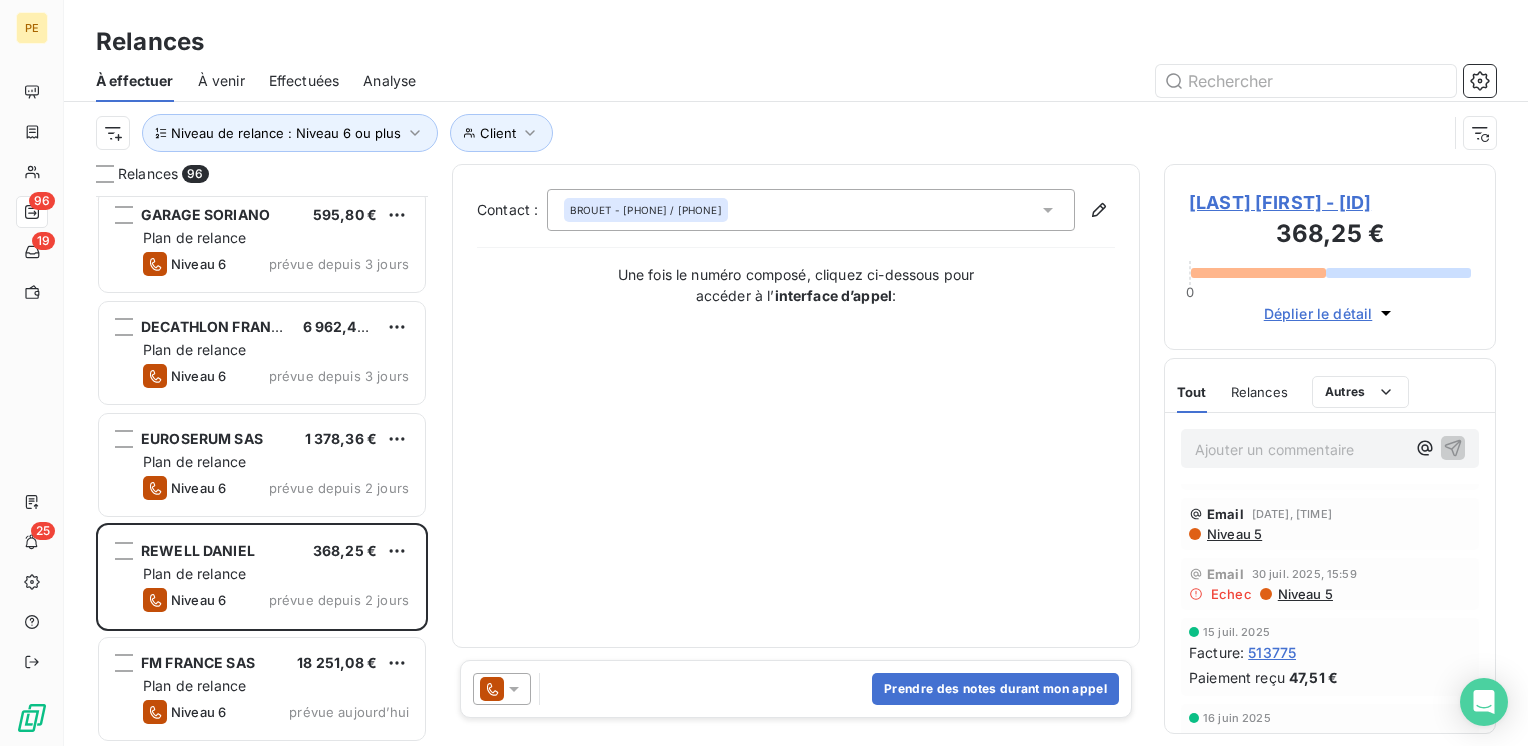 click on "Niveau 5" at bounding box center (1233, 534) 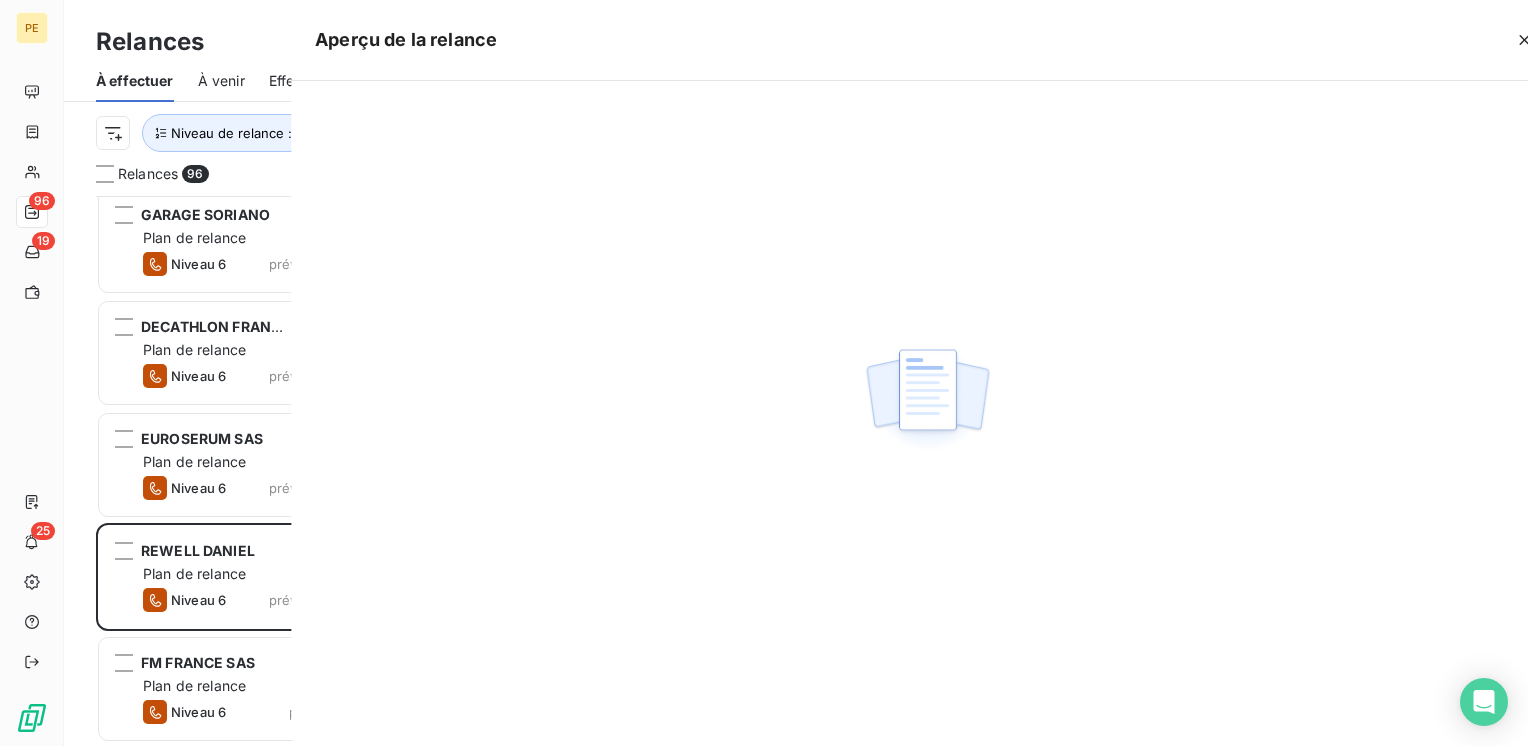 scroll, scrollTop: 10202, scrollLeft: 0, axis: vertical 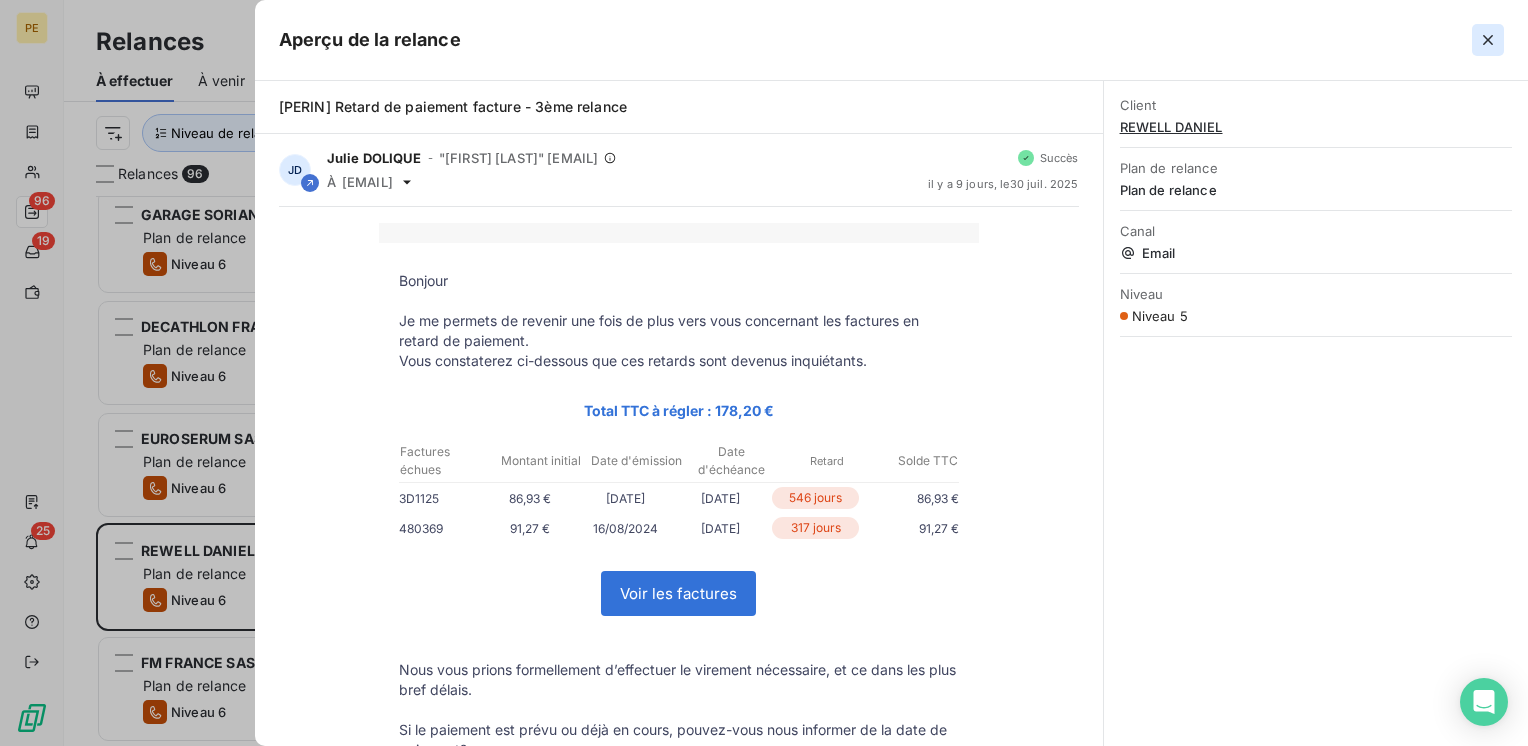 click 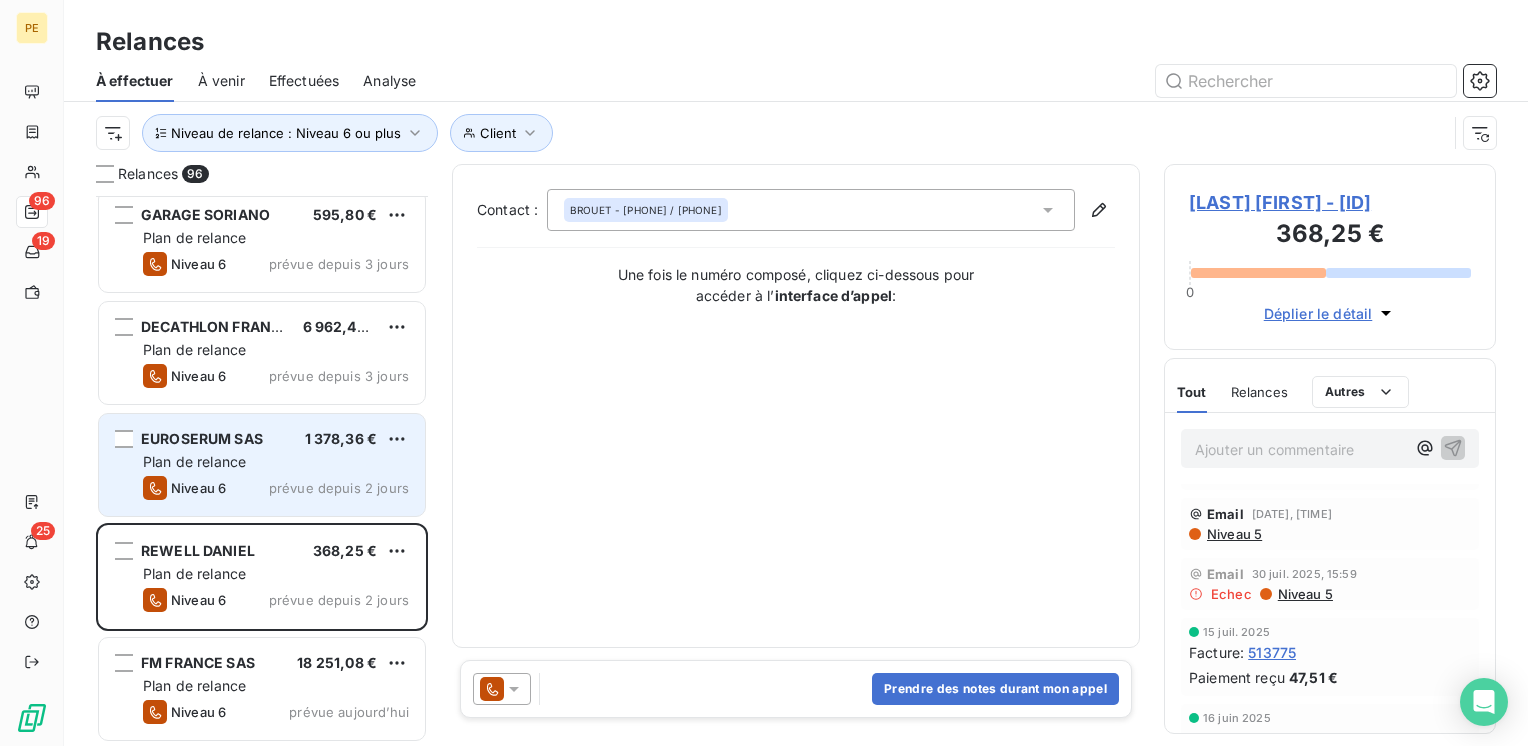 click on "Niveau 6 prévue depuis 2 jours" at bounding box center (276, 488) 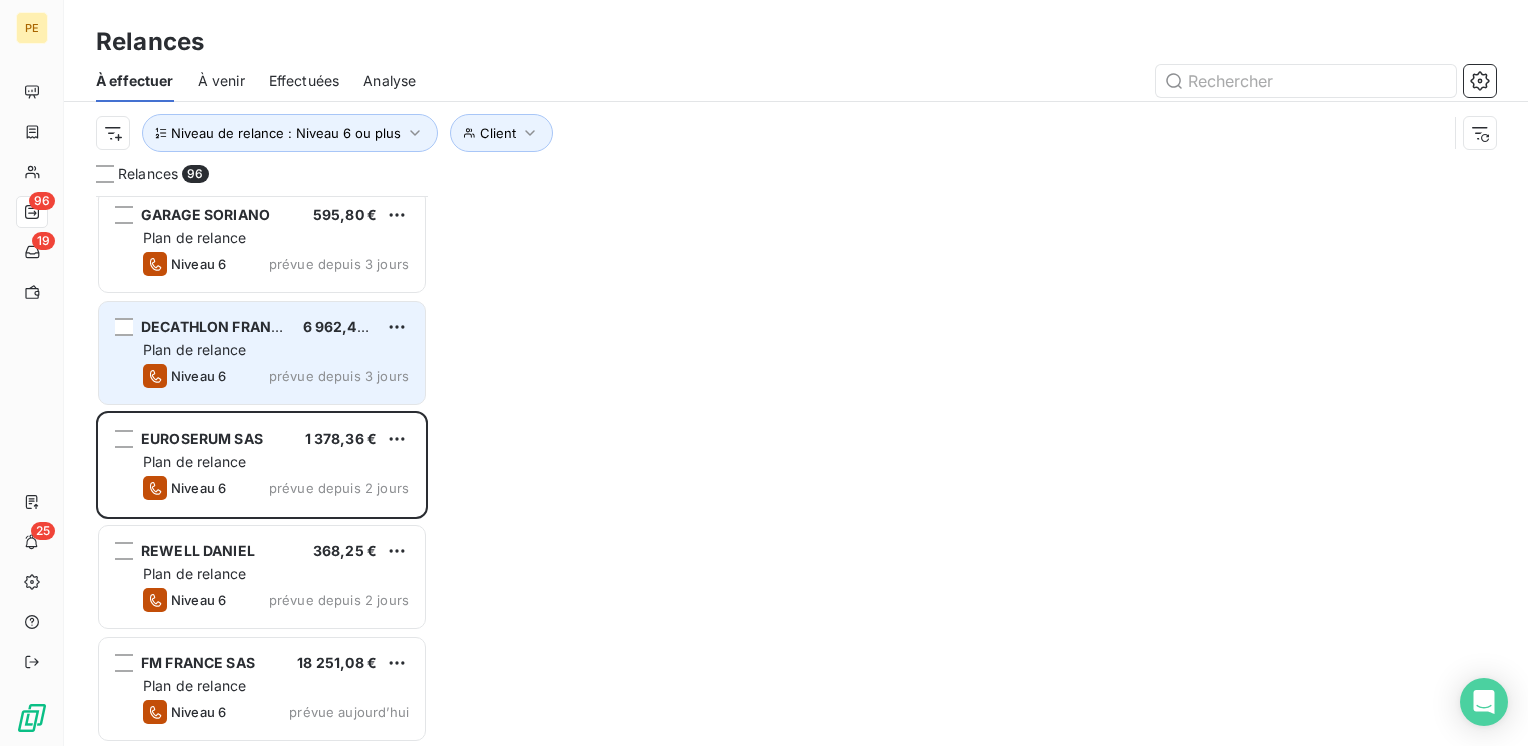 click on "Plan de relance" at bounding box center [194, 349] 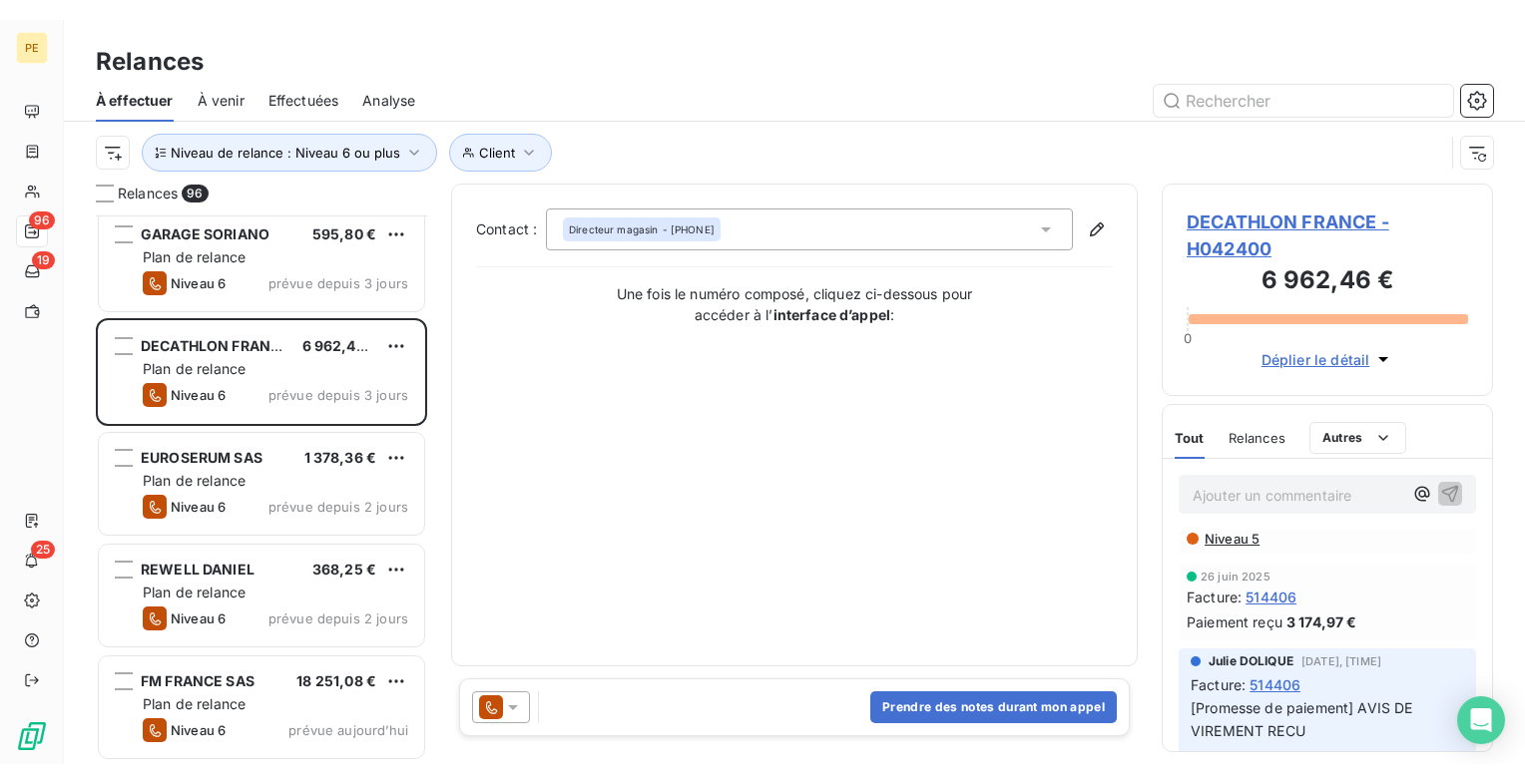 scroll, scrollTop: 16, scrollLeft: 0, axis: vertical 